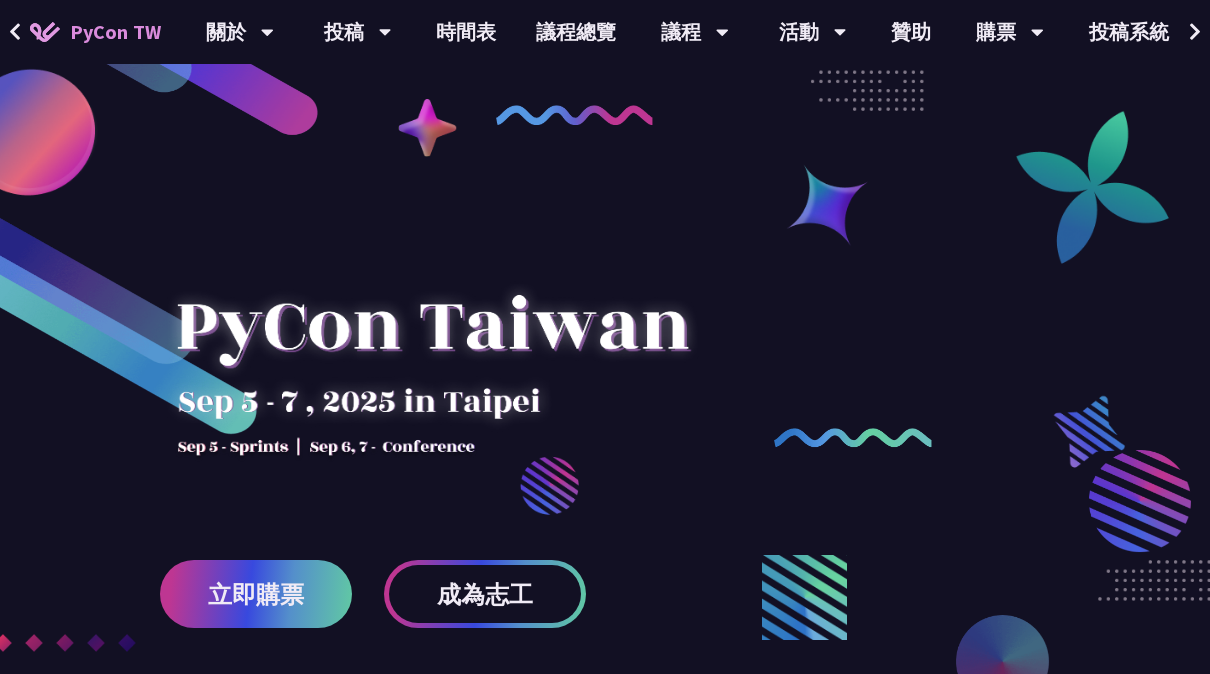 scroll, scrollTop: 0, scrollLeft: 0, axis: both 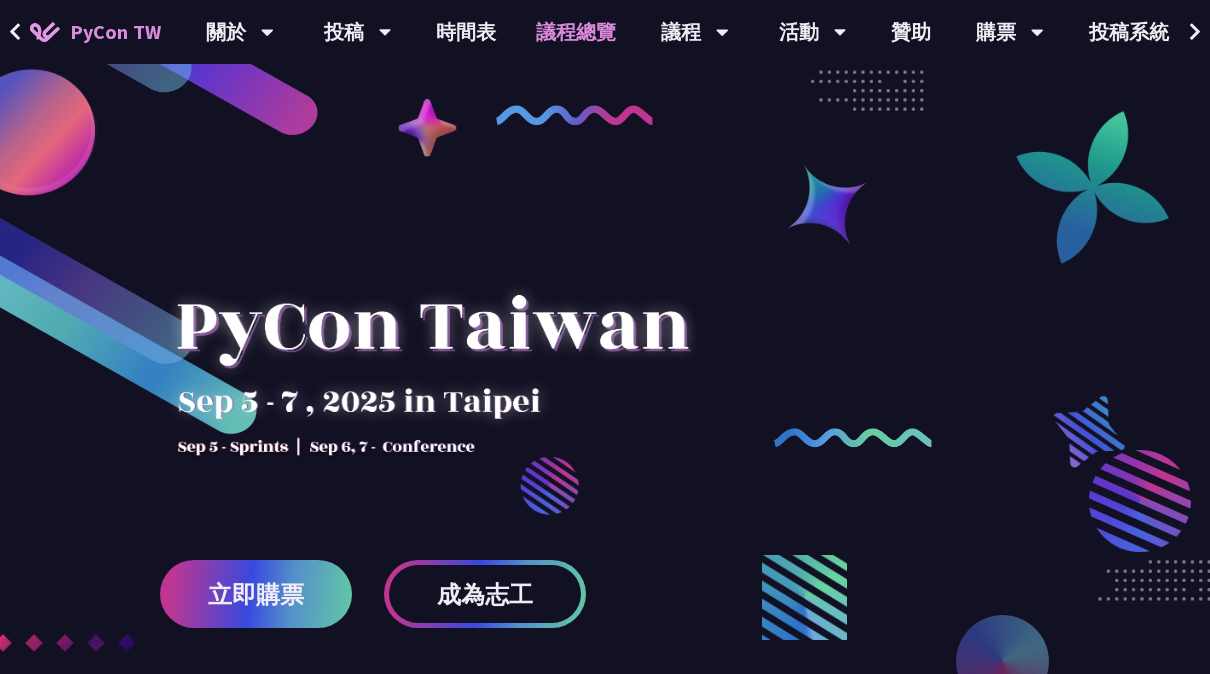 click on "議程總覽" at bounding box center (576, 32) 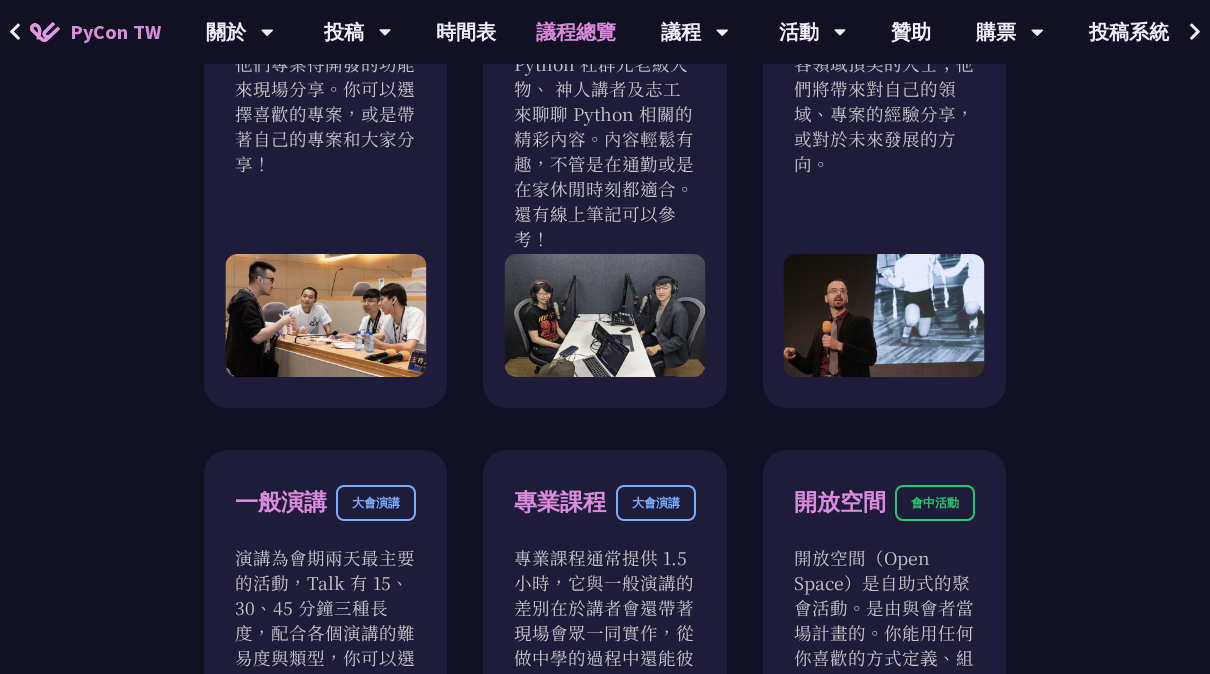 scroll, scrollTop: 900, scrollLeft: 0, axis: vertical 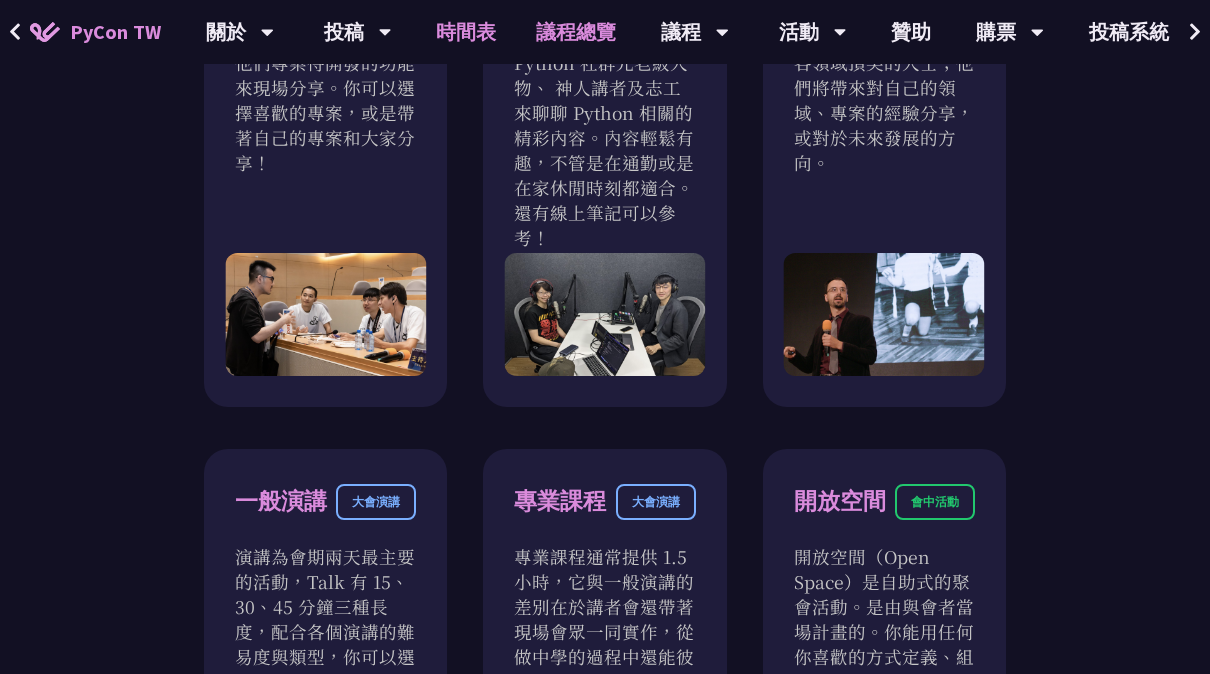 click on "時間表" at bounding box center [466, 32] 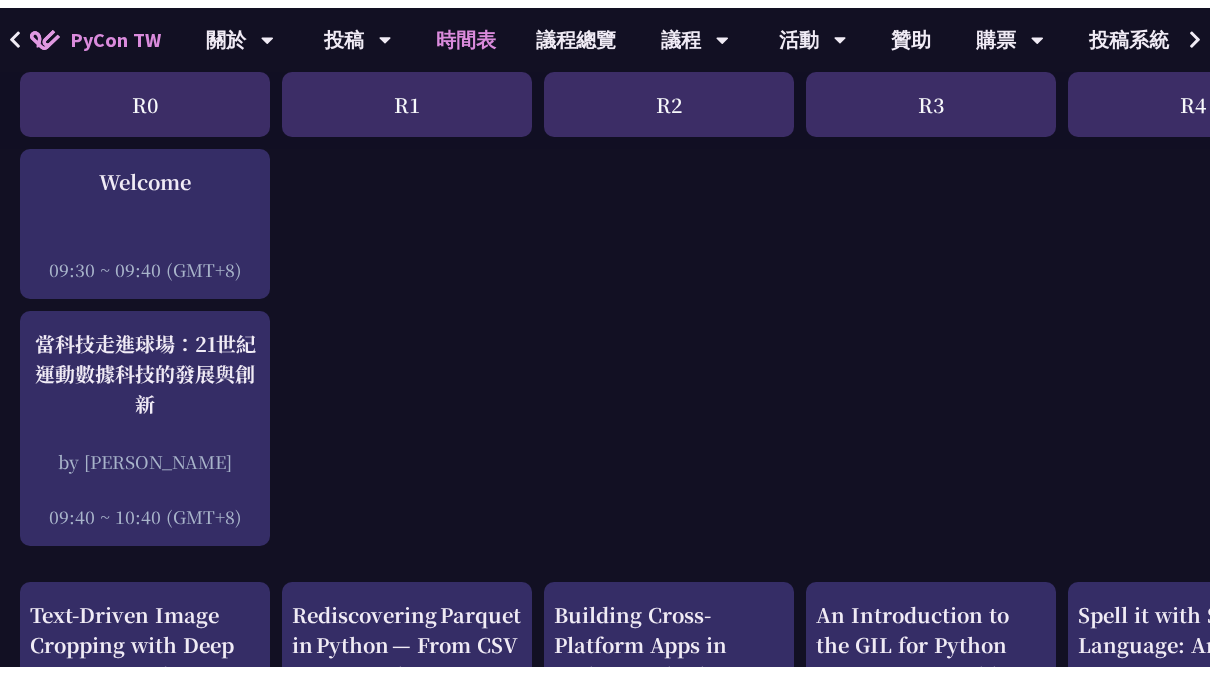 scroll, scrollTop: 266, scrollLeft: 0, axis: vertical 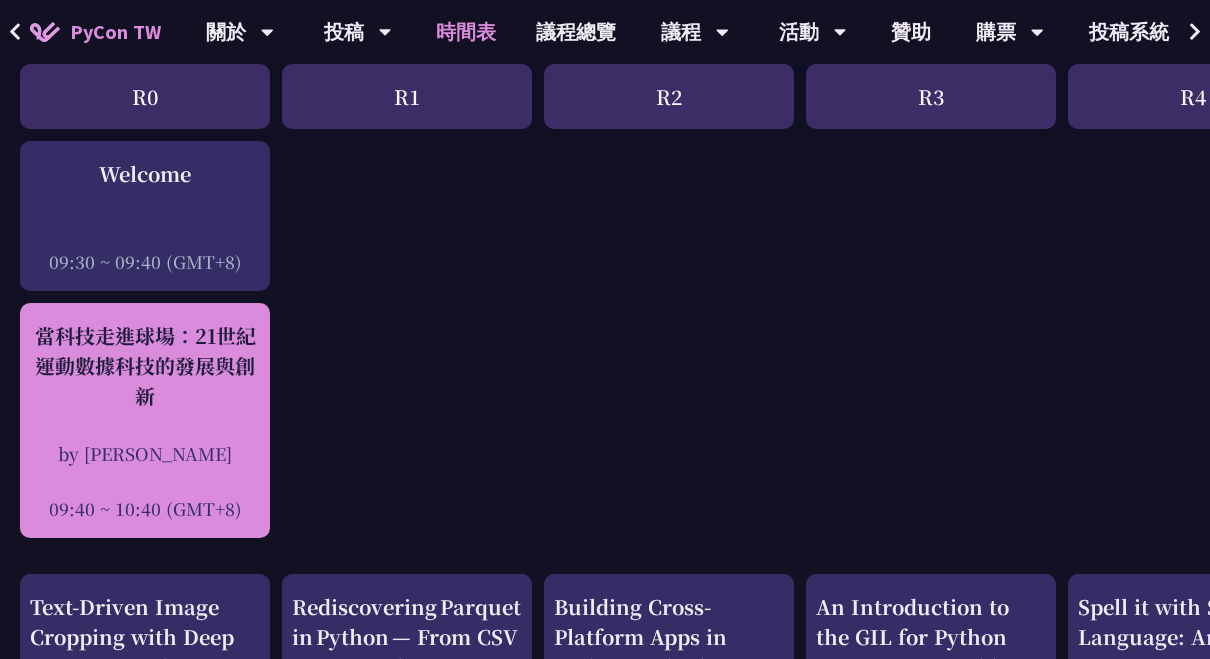 click on "當科技走進球場：21世紀運動數據科技的發展與創新" at bounding box center (145, 366) 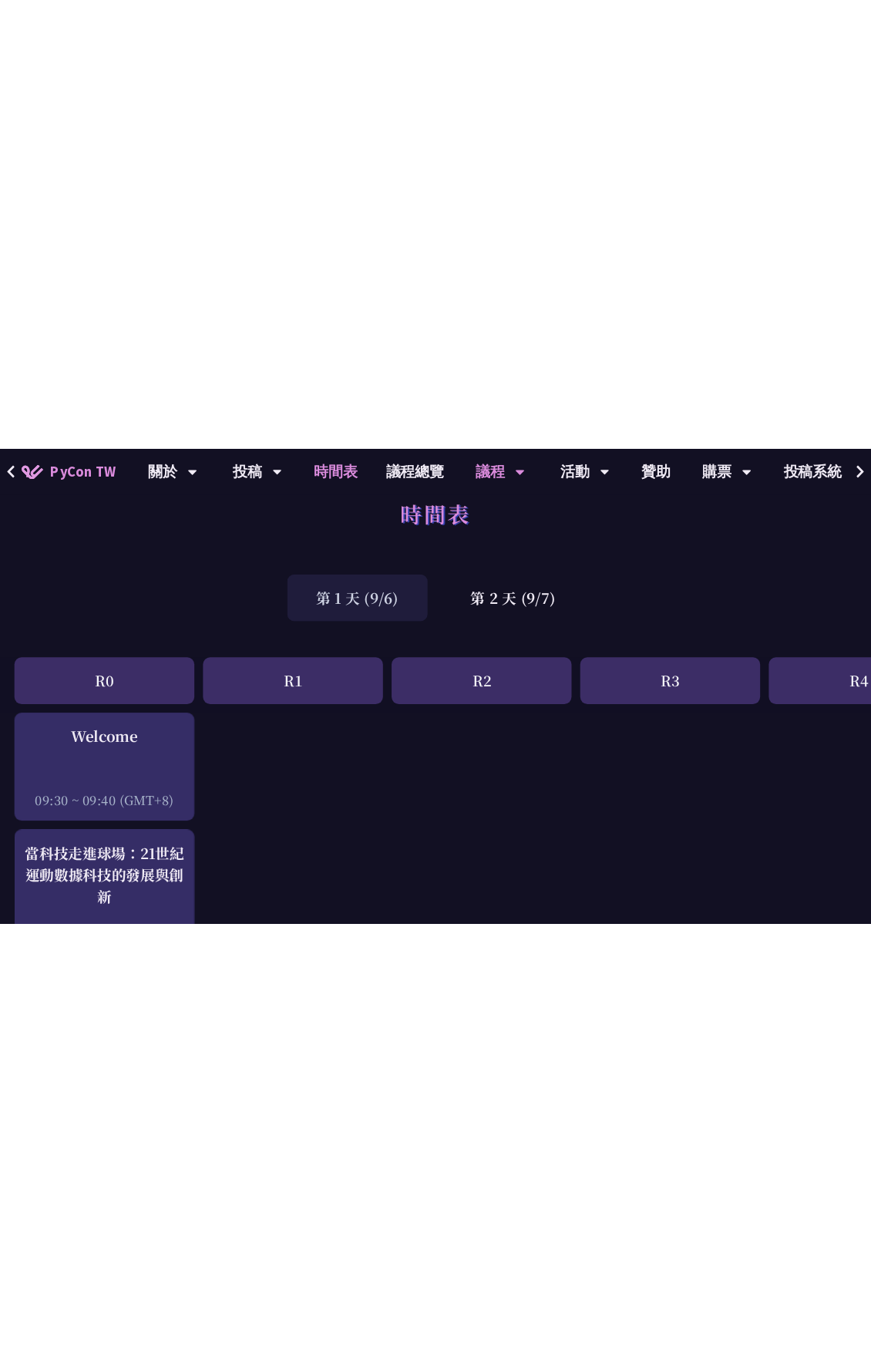 scroll, scrollTop: 0, scrollLeft: 0, axis: both 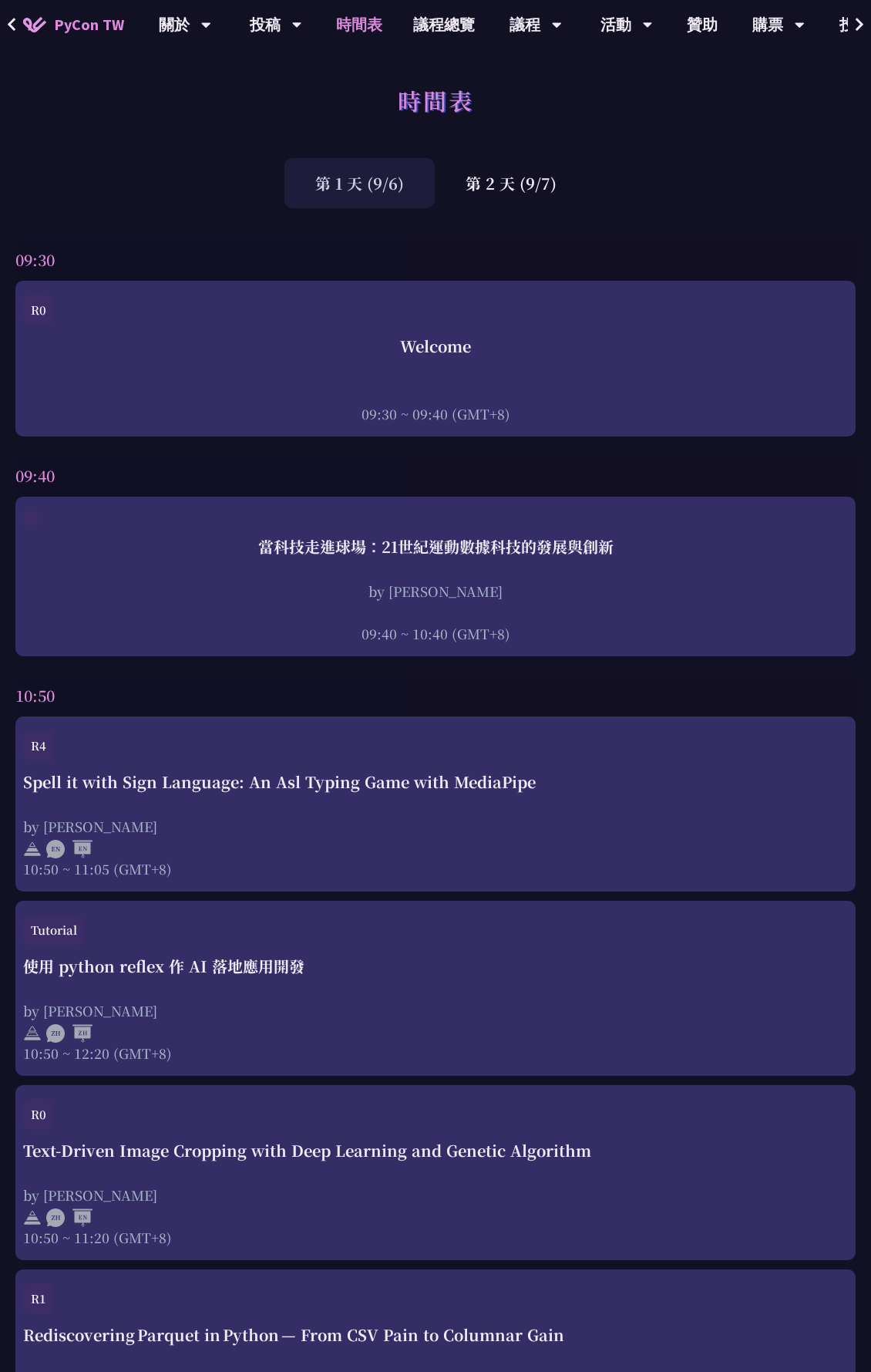 click on "時間表
第 1 天 (9/6)
第 2 天 (9/7)
R0
R1
R2
R3
R4
Sprint / OST
Tutorial
Young / Post
An Introduction to the GIL for Python Beginners: Disabling It in Python 3.13 and Leveraging Concurrency
by [PERSON_NAME]
10:50 ~ 11:20 (GMT+8)
Story About the Python GIL - its existance and the lack there of
by Cheuk Ting Ho
11:30 ~ 12:00 (GMT+8)
AST Black Magic: Run synchronous Python code on asynchronous Pyodide
by [PERSON_NAME]
13:20 ~ 13:50 (GMT+8)
Python FFI 的陰暗角落
by scc
14:00 ~ 14:30 (GMT+8)
當科技走進球場：21世紀運動數據科技的發展與創新
by [PERSON_NAME]
09:40 ~ 10:40 (GMT+8)" at bounding box center [436, 3106] 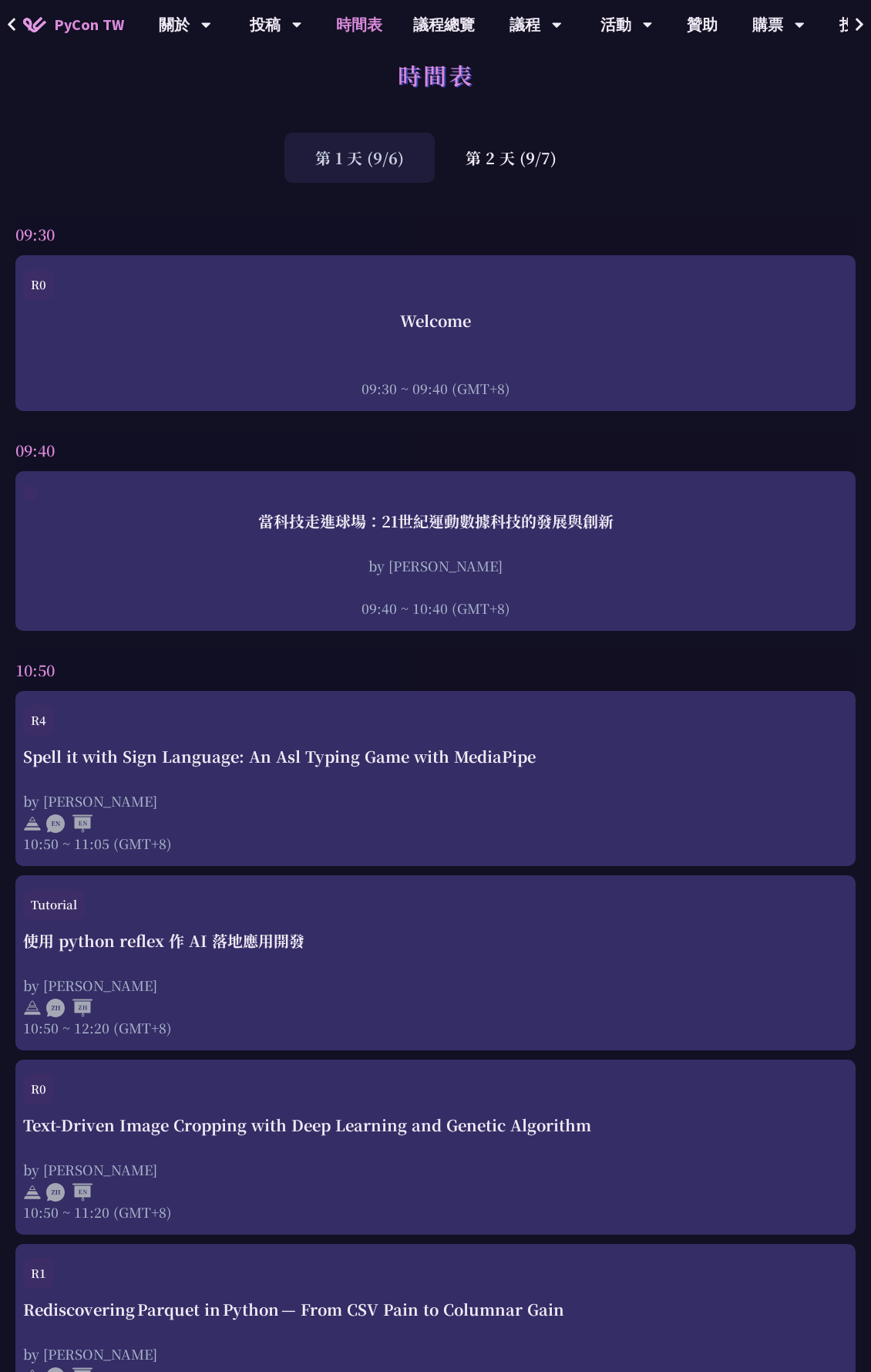 scroll, scrollTop: 52, scrollLeft: 0, axis: vertical 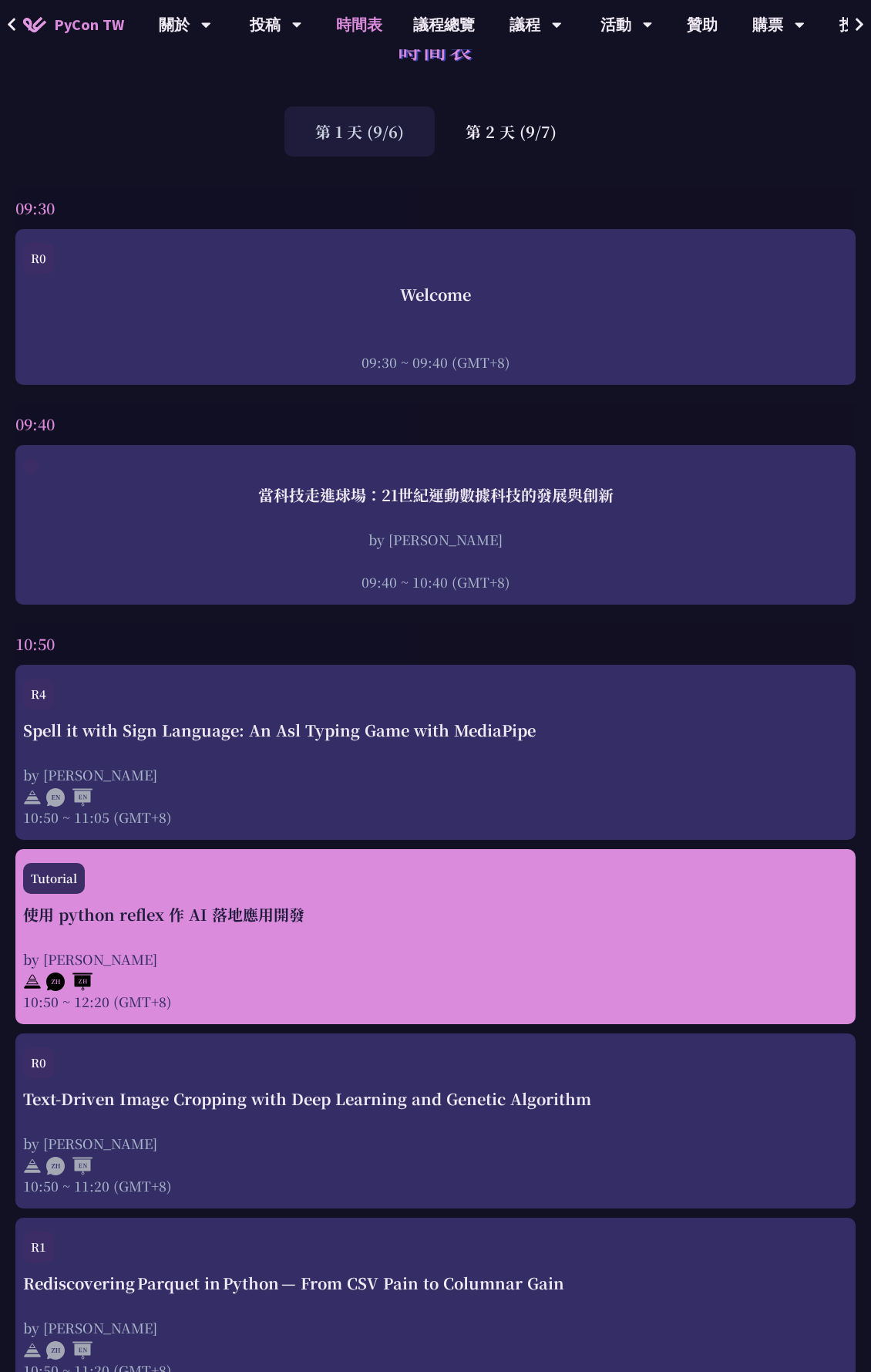 click on "使用 python reflex 作 AI 落地應用開發" at bounding box center [436, 915] 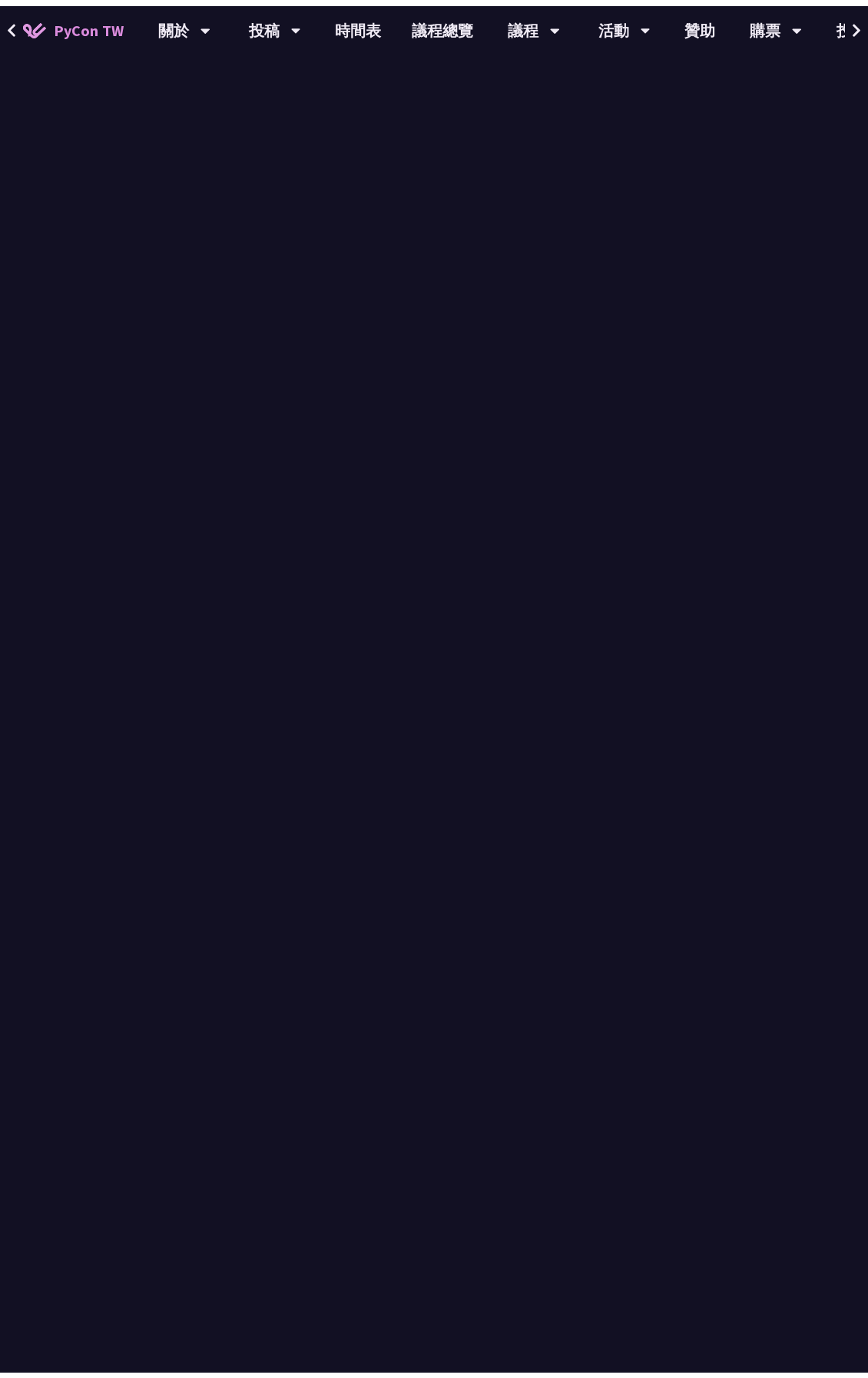 scroll, scrollTop: 0, scrollLeft: 0, axis: both 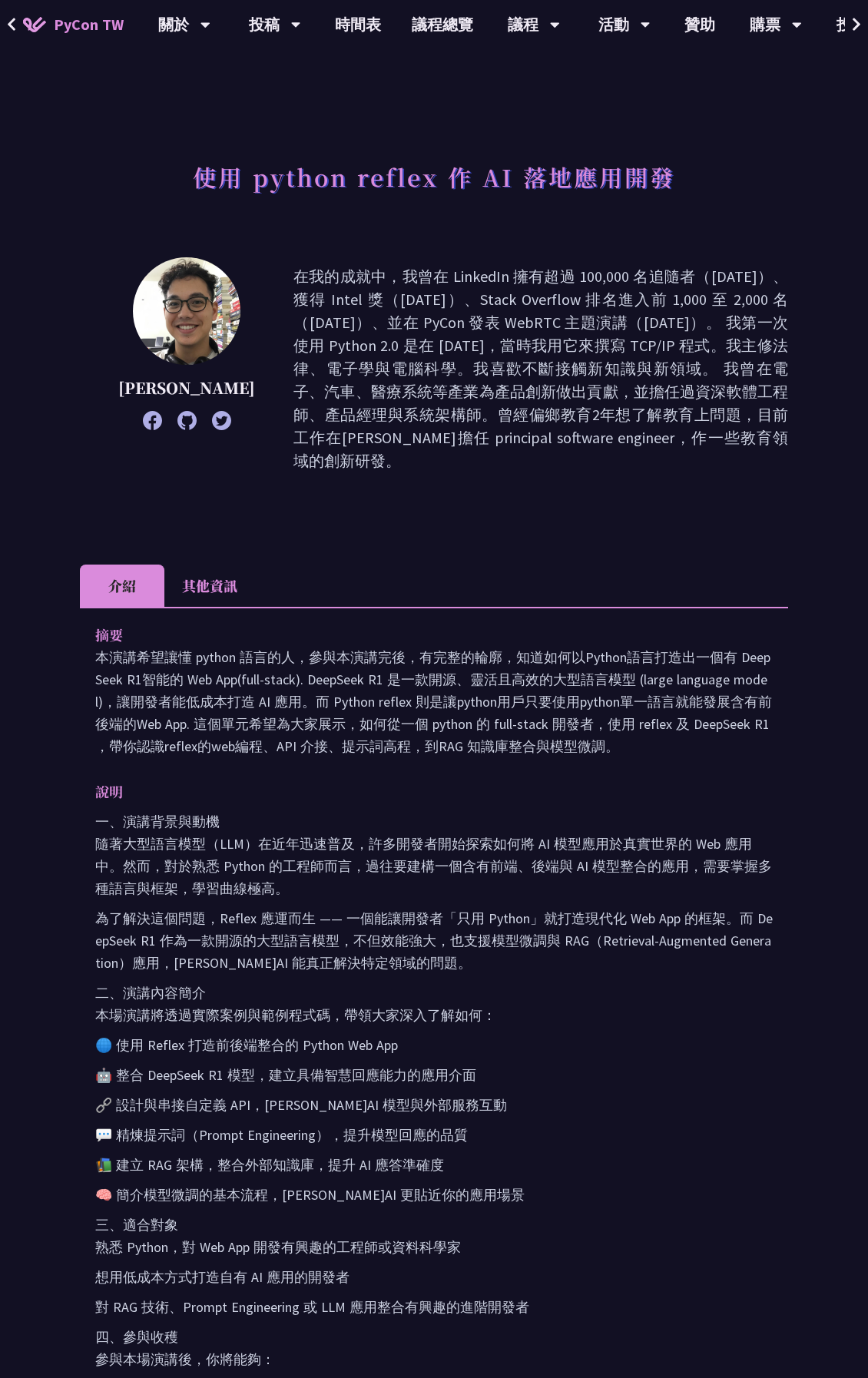click on "在我的成就中，我曾在 LinkedIn 擁有超過 100,000 名追隨者（[DATE]）、獲得 Intel 獎（[DATE]）、Stack Overflow 排名進入前 1,000 至 2,000 名（[DATE]）、並在 PyCon 發表 WebRTC 主題演講（[DATE]）。
我第一次使用 Python 2.0 是在 [DATE]，當時我用它來撰寫 TCP/IP 程式。我主修法律、電子學與電腦科學。我喜歡不斷接觸新知識與新領域。
我曾在電子、汽車、醫療系統等產業為產品創新做出貢獻，並擔任過資深軟體工程師、產品經理與系統架構師。曾經偏鄉教育2年想了解教育上問題，目前工作在[PERSON_NAME]擔任 principal software engineer，作一些教育領域的創新研發。" at bounding box center [541, 369] 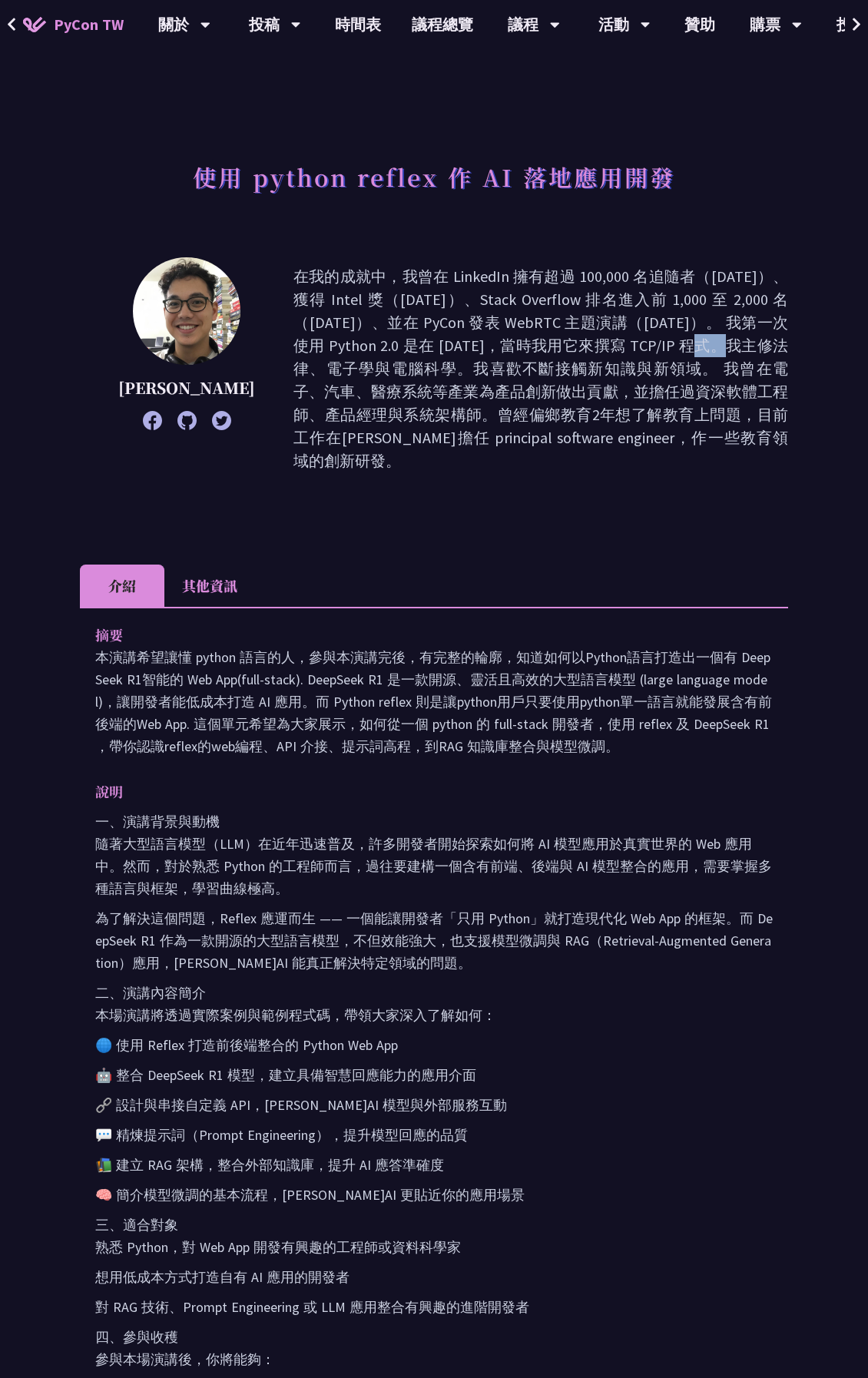 click on "在我的成就中，我曾在 LinkedIn 擁有超過 100,000 名追隨者（[DATE]）、獲得 Intel 獎（[DATE]）、Stack Overflow 排名進入前 1,000 至 2,000 名（[DATE]）、並在 PyCon 發表 WebRTC 主題演講（[DATE]）。
我第一次使用 Python 2.0 是在 [DATE]，當時我用它來撰寫 TCP/IP 程式。我主修法律、電子學與電腦科學。我喜歡不斷接觸新知識與新領域。
我曾在電子、汽車、醫療系統等產業為產品創新做出貢獻，並擔任過資深軟體工程師、產品經理與系統架構師。曾經偏鄉教育2年想了解教育上問題，目前工作在[PERSON_NAME]擔任 principal software engineer，作一些教育領域的創新研發。" at bounding box center (541, 369) 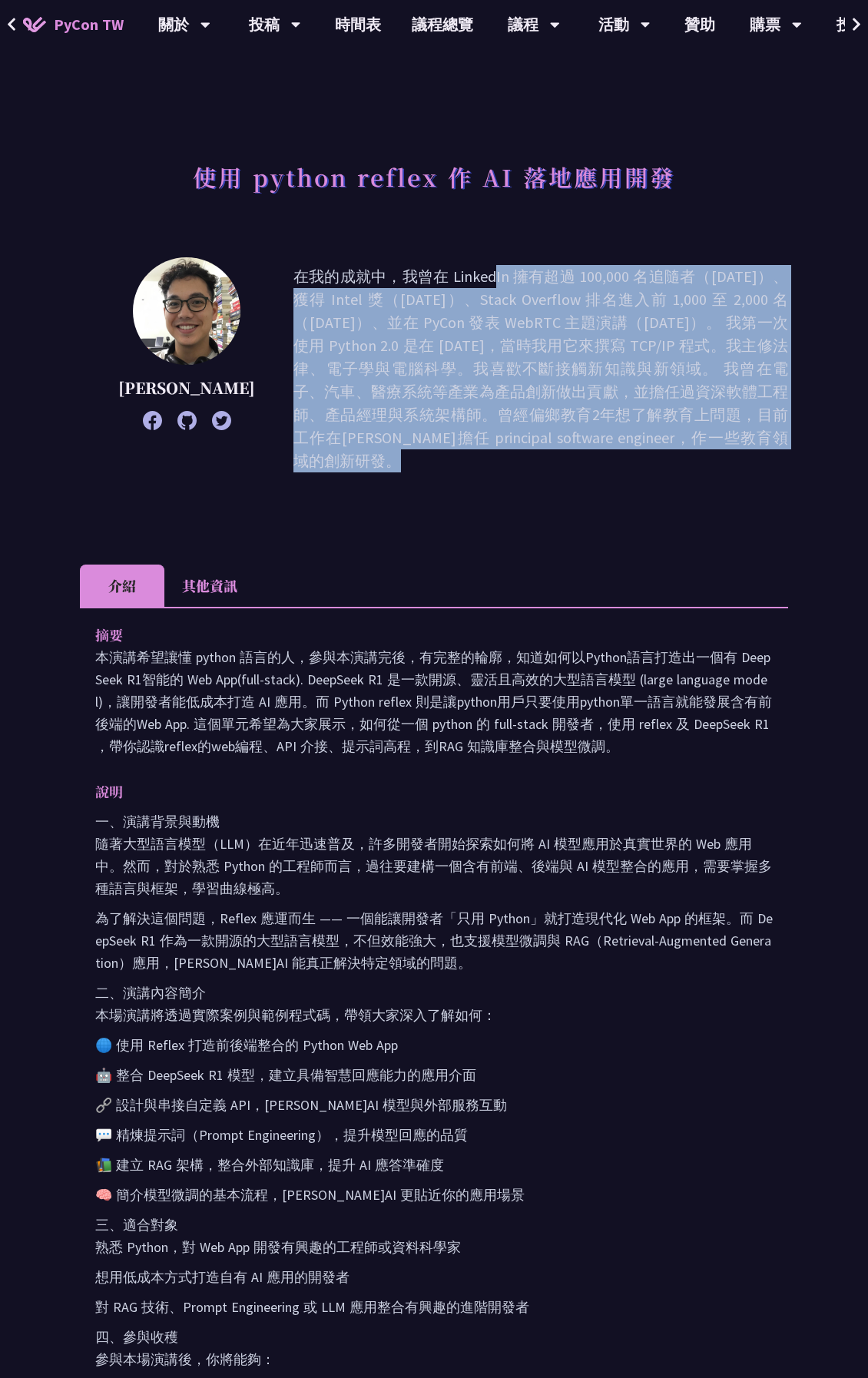 click on "在我的成就中，我曾在 LinkedIn 擁有超過 100,000 名追隨者（[DATE]）、獲得 Intel 獎（[DATE]）、Stack Overflow 排名進入前 1,000 至 2,000 名（[DATE]）、並在 PyCon 發表 WebRTC 主題演講（[DATE]）。
我第一次使用 Python 2.0 是在 [DATE]，當時我用它來撰寫 TCP/IP 程式。我主修法律、電子學與電腦科學。我喜歡不斷接觸新知識與新領域。
我曾在電子、汽車、醫療系統等產業為產品創新做出貢獻，並擔任過資深軟體工程師、產品經理與系統架構師。曾經偏鄉教育2年想了解教育上問題，目前工作在[PERSON_NAME]擔任 principal software engineer，作一些教育領域的創新研發。" at bounding box center [541, 369] 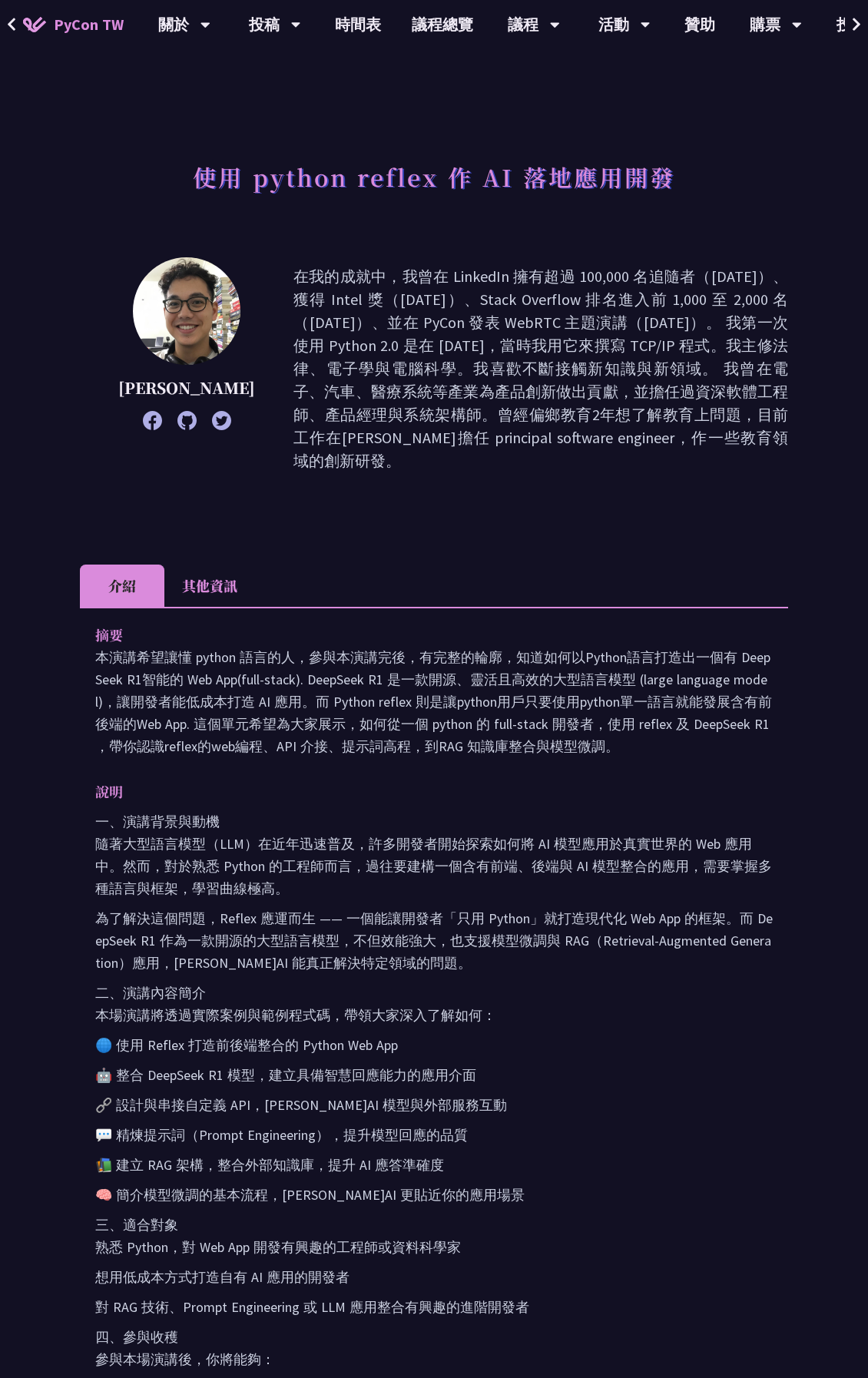 drag, startPoint x: 542, startPoint y: 436, endPoint x: 535, endPoint y: 417, distance: 20 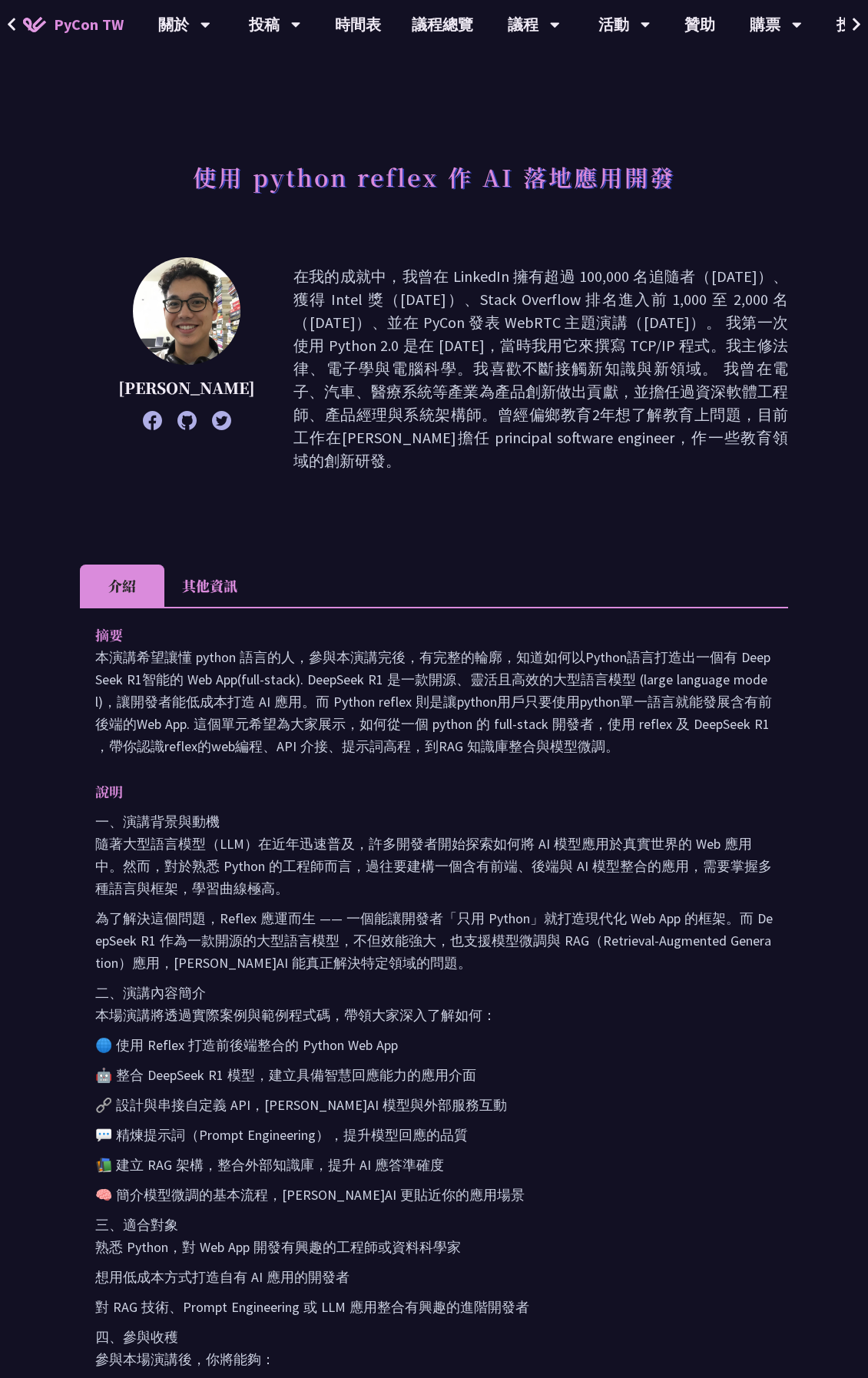 click on "在我的成就中，我曾在 LinkedIn 擁有超過 100,000 名追隨者（[DATE]）、獲得 Intel 獎（[DATE]）、Stack Overflow 排名進入前 1,000 至 2,000 名（[DATE]）、並在 PyCon 發表 WebRTC 主題演講（[DATE]）。
我第一次使用 Python 2.0 是在 [DATE]，當時我用它來撰寫 TCP/IP 程式。我主修法律、電子學與電腦科學。我喜歡不斷接觸新知識與新領域。
我曾在電子、汽車、醫療系統等產業為產品創新做出貢獻，並擔任過資深軟體工程師、產品經理與系統架構師。曾經偏鄉教育2年想了解教育上問題，目前工作在[PERSON_NAME]擔任 principal software engineer，作一些教育領域的創新研發。" at bounding box center (541, 369) 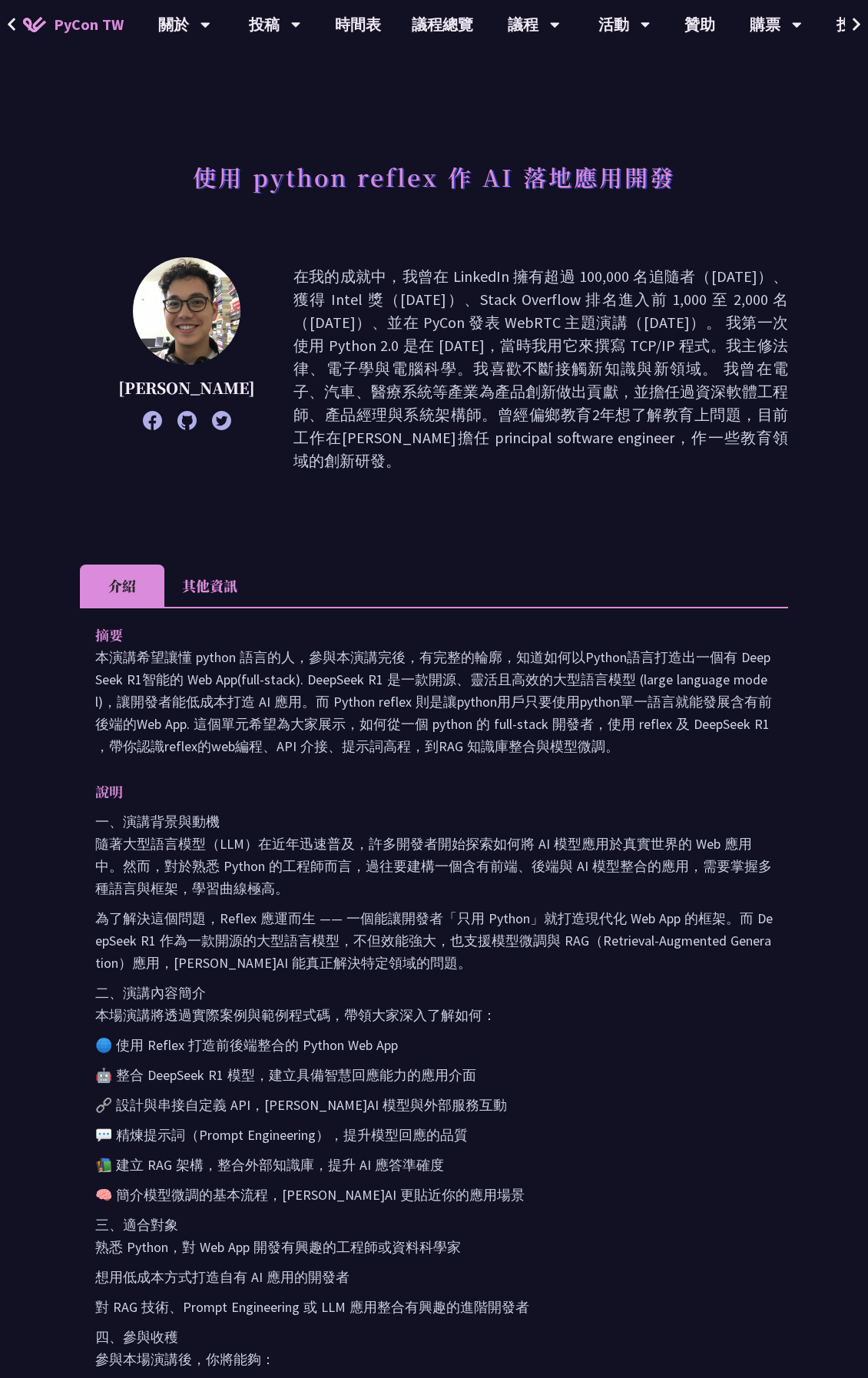 click on "使用 python reflex 作 AI 落地應用開發     [PERSON_NAME]
在我的成就中，我曾在 LinkedIn 擁有超過 100,000 名追隨者（[DATE]）、獲得 Intel 獎（[DATE]）、Stack Overflow 排名進入前 1,000 至 2,000 名（[DATE]）、並在 PyCon 發表 WebRTC 主題演講（[DATE]）。
我第一次使用 Python 2.0 是在 [DATE]，當時我用它來撰寫 TCP/IP 程式。我主修法律、電子學與電腦科學。我喜歡不斷接觸新知識與新領域。
我曾在電子、汽車、醫療系統等產業為產品創新做出貢獻，並擔任過資深軟體工程師、產品經理與系統架構師。曾經偏鄉教育2年想了解教育上問題，目前工作在[PERSON_NAME]擔任 principal software engineer，作一些教育領域的創新研發。
介紹
其他資訊
摘要
說明
一、演講背景與動機" at bounding box center (434, 1046) 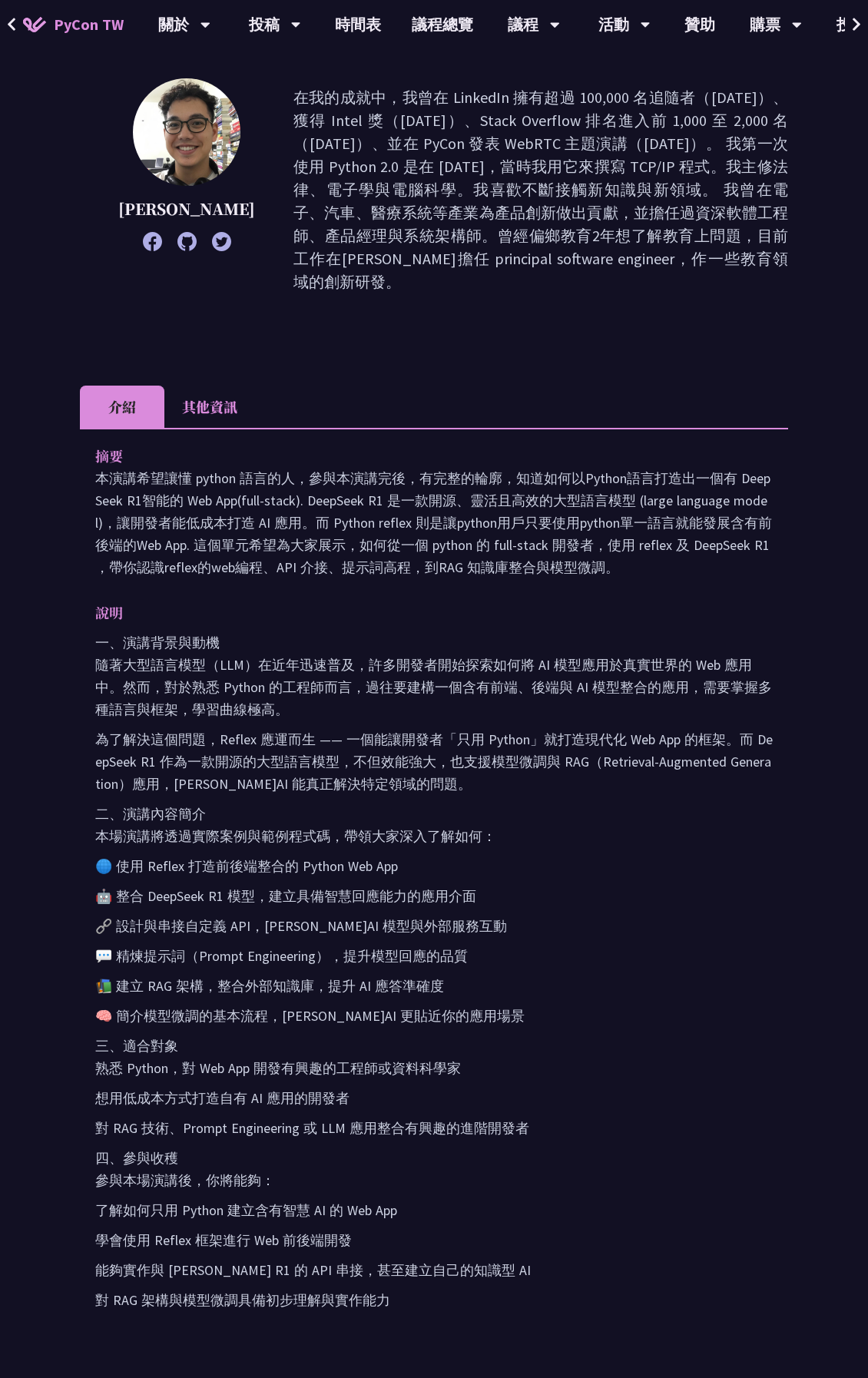 click on "本演講希望讓懂 python 語言的人，參與本演講完後，有完整的輪廓，知道如何以Python語言打造出一個有 DeepSeek R1智能的 Web App(full-stack).
DeepSeek R1 是一款開源、靈活且高效的大型語言模型 (large language model)，讓開發者能低成本打造 AI 應用。而 Python reflex 則是讓python用戶只要使用python單一語言就能發展含有前後端的Web App.
這個單元希望為大家展示，如何從一個 python 的 full-stack 開發者，使用 reflex 及 DeepSeek R1 ，帶你認識reflex的web編程、API 介接、提示詞高程，到RAG 知識庫整合與模型微調。" at bounding box center (434, 522) 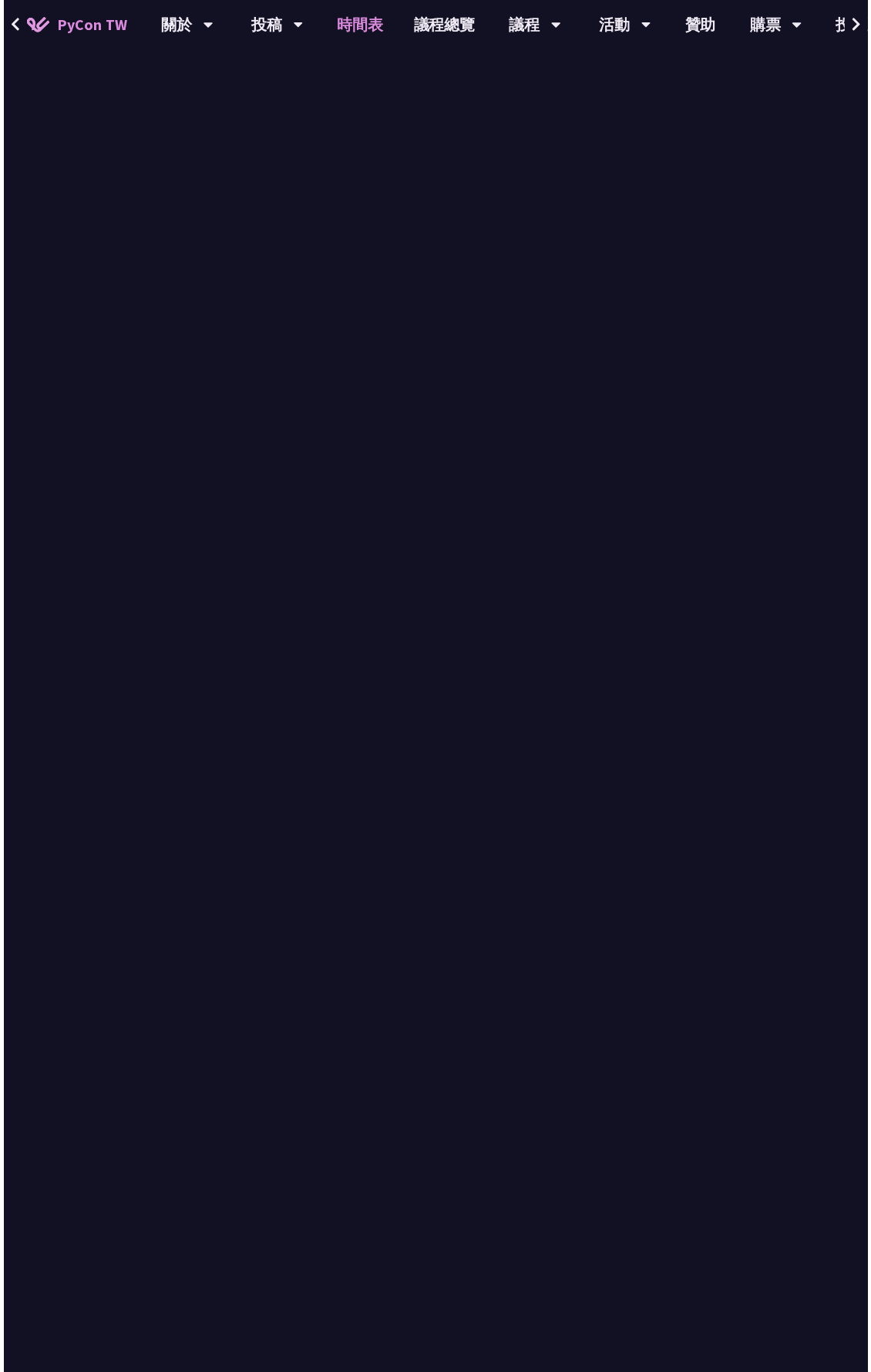scroll, scrollTop: 52, scrollLeft: 0, axis: vertical 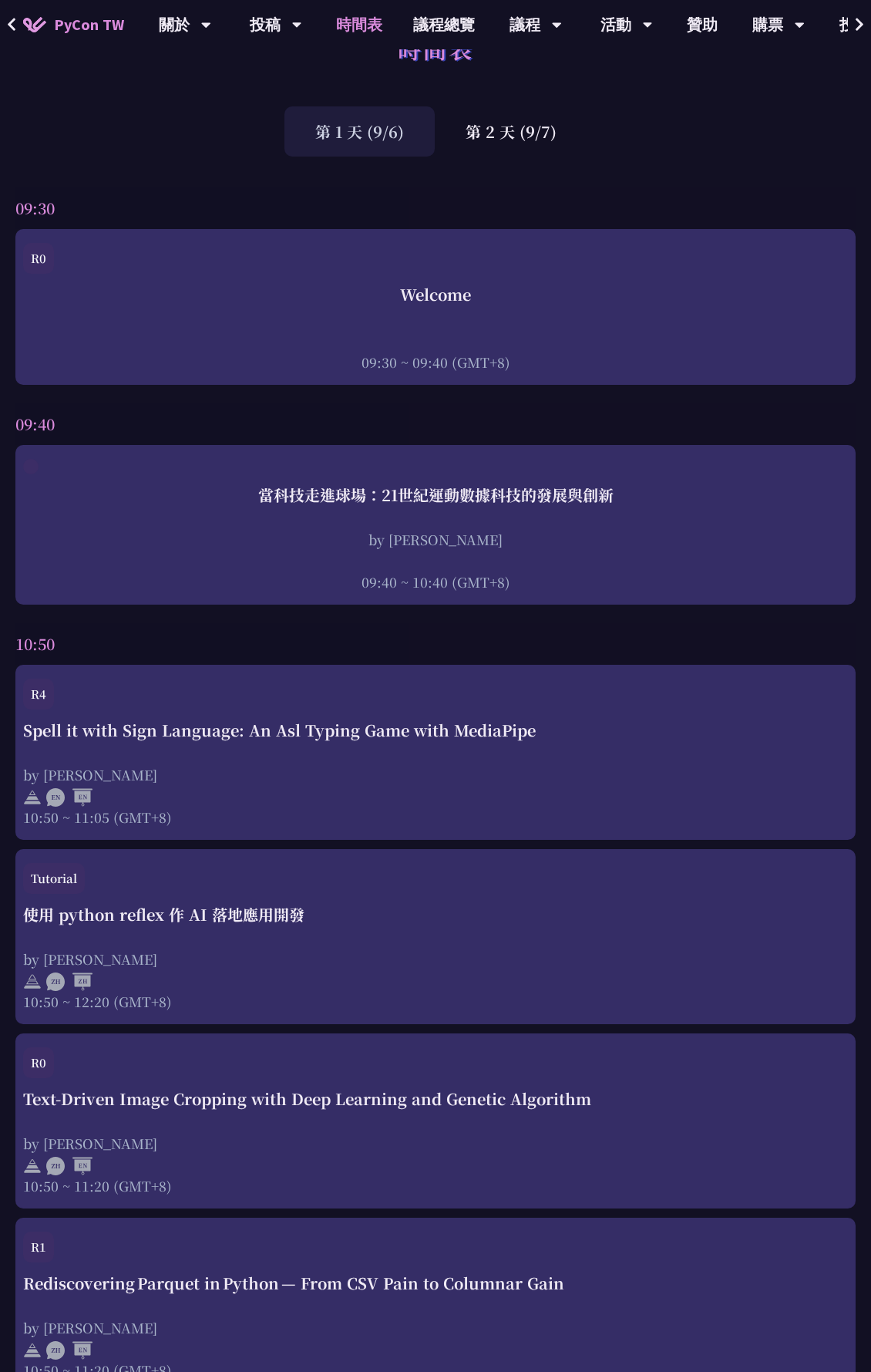 click on "10:50" at bounding box center (436, 644) 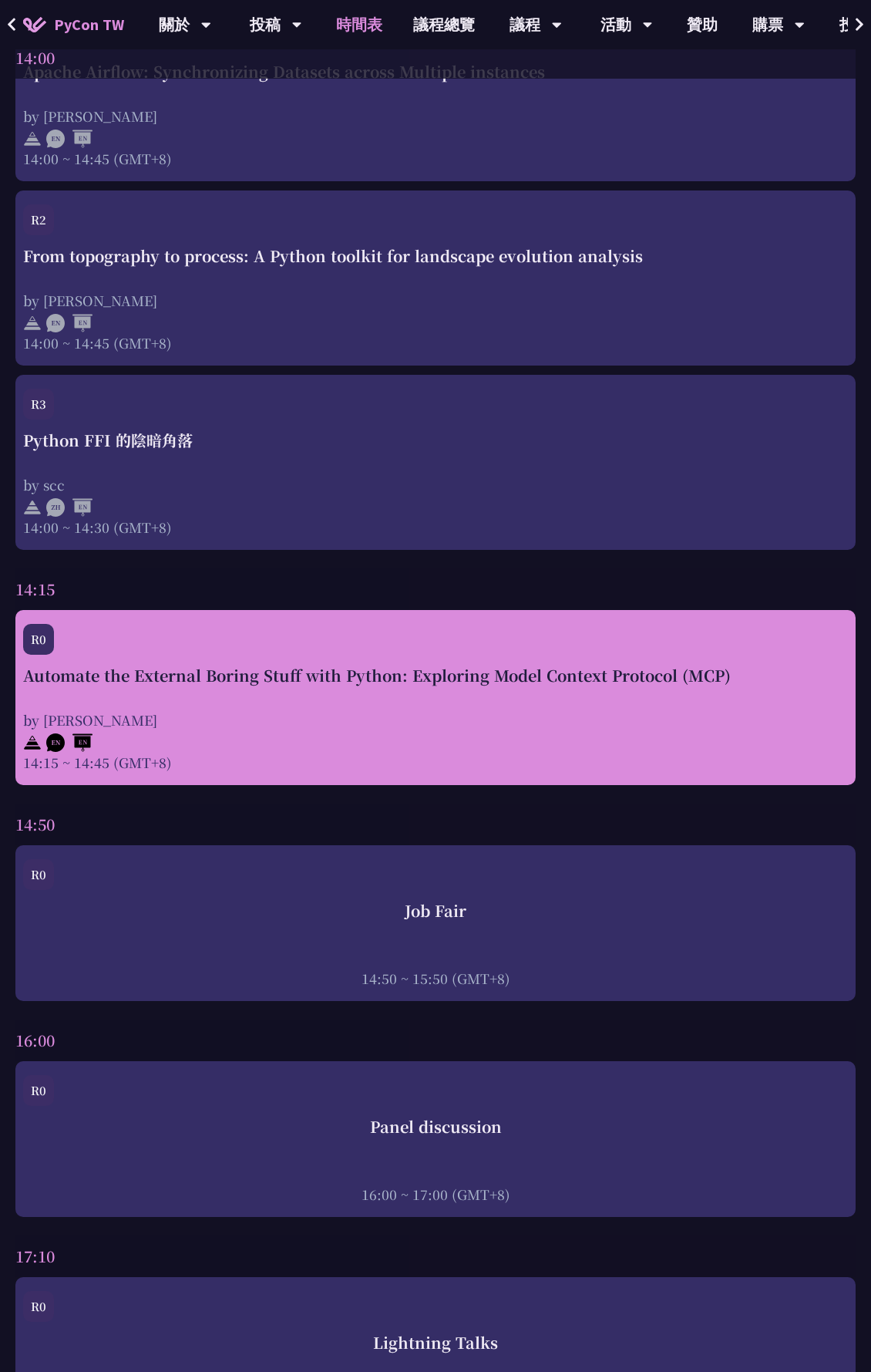 scroll, scrollTop: 4286, scrollLeft: 0, axis: vertical 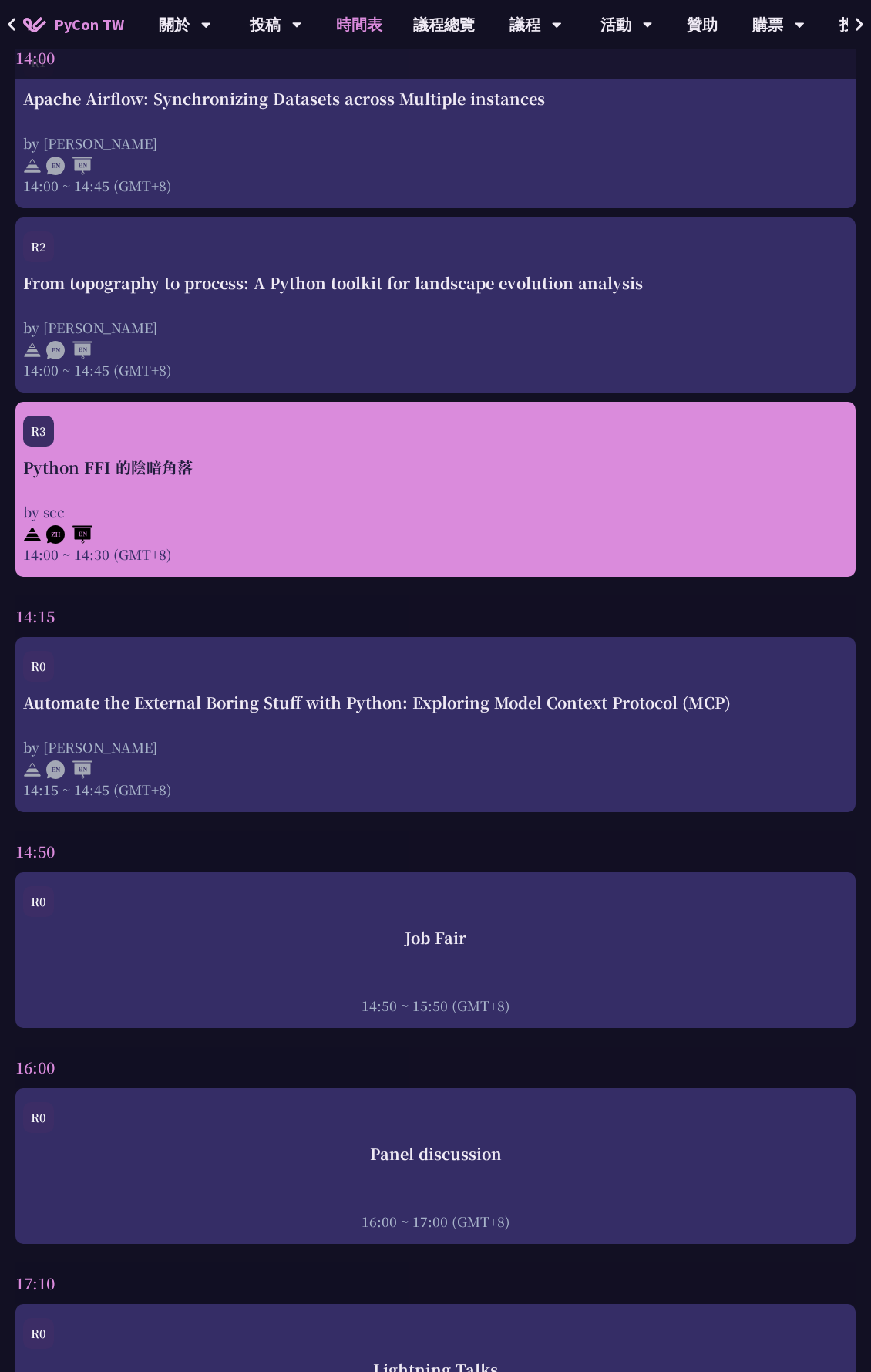click on "Python FFI 的陰暗角落" at bounding box center [436, 467] 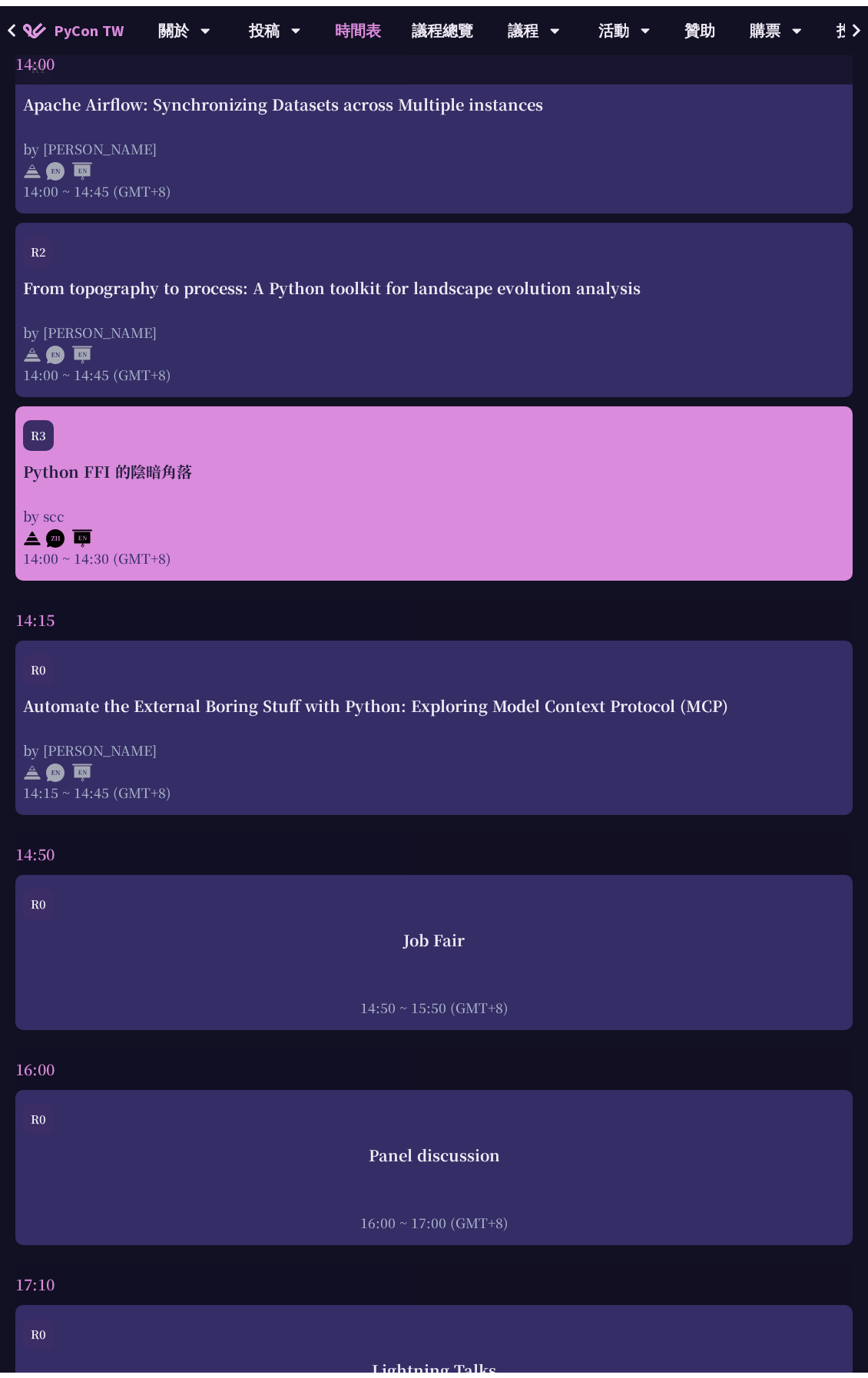 scroll, scrollTop: 0, scrollLeft: 0, axis: both 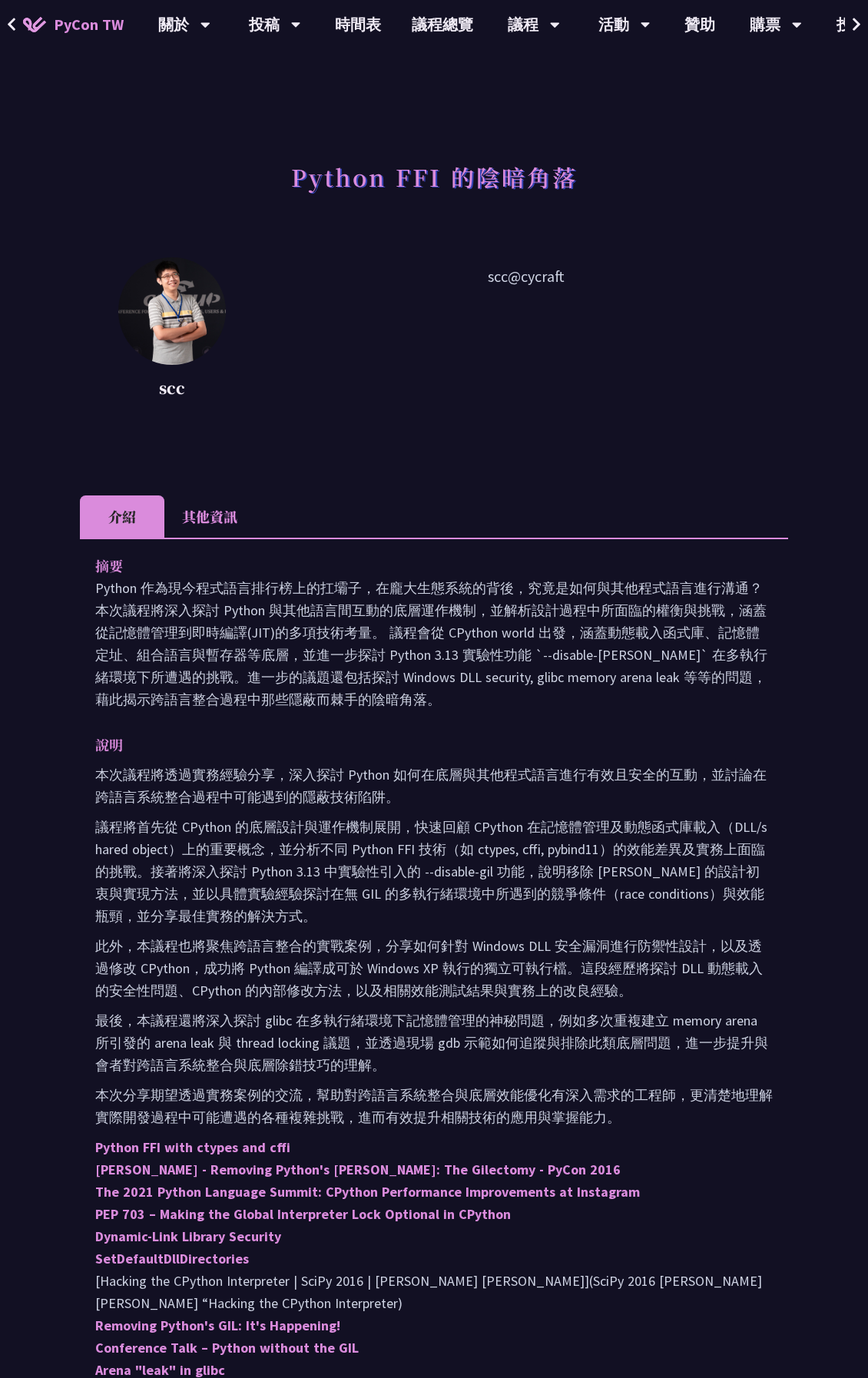 click on "Python 作為現今程式語言排行榜上的扛壩子，在龐大生態系統的背後，究竟是如何與其他程式語言進行溝通？本次議程將深入探討 Python 與其他語言間互動的底層運作機制，並解析設計過程中所面臨的權衡與挑戰，涵蓋從記憶體管理到即時編譯(JIT)的多項技術考量。
議程會從 CPython world 出發，涵蓋動態載入函式庫、記憶體定址、組合語言與暫存器等底層，並進一步探討 Python 3.13 實驗性功能 `--disable-[PERSON_NAME]` 在多執行緒環境下所遭遇的挑戰。進一步的議題還包括探討 Windows DLL security, glibc memory arena leak 等等的問題，藉此揭示跨語言整合過程中那些隱蔽而棘手的陰暗角落。" at bounding box center [434, 644] 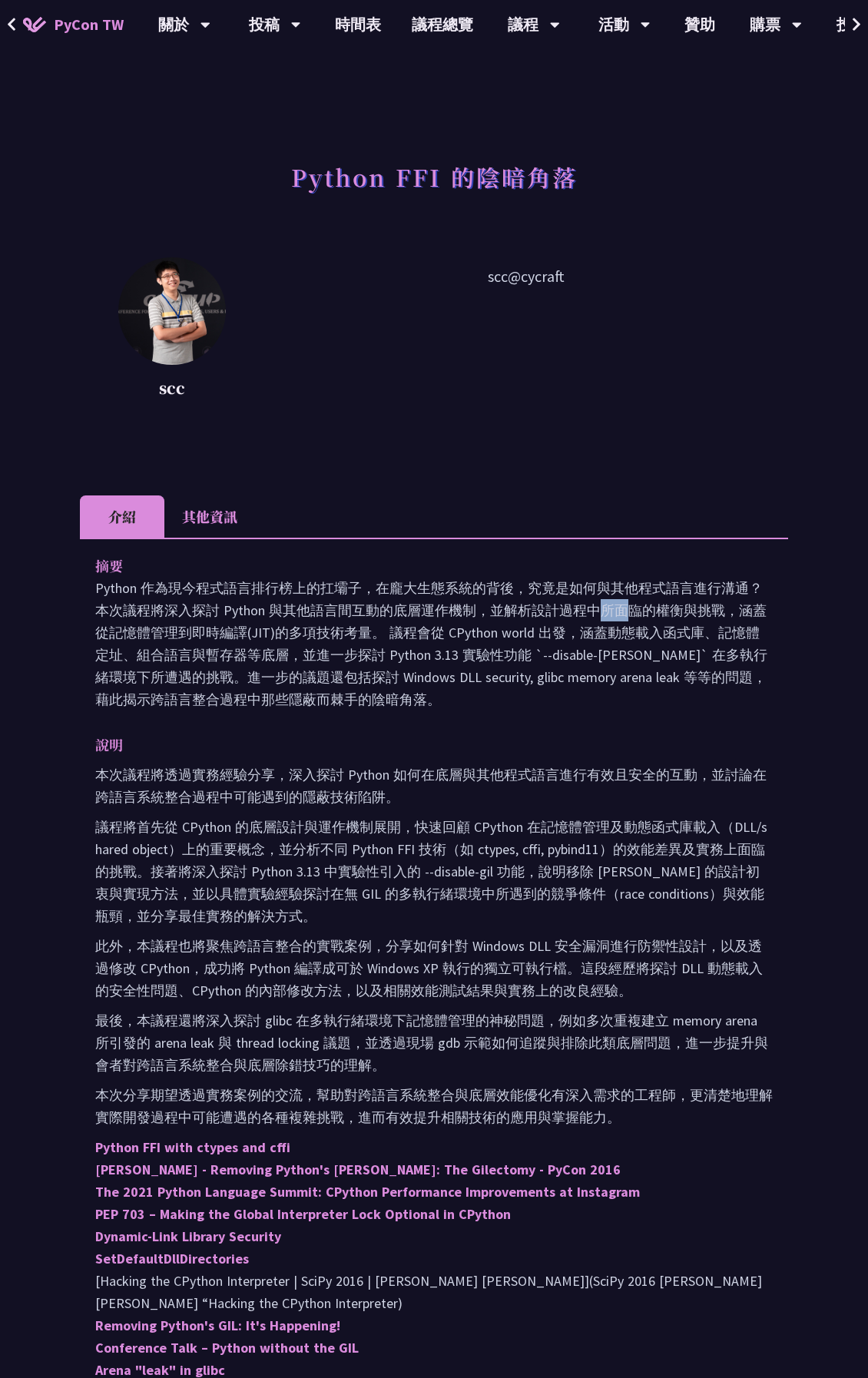 click on "Python 作為現今程式語言排行榜上的扛壩子，在龐大生態系統的背後，究竟是如何與其他程式語言進行溝通？本次議程將深入探討 Python 與其他語言間互動的底層運作機制，並解析設計過程中所面臨的權衡與挑戰，涵蓋從記憶體管理到即時編譯(JIT)的多項技術考量。
議程會從 CPython world 出發，涵蓋動態載入函式庫、記憶體定址、組合語言與暫存器等底層，並進一步探討 Python 3.13 實驗性功能 `--disable-[PERSON_NAME]` 在多執行緒環境下所遭遇的挑戰。進一步的議題還包括探討 Windows DLL security, glibc memory arena leak 等等的問題，藉此揭示跨語言整合過程中那些隱蔽而棘手的陰暗角落。" at bounding box center (434, 644) 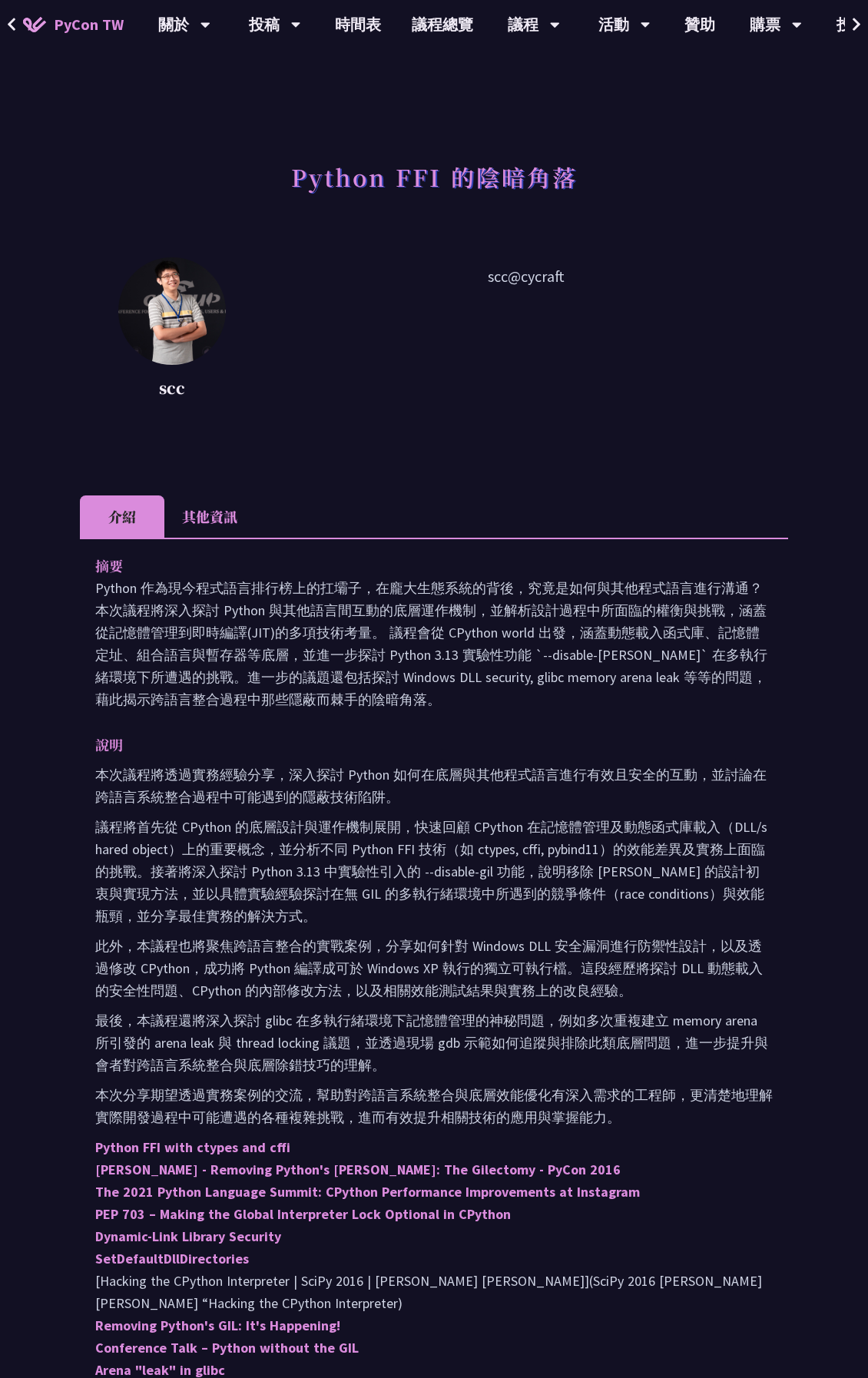 drag, startPoint x: 308, startPoint y: 617, endPoint x: 304, endPoint y: 679, distance: 62.128898 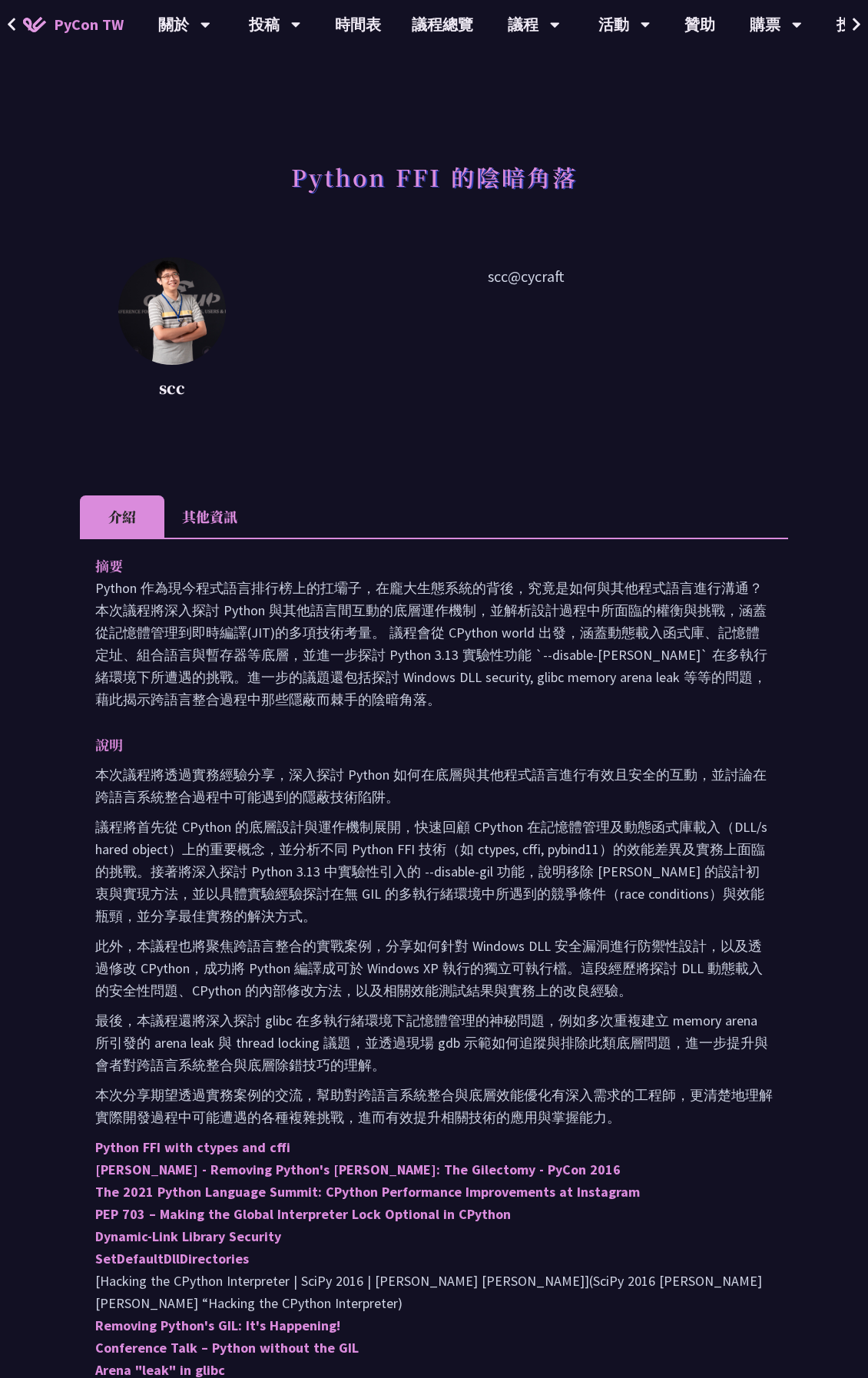 click on "Python 作為現今程式語言排行榜上的扛壩子，在龐大生態系統的背後，究竟是如何與其他程式語言進行溝通？本次議程將深入探討 Python 與其他語言間互動的底層運作機制，並解析設計過程中所面臨的權衡與挑戰，涵蓋從記憶體管理到即時編譯(JIT)的多項技術考量。
議程會從 CPython world 出發，涵蓋動態載入函式庫、記憶體定址、組合語言與暫存器等底層，並進一步探討 Python 3.13 實驗性功能 `--disable-[PERSON_NAME]` 在多執行緒環境下所遭遇的挑戰。進一步的議題還包括探討 Windows DLL security, glibc memory arena leak 等等的問題，藉此揭示跨語言整合過程中那些隱蔽而棘手的陰暗角落。" at bounding box center [434, 644] 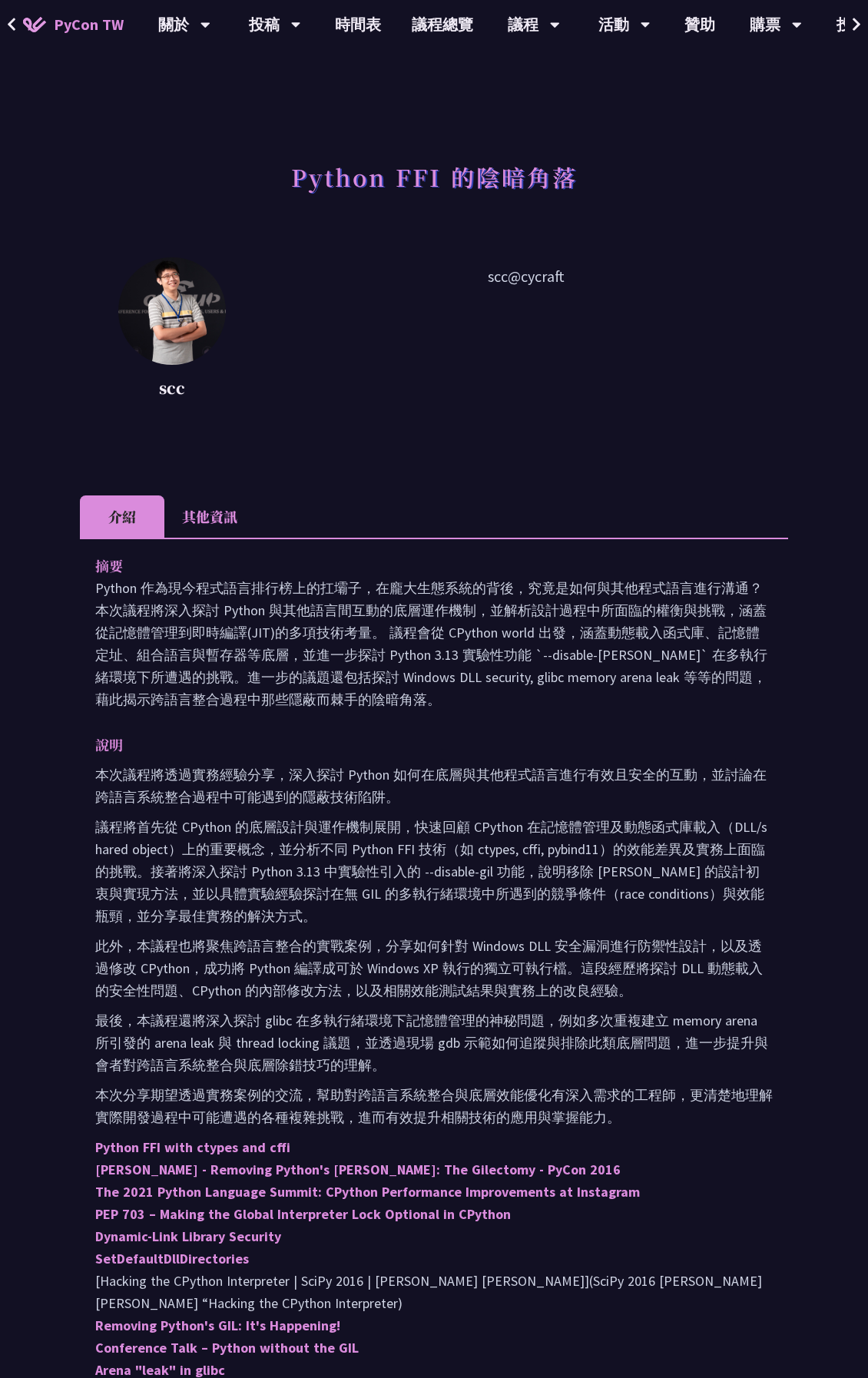 click on "Python 作為現今程式語言排行榜上的扛壩子，在龐大生態系統的背後，究竟是如何與其他程式語言進行溝通？本次議程將深入探討 Python 與其他語言間互動的底層運作機制，並解析設計過程中所面臨的權衡與挑戰，涵蓋從記憶體管理到即時編譯(JIT)的多項技術考量。
議程會從 CPython world 出發，涵蓋動態載入函式庫、記憶體定址、組合語言與暫存器等底層，並進一步探討 Python 3.13 實驗性功能 `--disable-[PERSON_NAME]` 在多執行緒環境下所遭遇的挑戰。進一步的議題還包括探討 Windows DLL security, glibc memory arena leak 等等的問題，藉此揭示跨語言整合過程中那些隱蔽而棘手的陰暗角落。" at bounding box center [434, 644] 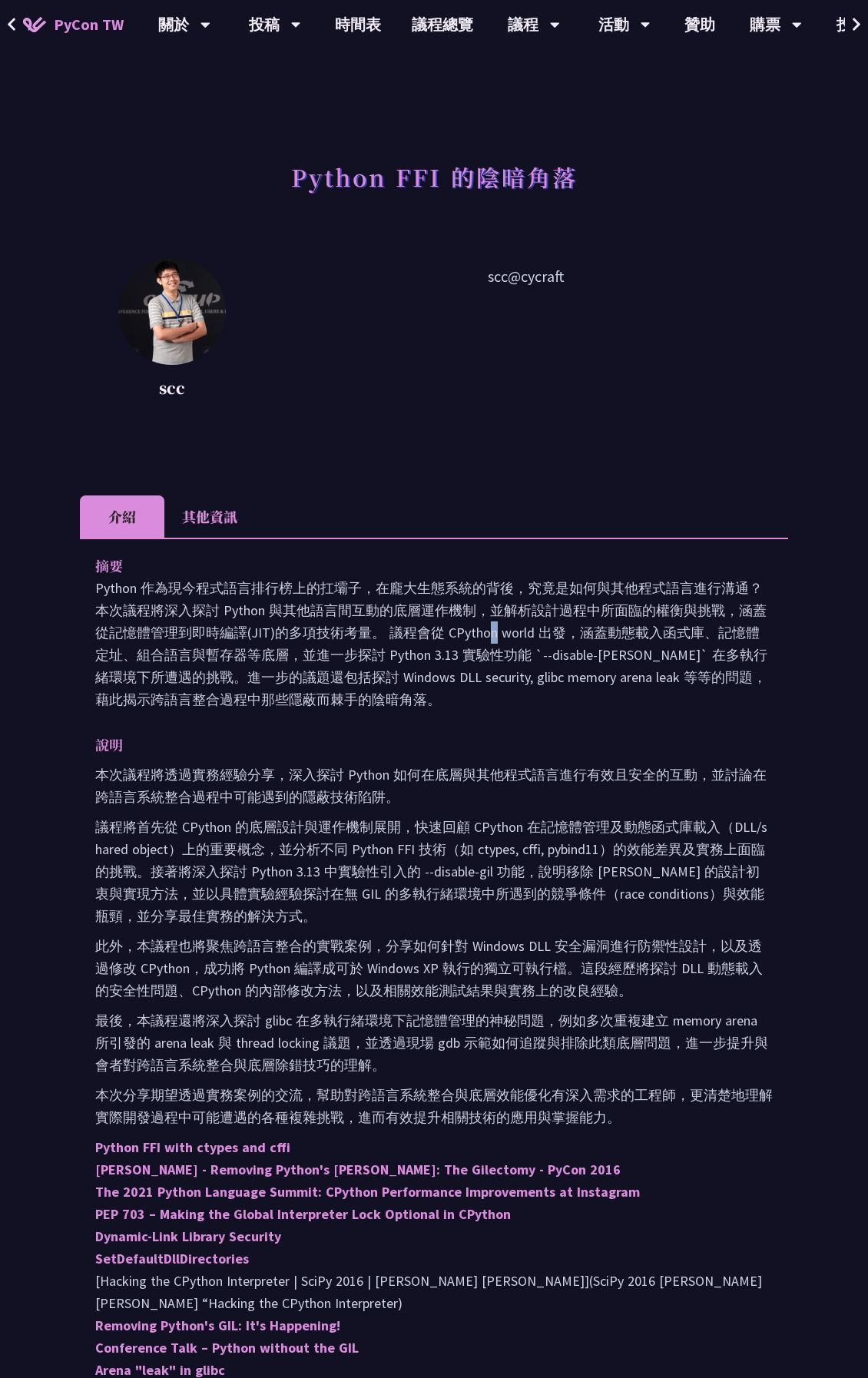 click on "Python 作為現今程式語言排行榜上的扛壩子，在龐大生態系統的背後，究竟是如何與其他程式語言進行溝通？本次議程將深入探討 Python 與其他語言間互動的底層運作機制，並解析設計過程中所面臨的權衡與挑戰，涵蓋從記憶體管理到即時編譯(JIT)的多項技術考量。
議程會從 CPython world 出發，涵蓋動態載入函式庫、記憶體定址、組合語言與暫存器等底層，並進一步探討 Python 3.13 實驗性功能 `--disable-[PERSON_NAME]` 在多執行緒環境下所遭遇的挑戰。進一步的議題還包括探討 Windows DLL security, glibc memory arena leak 等等的問題，藉此揭示跨語言整合過程中那些隱蔽而棘手的陰暗角落。" at bounding box center [434, 644] 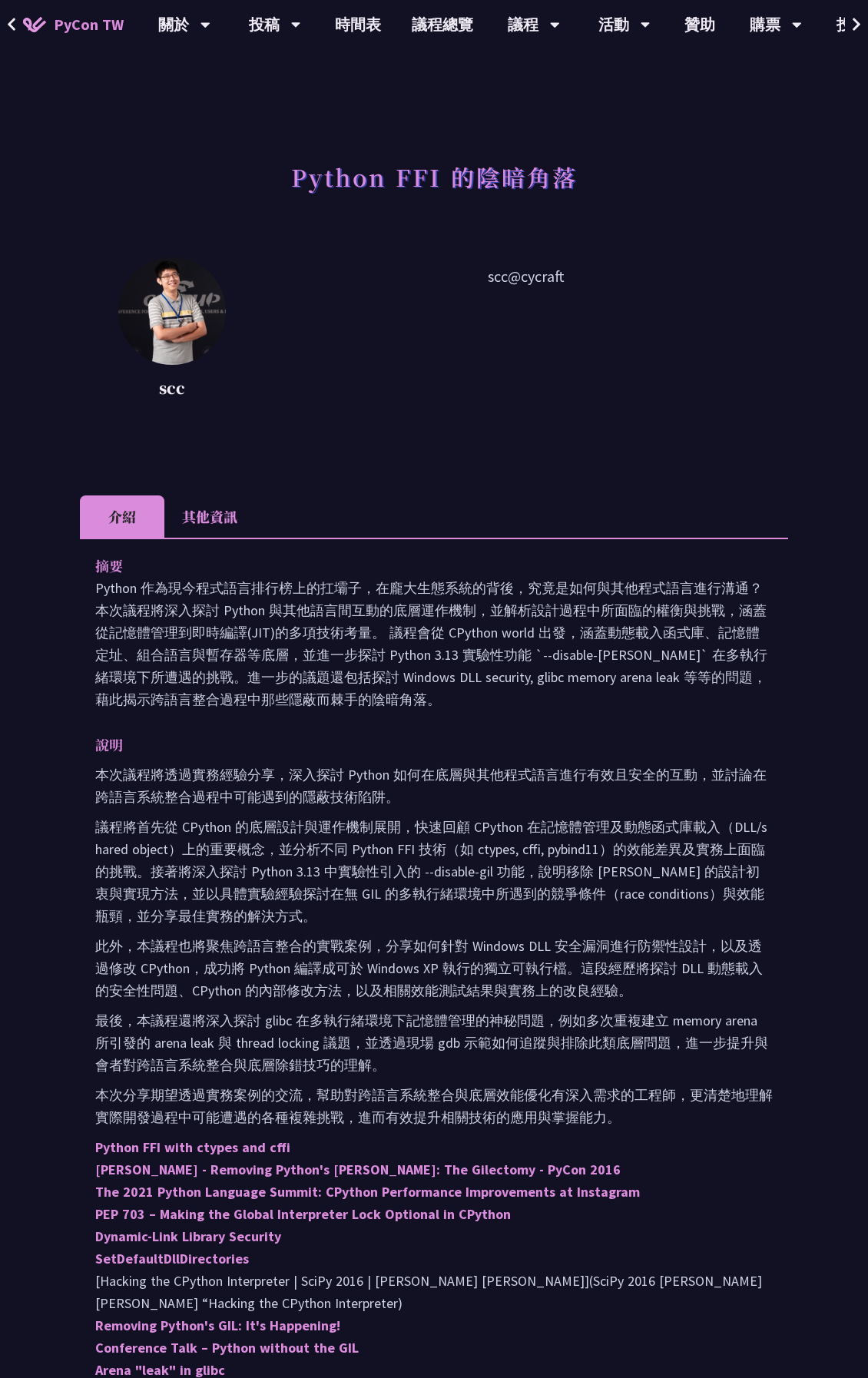 drag, startPoint x: 272, startPoint y: 637, endPoint x: 317, endPoint y: 681, distance: 62.936476 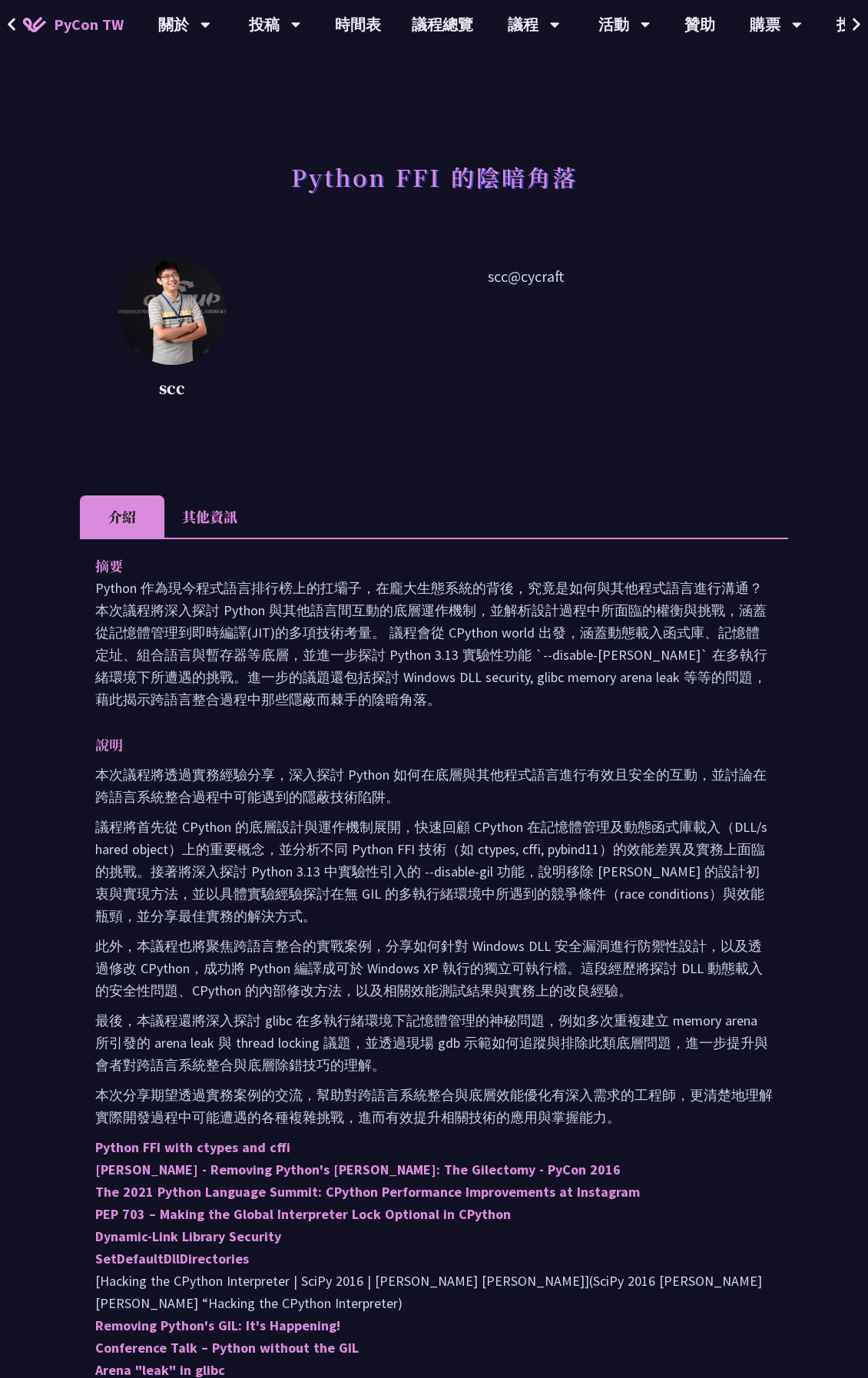 drag, startPoint x: 317, startPoint y: 695, endPoint x: 466, endPoint y: 912, distance: 263.22994 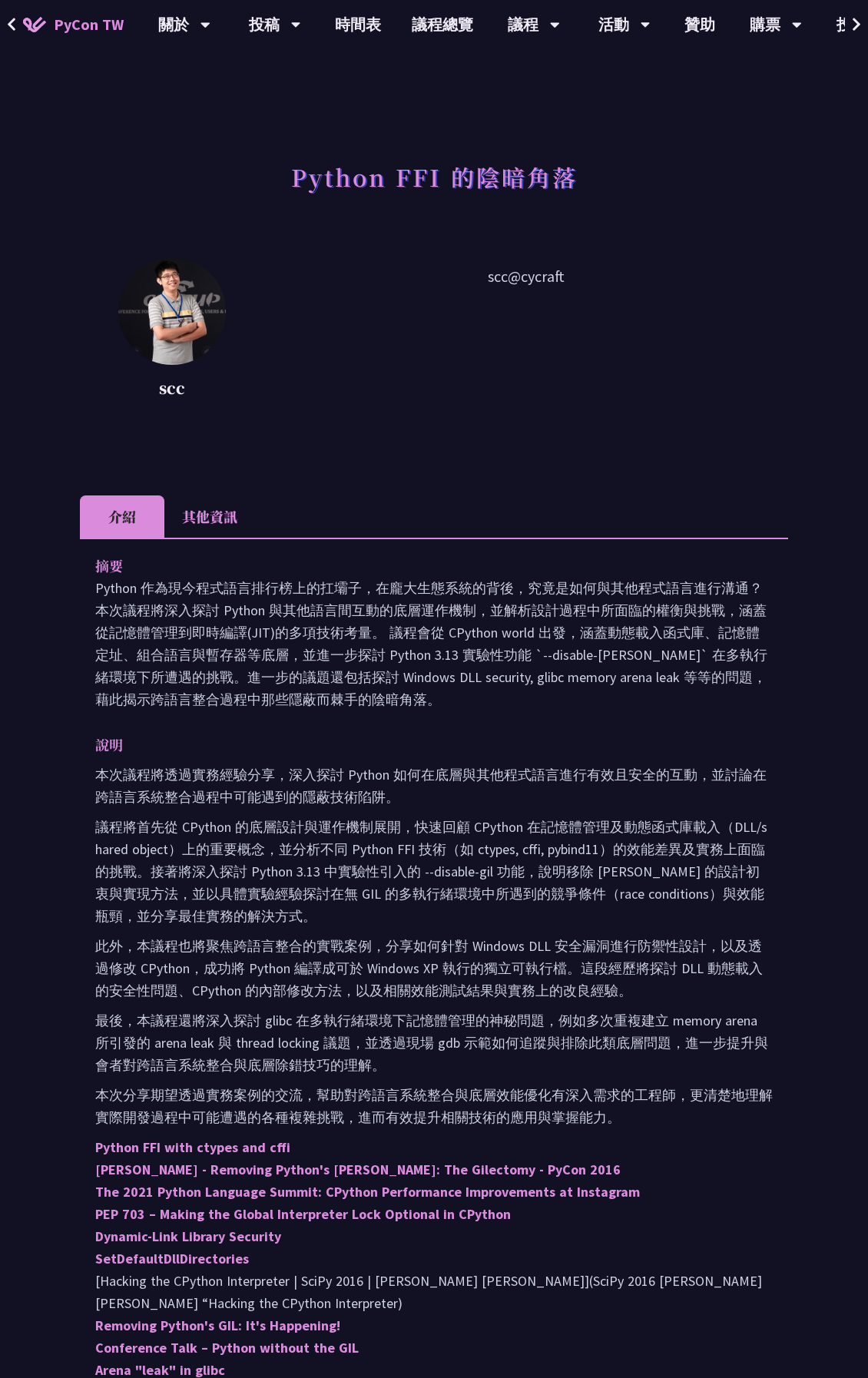 click on "摘要
Python 作為現今程式語言排行榜上的扛壩子，在龐大生態系統的背後，究竟是如何與其他程式語言進行溝通？本次議程將深入探討 Python 與其他語言間互動的底層運作機制，並解析設計過程中所面臨的權衡與挑戰，涵蓋從記憶體管理到即時編譯(JIT)的多項技術考量。
議程會從 CPython world 出發，涵蓋動態載入函式庫、記憶體定址、組合語言與暫存器等底層，並進一步探討 Python 3.13 實驗性功能 `--disable-[PERSON_NAME]` 在多執行緒環境下所遭遇的挑戰。進一步的議題還包括探討 Windows DLL security, glibc memory arena leak 等等的問題，藉此揭示跨語言整合過程中那些隱蔽而棘手的陰暗角落。
說明
Python FFI with ctypes and cffi
[PERSON_NAME] - Removing Python's GIL: The Gilectomy - PyCon 2016" at bounding box center (434, 979) 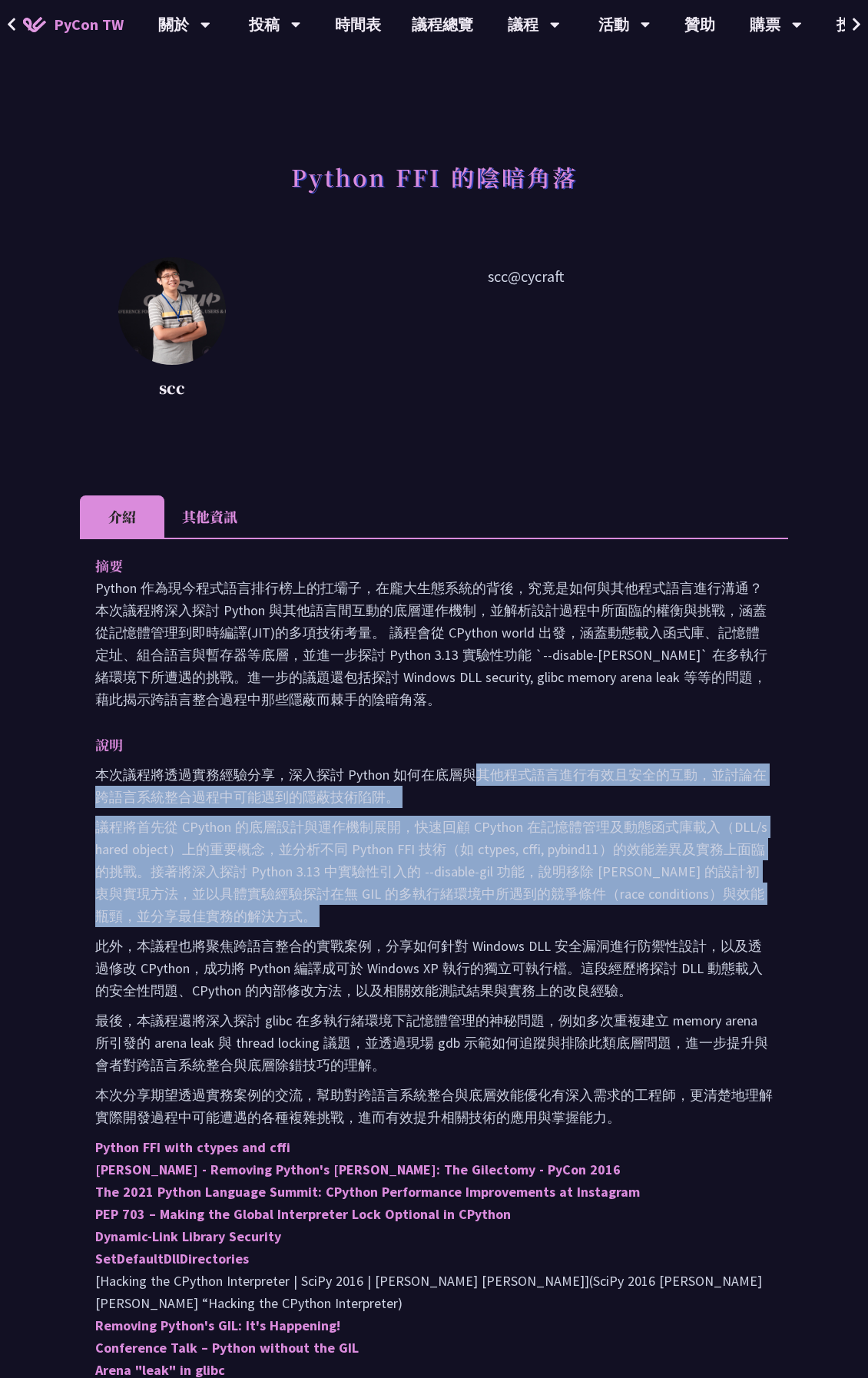 drag, startPoint x: 466, startPoint y: 912, endPoint x: 472, endPoint y: 770, distance: 142.1267 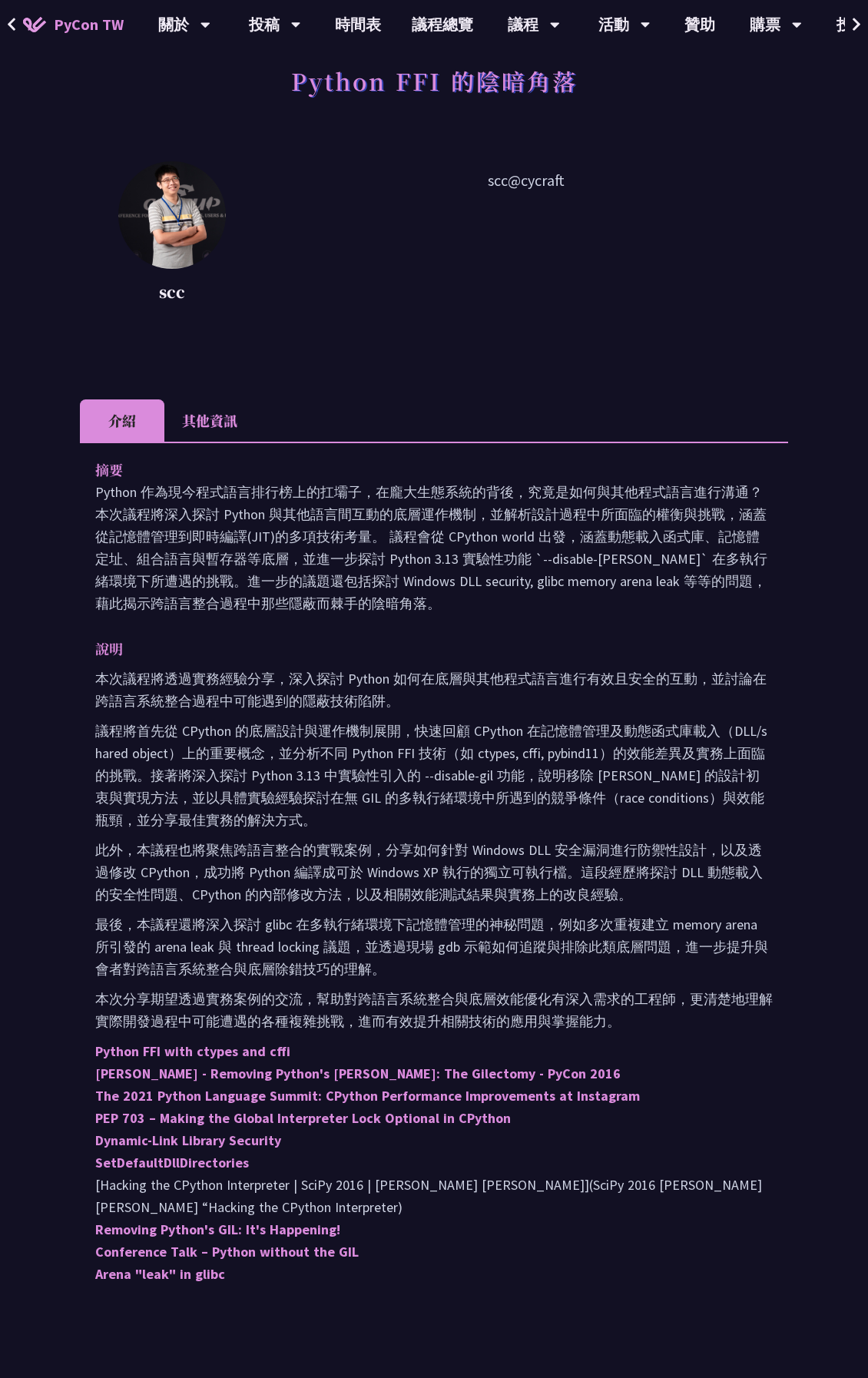scroll, scrollTop: 179, scrollLeft: 0, axis: vertical 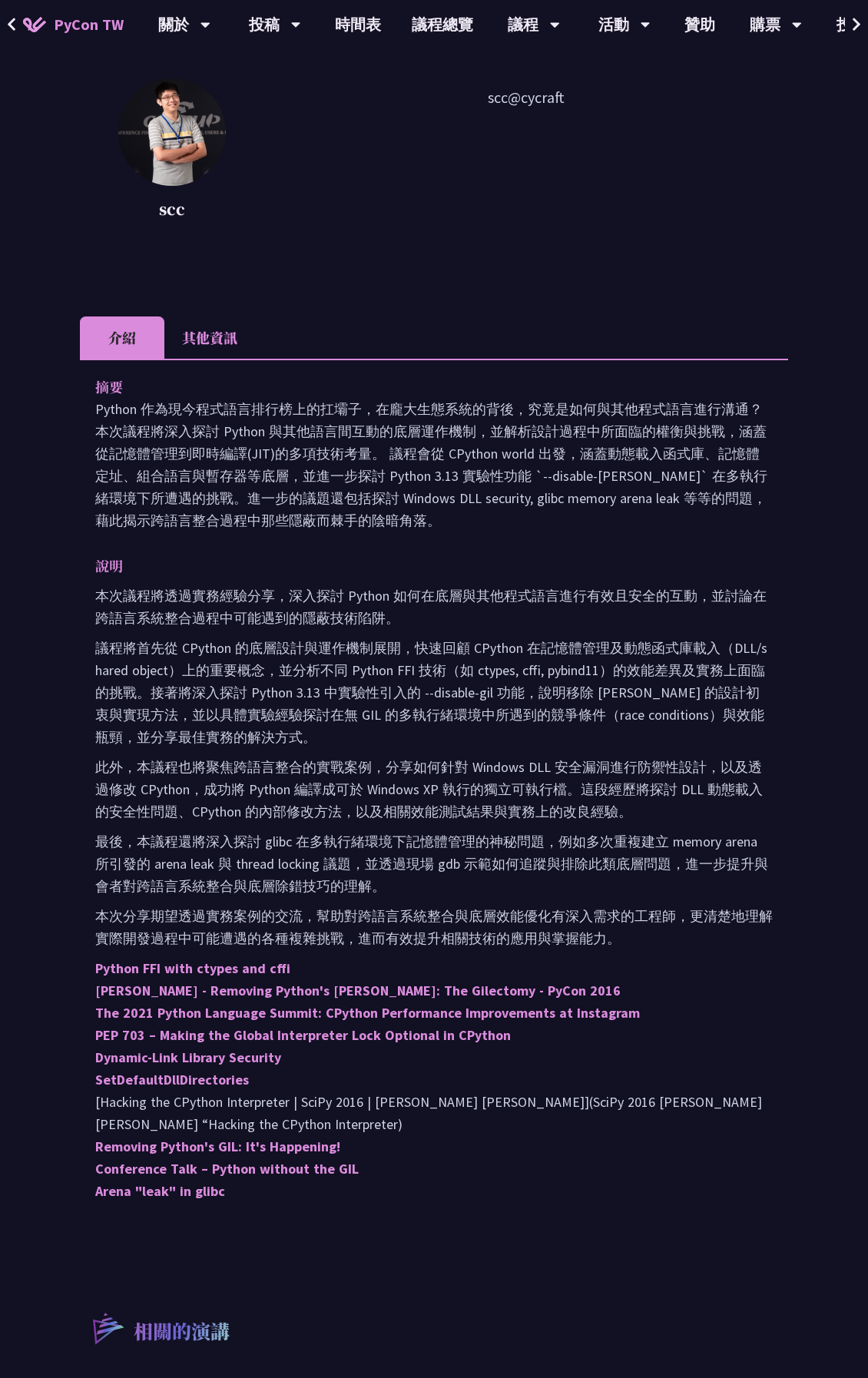 click on "議程將首先從 CPython 的底層設計與運作機制展開，快速回顧 CPython 在記憶體管理及動態函式庫載入（DLL/shared object）上的重要概念，並分析不同 Python FFI 技術（如 ctypes, cffi, pybind11）的效能差異及實務上面臨的挑戰。接著將深入探討 Python 3.13 中實驗性引入的 --disable-gil 功能，說明移除 [PERSON_NAME] 的設計初衷與實現方法，並以具體實驗經驗探討在無 GIL 的多執行緒環境中所遇到的競爭條件（race conditions）與效能瓶頸，並分享最佳實務的解決方式。" at bounding box center (434, 692) 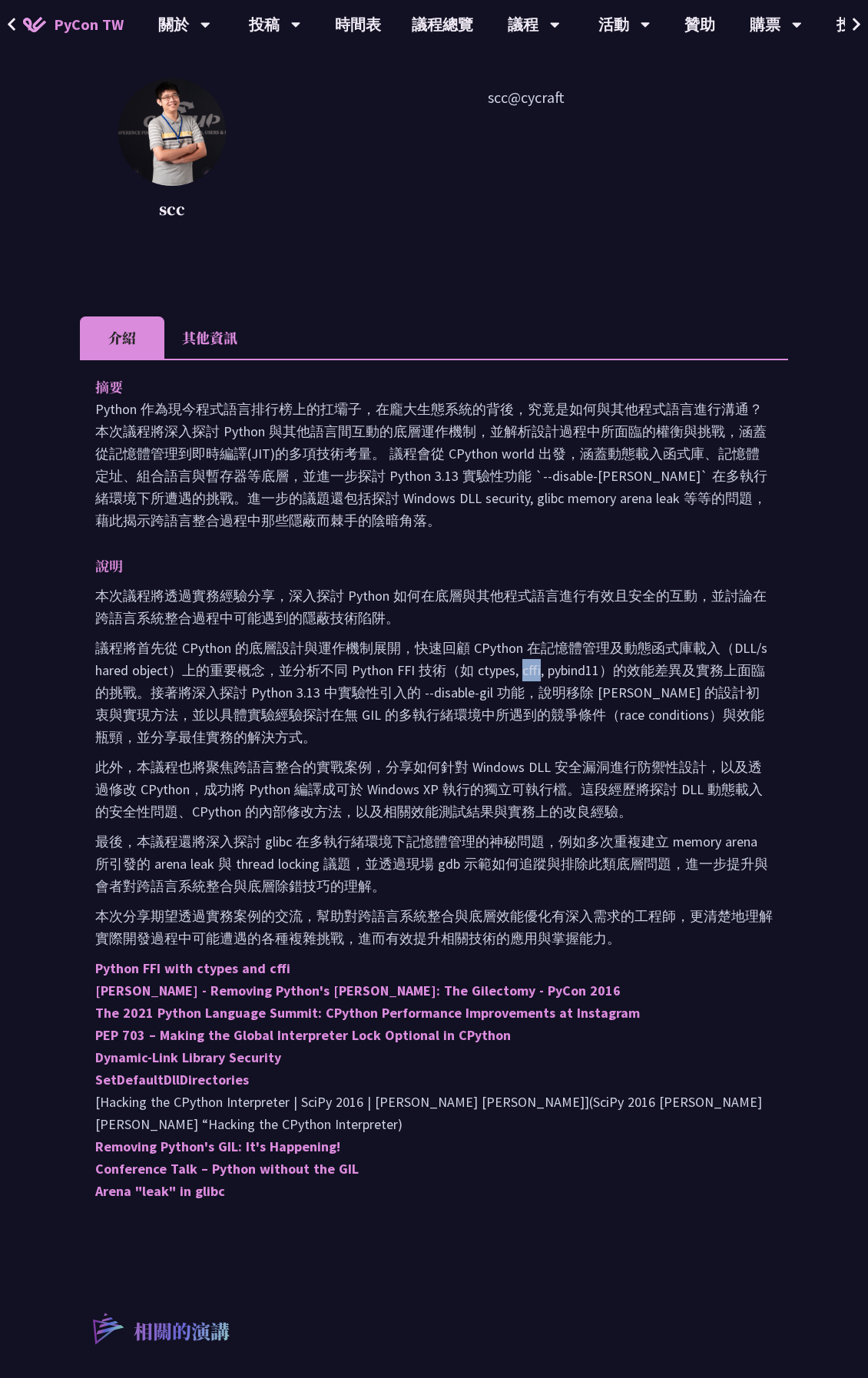 click on "議程將首先從 CPython 的底層設計與運作機制展開，快速回顧 CPython 在記憶體管理及動態函式庫載入（DLL/shared object）上的重要概念，並分析不同 Python FFI 技術（如 ctypes, cffi, pybind11）的效能差異及實務上面臨的挑戰。接著將深入探討 Python 3.13 中實驗性引入的 --disable-gil 功能，說明移除 [PERSON_NAME] 的設計初衷與實現方法，並以具體實驗經驗探討在無 GIL 的多執行緒環境中所遇到的競爭條件（race conditions）與效能瓶頸，並分享最佳實務的解決方式。" at bounding box center [434, 692] 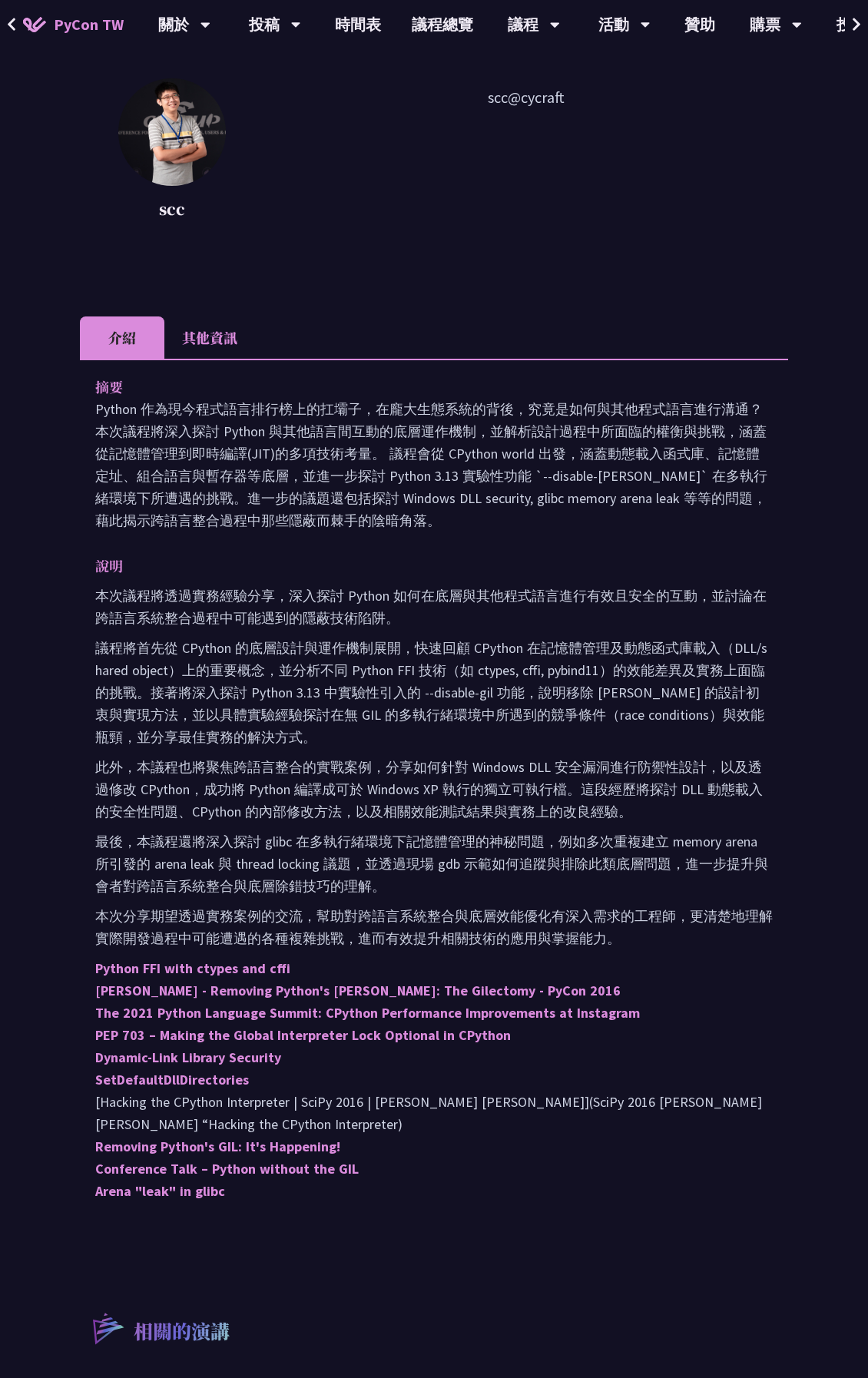 drag, startPoint x: 533, startPoint y: 669, endPoint x: 517, endPoint y: 706, distance: 40.311289 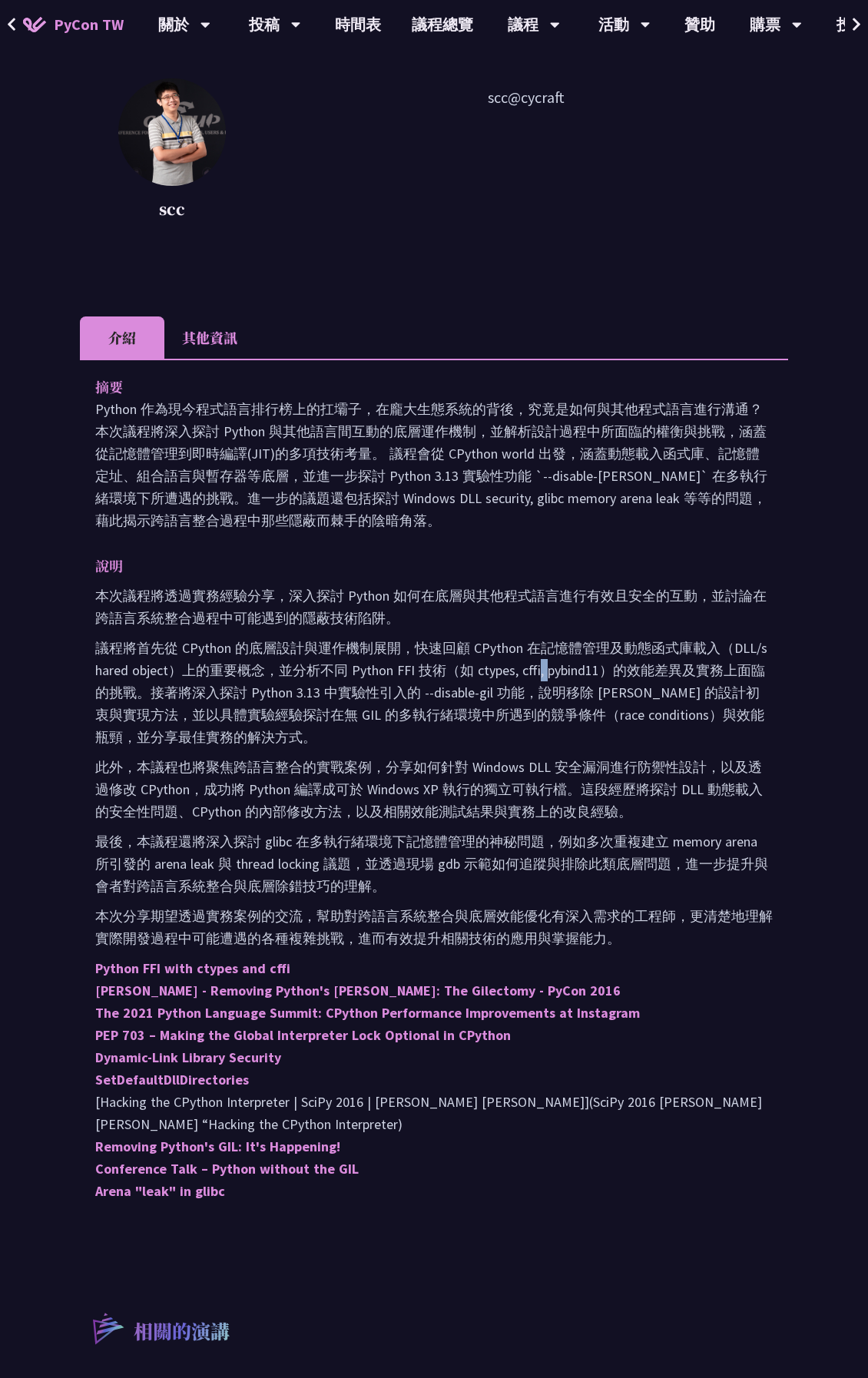 click on "議程將首先從 CPython 的底層設計與運作機制展開，快速回顧 CPython 在記憶體管理及動態函式庫載入（DLL/shared object）上的重要概念，並分析不同 Python FFI 技術（如 ctypes, cffi, pybind11）的效能差異及實務上面臨的挑戰。接著將深入探討 Python 3.13 中實驗性引入的 --disable-gil 功能，說明移除 [PERSON_NAME] 的設計初衷與實現方法，並以具體實驗經驗探討在無 GIL 的多執行緒環境中所遇到的競爭條件（race conditions）與效能瓶頸，並分享最佳實務的解決方式。" at bounding box center [434, 692] 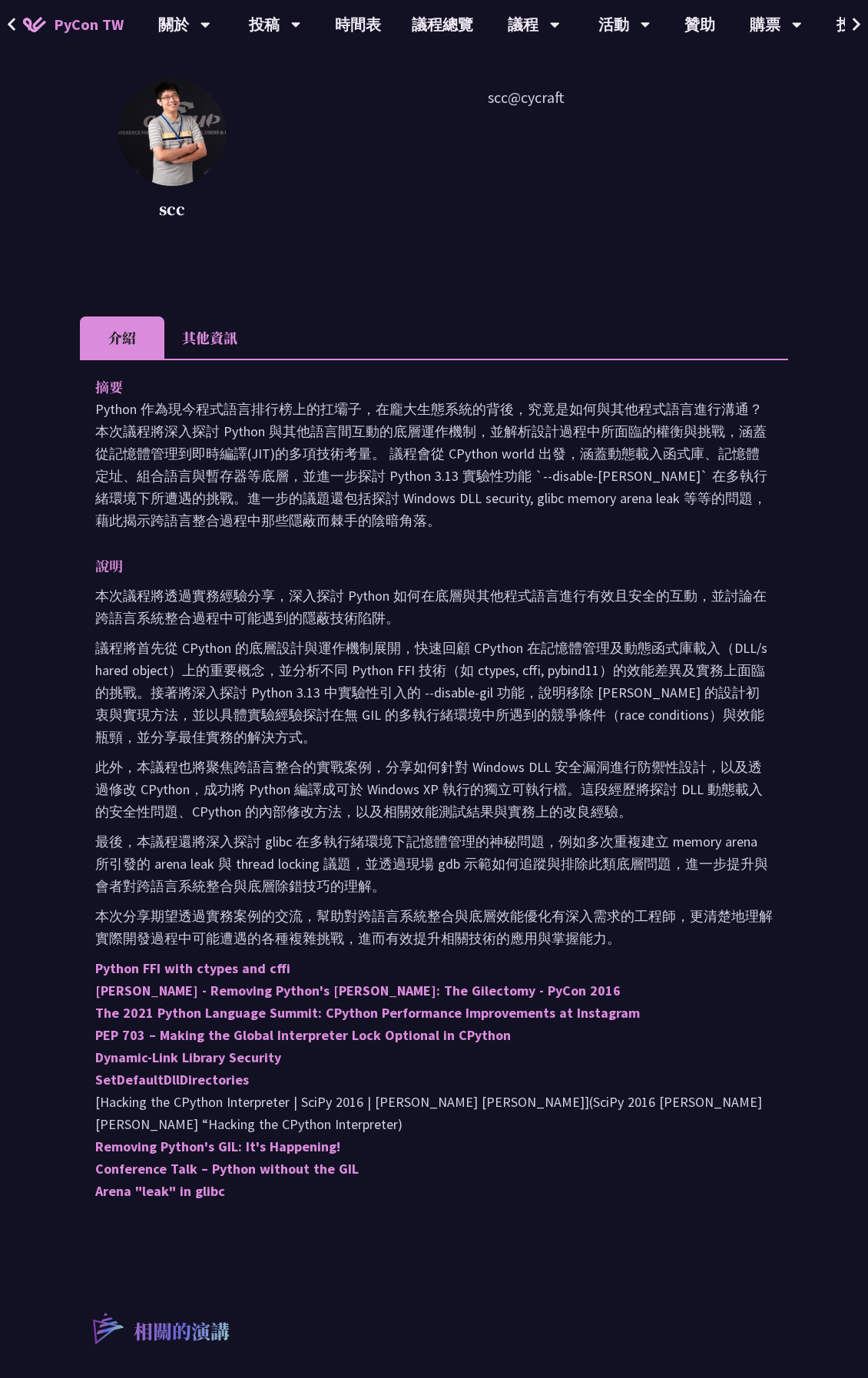 drag, startPoint x: 538, startPoint y: 671, endPoint x: 532, endPoint y: 707, distance: 36.4966 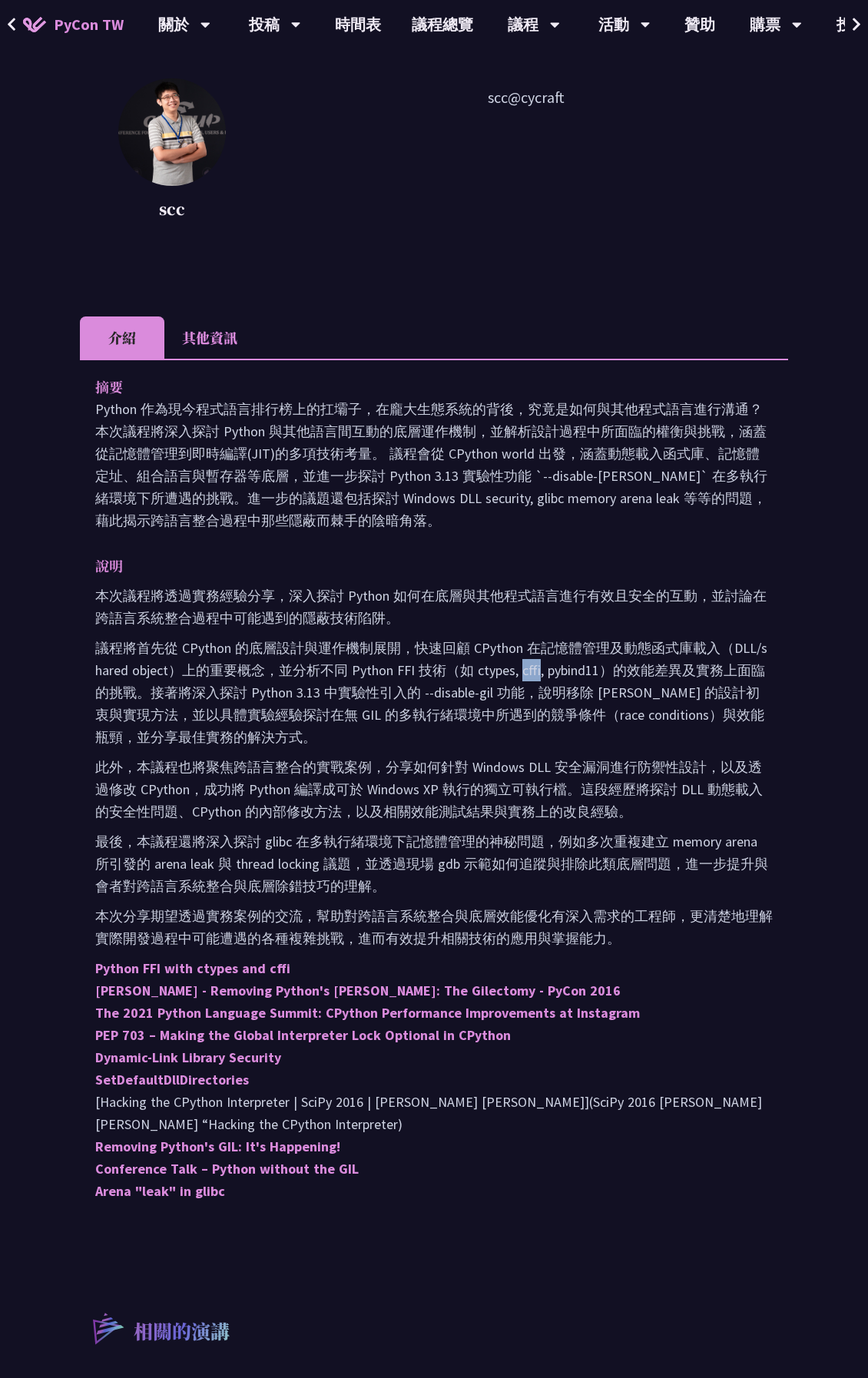 click on "議程將首先從 CPython 的底層設計與運作機制展開，快速回顧 CPython 在記憶體管理及動態函式庫載入（DLL/shared object）上的重要概念，並分析不同 Python FFI 技術（如 ctypes, cffi, pybind11）的效能差異及實務上面臨的挑戰。接著將深入探討 Python 3.13 中實驗性引入的 --disable-gil 功能，說明移除 [PERSON_NAME] 的設計初衷與實現方法，並以具體實驗經驗探討在無 GIL 的多執行緒環境中所遇到的競爭條件（race conditions）與效能瓶頸，並分享最佳實務的解決方式。" at bounding box center [434, 692] 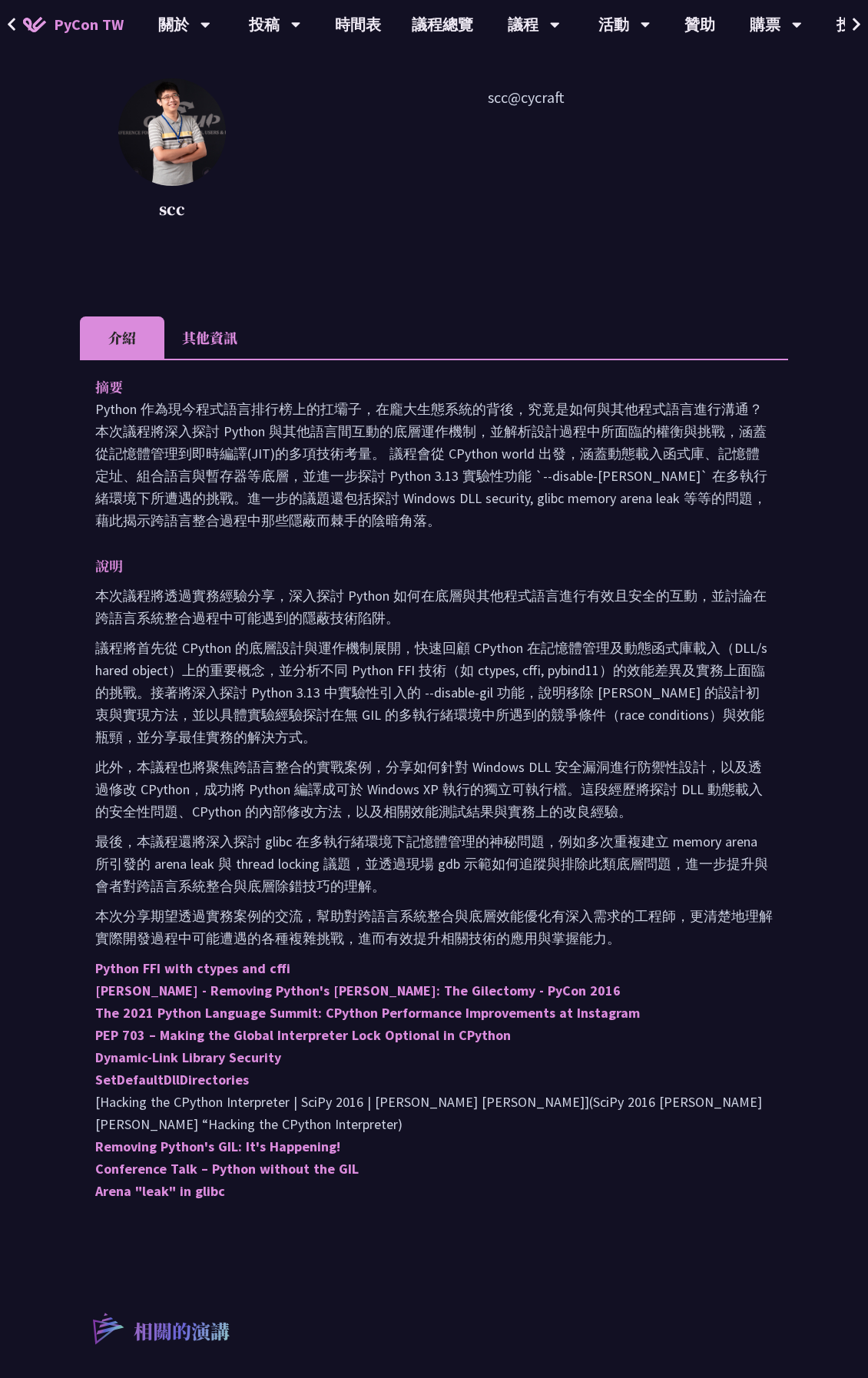 drag, startPoint x: 529, startPoint y: 671, endPoint x: 520, endPoint y: 702, distance: 32.280025 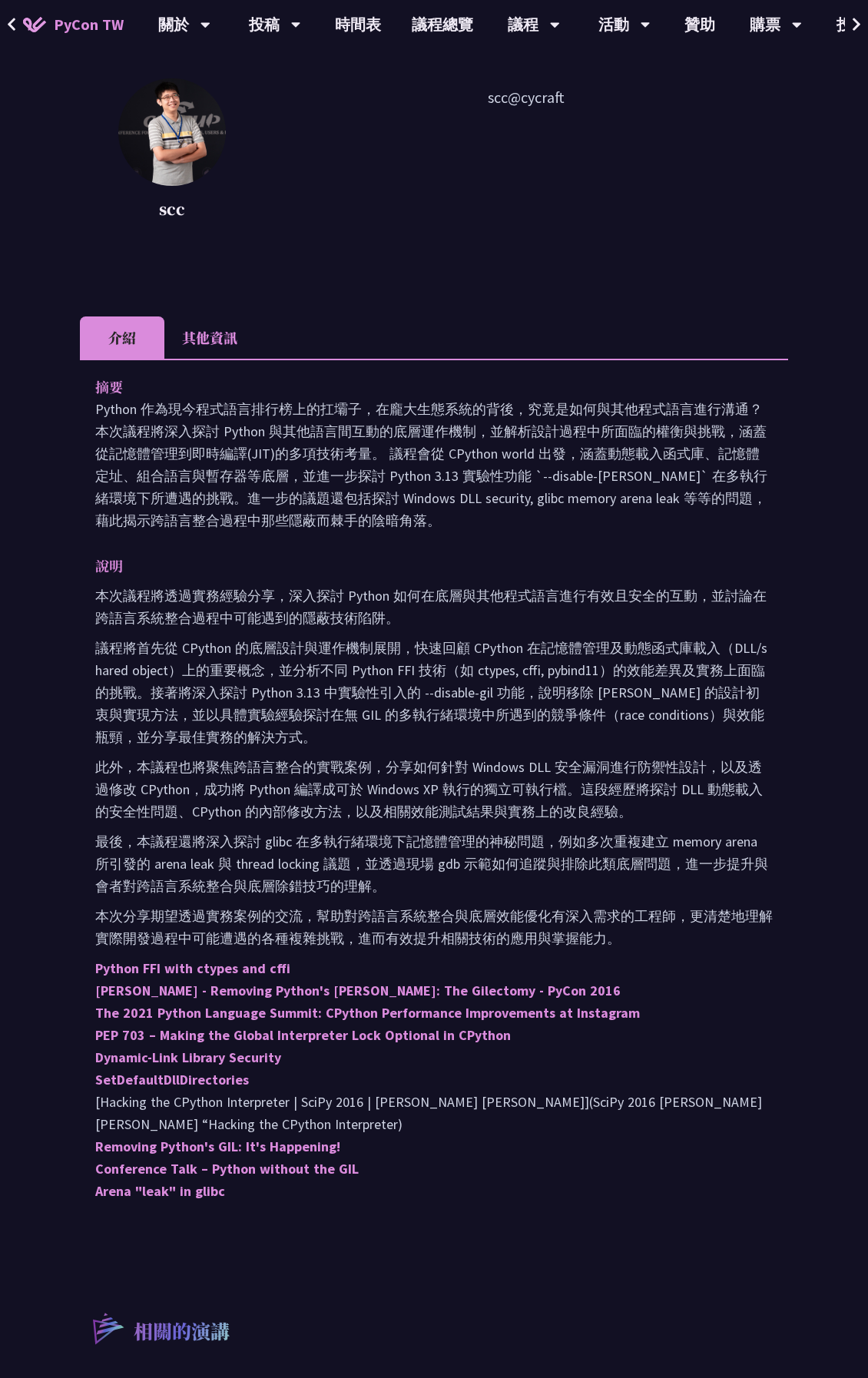 click on "議程將首先從 CPython 的底層設計與運作機制展開，快速回顧 CPython 在記憶體管理及動態函式庫載入（DLL/shared object）上的重要概念，並分析不同 Python FFI 技術（如 ctypes, cffi, pybind11）的效能差異及實務上面臨的挑戰。接著將深入探討 Python 3.13 中實驗性引入的 --disable-gil 功能，說明移除 [PERSON_NAME] 的設計初衷與實現方法，並以具體實驗經驗探討在無 GIL 的多執行緒環境中所遇到的競爭條件（race conditions）與效能瓶頸，並分享最佳實務的解決方式。" at bounding box center [434, 692] 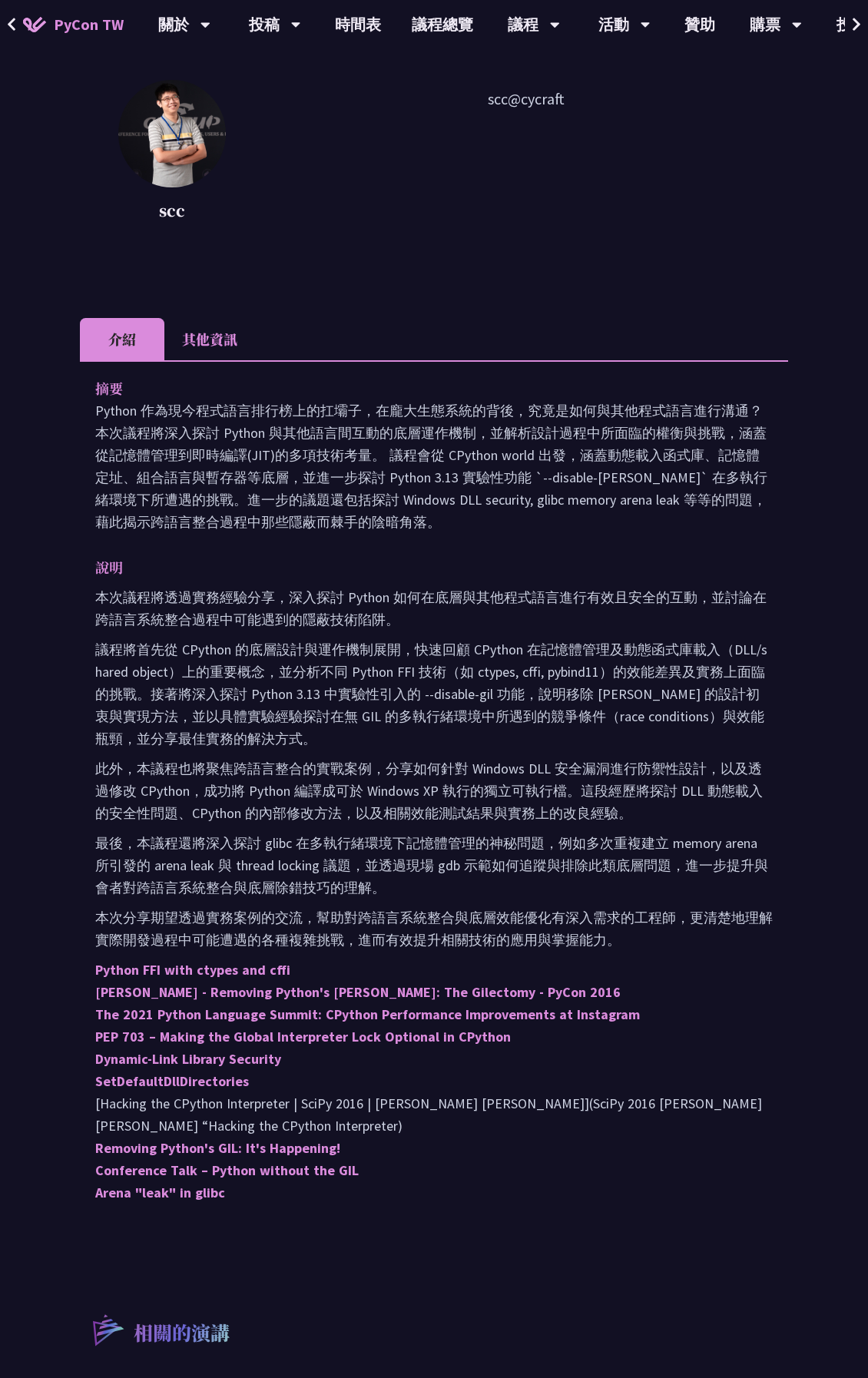 scroll, scrollTop: 179, scrollLeft: 0, axis: vertical 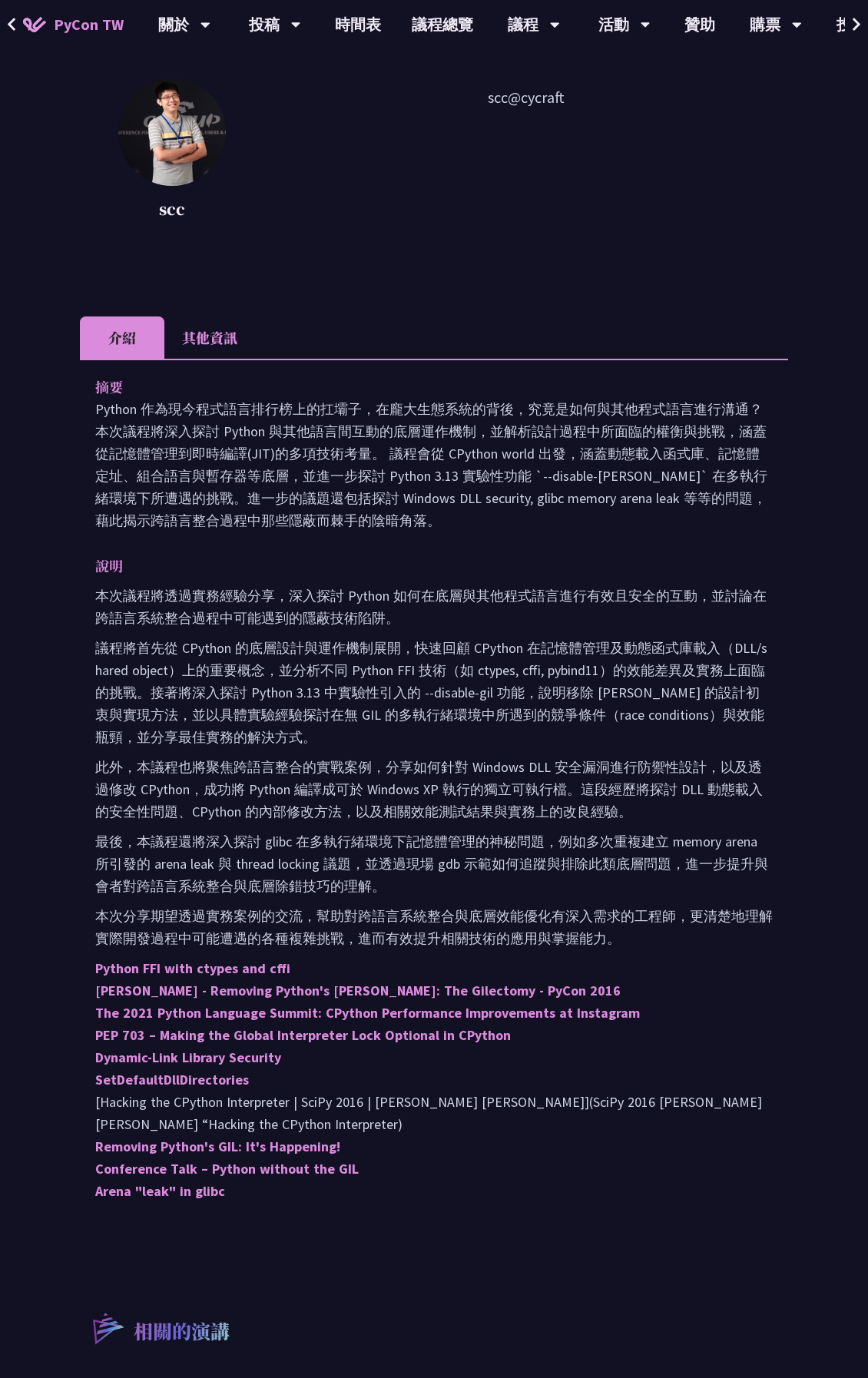 drag, startPoint x: 615, startPoint y: 878, endPoint x: 643, endPoint y: 575, distance: 304.29098 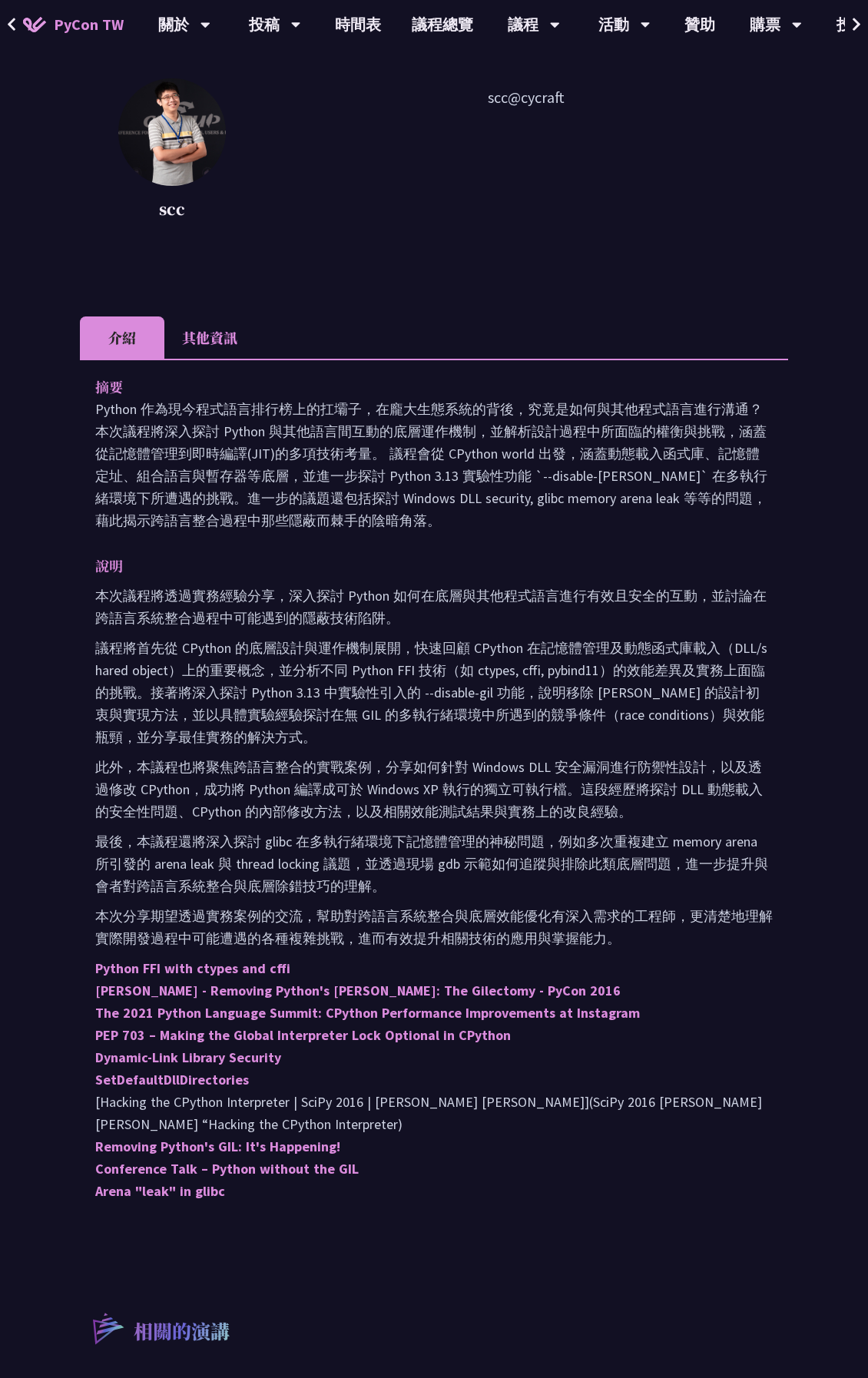 click on "說明
本次議程將透過實務經驗分享，深入探討 Python 如何在底層與其他程式語言進行有效且安全的互動，並討論在跨語言系統整合過程中可能遇到的隱蔽技術陷阱。
議程將首先從 CPython 的底層設計與運作機制展開，快速回顧 CPython 在記憶體管理及動態函式庫載入（DLL/shared object）上的重要概念，並分析不同 Python FFI 技術（如 ctypes, cffi, pybind11）的效能差異及實務上面臨的挑戰。接著將深入探討 Python 3.13 中實驗性引入的 --disable-gil 功能，說明移除 [PERSON_NAME] 的設計初衷與實現方法，並以具體實驗經驗探討在無 GIL 的多執行緒環境中所遇到的競爭條件（race conditions）與效能瓶頸，並分享最佳實務的解決方式。
Python FFI with ctypes and cffi
[PERSON_NAME] - Removing Python's [PERSON_NAME]: The Gilectomy - PyCon 2016
PEP 703 – Making the Global Interpreter Lock Optional in CPython" at bounding box center [434, 878] 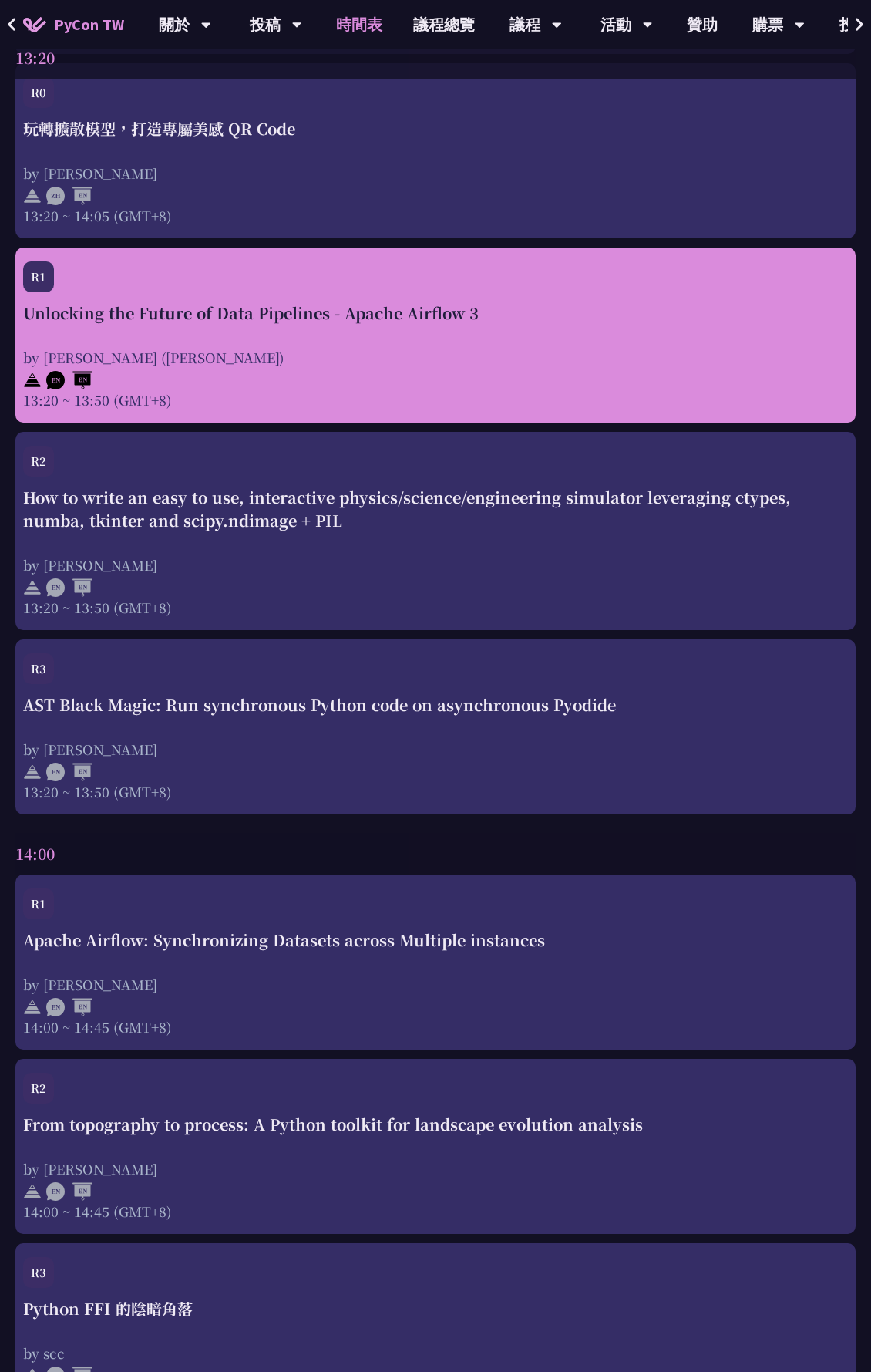 scroll, scrollTop: 3413, scrollLeft: 0, axis: vertical 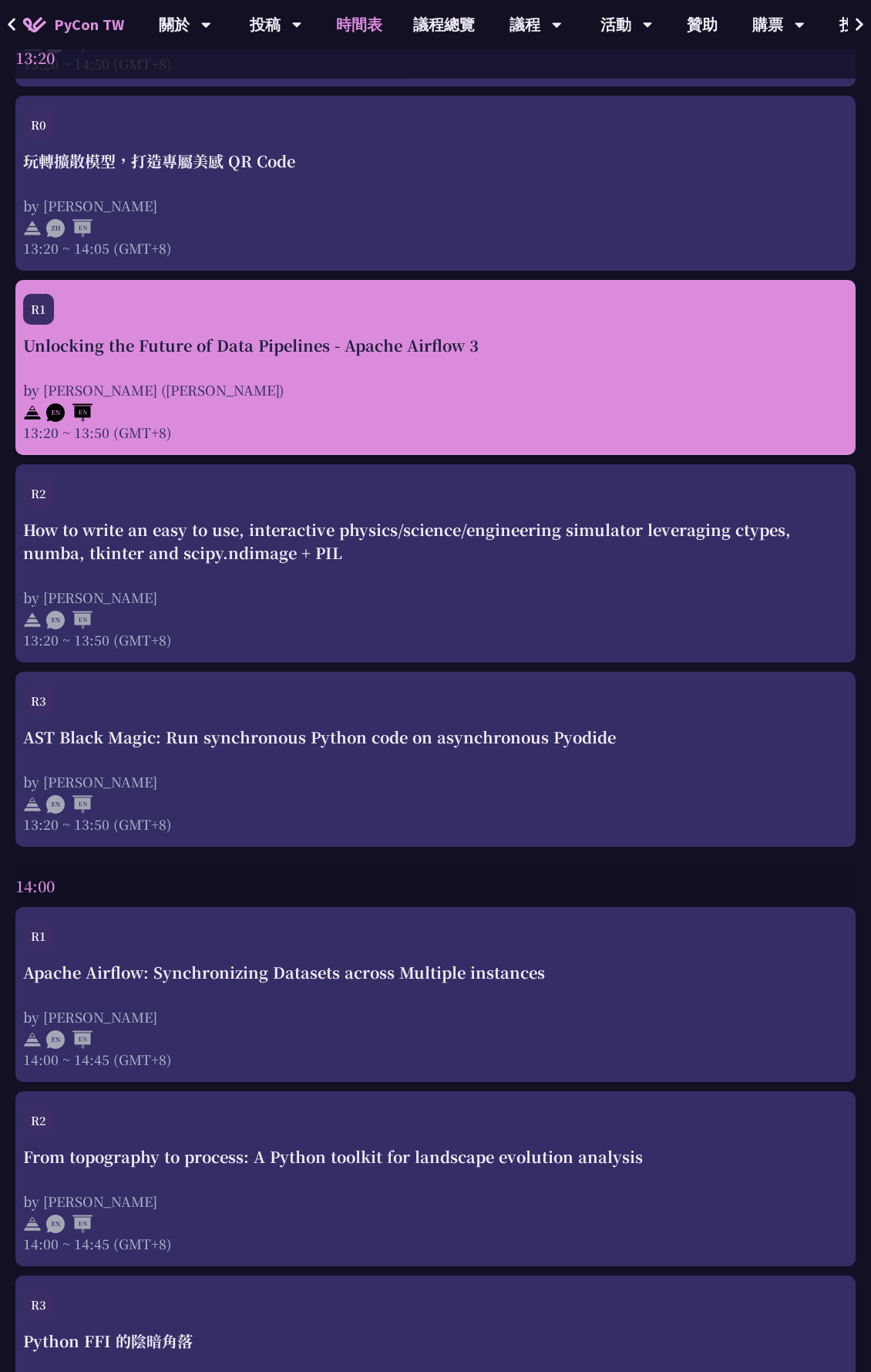 click on "Unlocking the Future of Data Pipelines - Apache Airflow 3
by [PERSON_NAME] ([PERSON_NAME])
13:20 ~ 13:50 (GMT+8)" at bounding box center [436, 388] 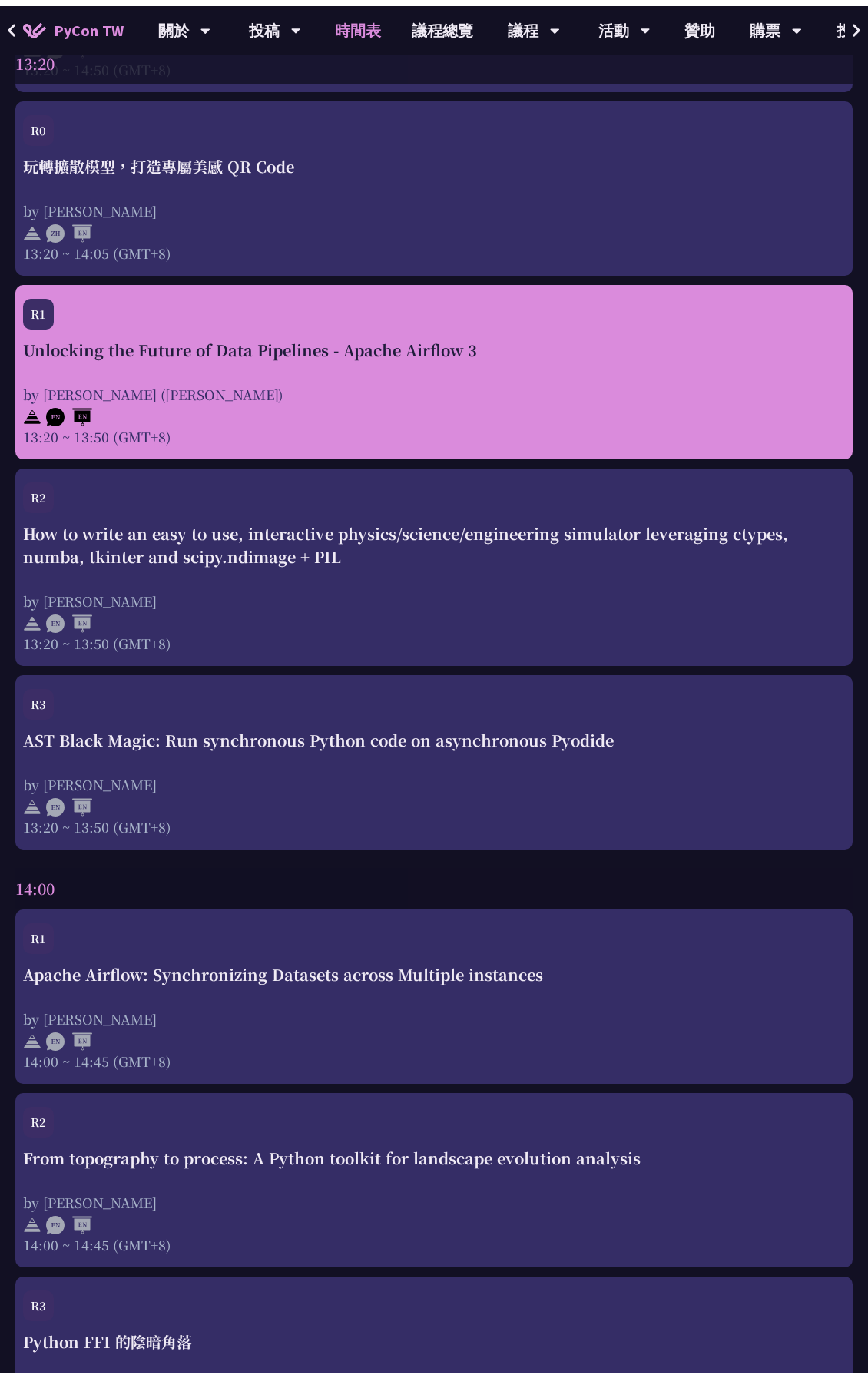 scroll, scrollTop: 0, scrollLeft: 0, axis: both 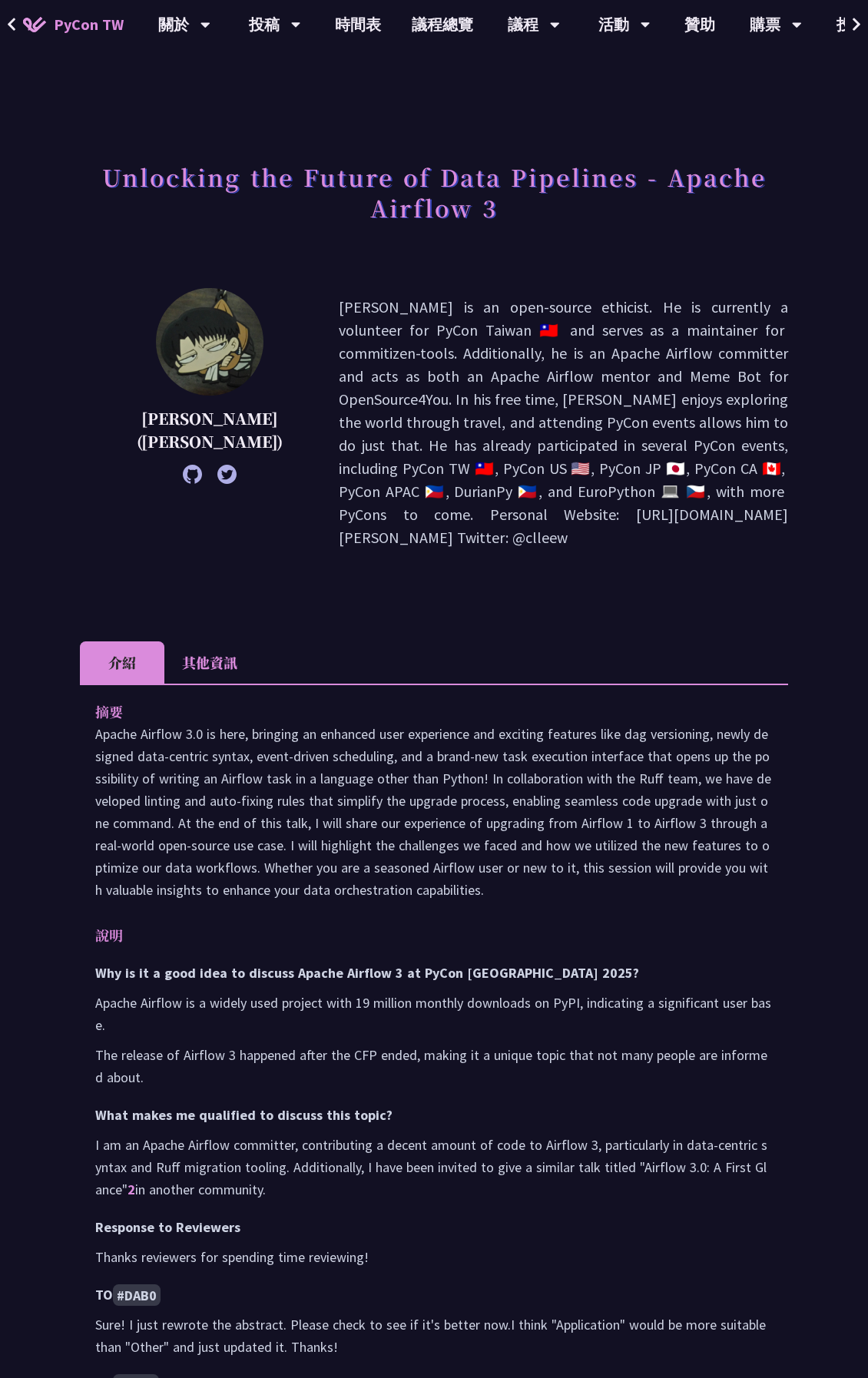 click on "[PERSON_NAME] is an open-source ethicist. He is currently a volunteer for PyCon Taiwan 🇹🇼 and serves as a maintainer for commitizen-tools. Additionally, he is an Apache Airflow committer and acts as both an Apache Airflow mentor and Meme Bot for OpenSource4You. In his free time, [PERSON_NAME] enjoys exploring the world through travel, and attending PyCon events allows him to do just that. He has already participated in several PyCon events, including PyCon TW 🇹🇼, PyCon US 🇺🇸, PyCon JP 🇯🇵, PyCon CA 🇨🇦, PyCon APAC 🇵🇭, DurianPy 🇵🇭, and EuroPython 💻 🇨🇿, with more PyCons to come.
Personal Website: [URL][DOMAIN_NAME][PERSON_NAME]
Twitter: @clleew" at bounding box center [563, 422] 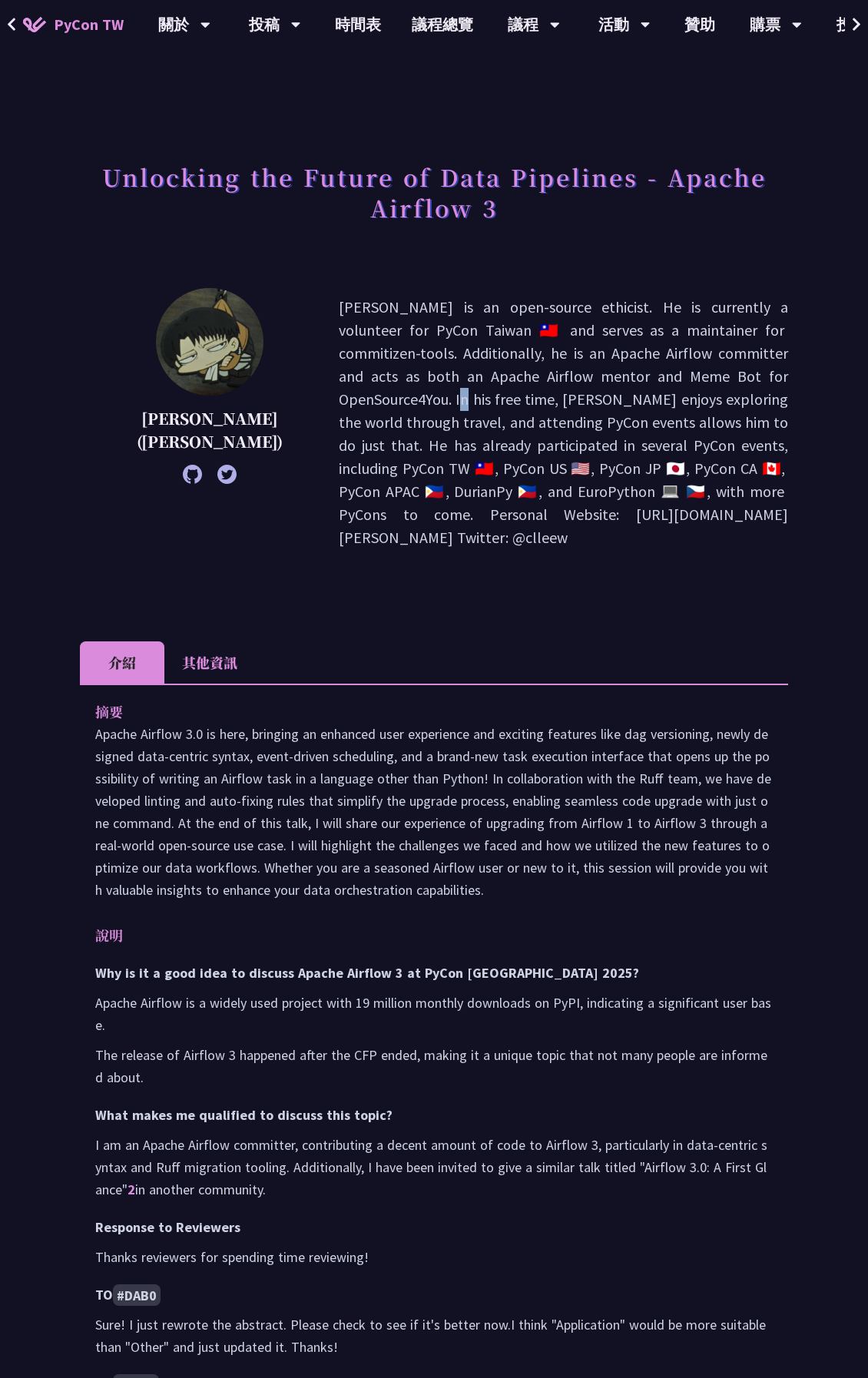 click on "[PERSON_NAME] is an open-source ethicist. He is currently a volunteer for PyCon Taiwan 🇹🇼 and serves as a maintainer for commitizen-tools. Additionally, he is an Apache Airflow committer and acts as both an Apache Airflow mentor and Meme Bot for OpenSource4You. In his free time, [PERSON_NAME] enjoys exploring the world through travel, and attending PyCon events allows him to do just that. He has already participated in several PyCon events, including PyCon TW 🇹🇼, PyCon US 🇺🇸, PyCon JP 🇯🇵, PyCon CA 🇨🇦, PyCon APAC 🇵🇭, DurianPy 🇵🇭, and EuroPython 💻 🇨🇿, with more PyCons to come.
Personal Website: [URL][DOMAIN_NAME][PERSON_NAME]
Twitter: @clleew" at bounding box center (563, 422) 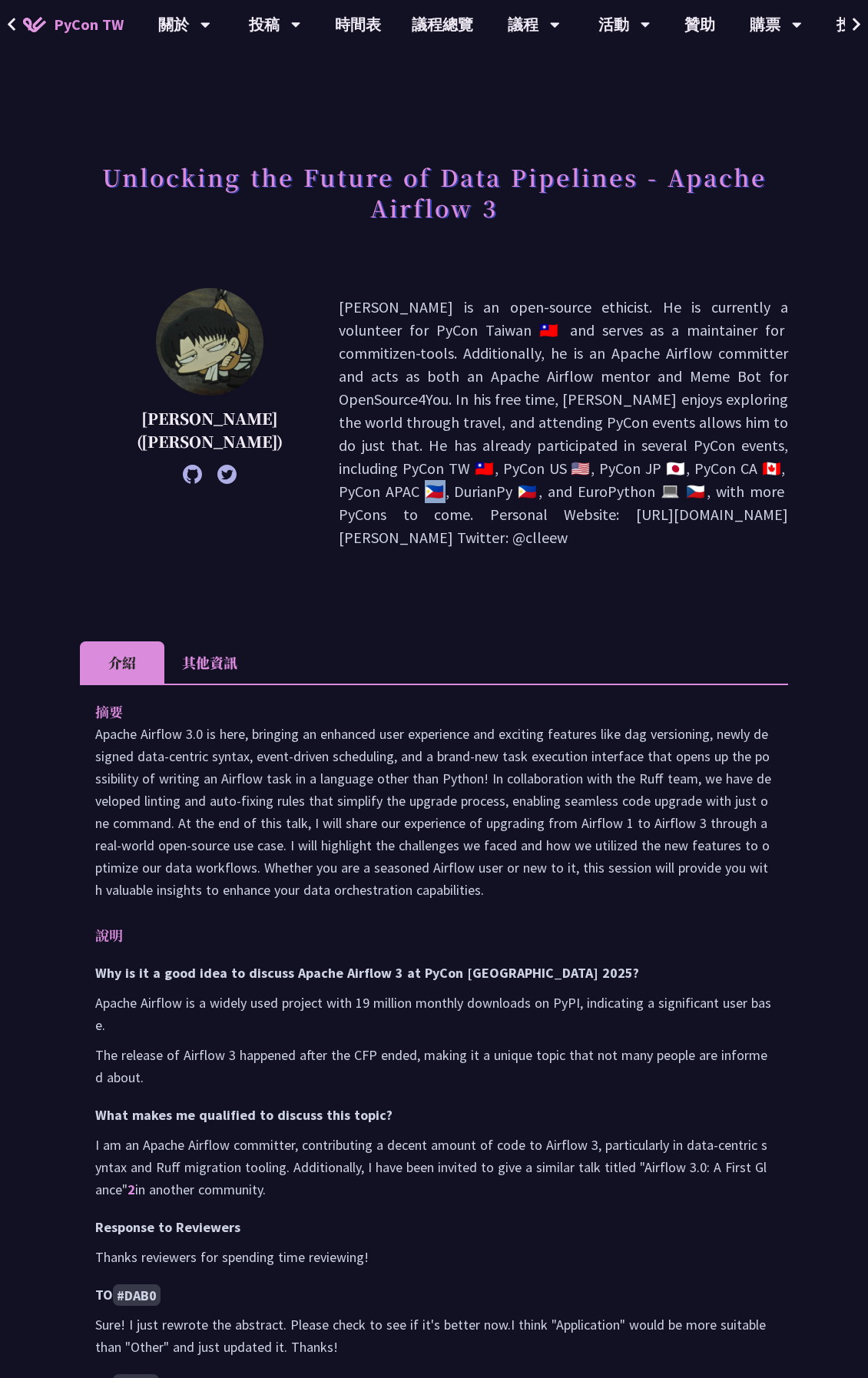 drag, startPoint x: 378, startPoint y: 371, endPoint x: 545, endPoint y: 438, distance: 179.93888 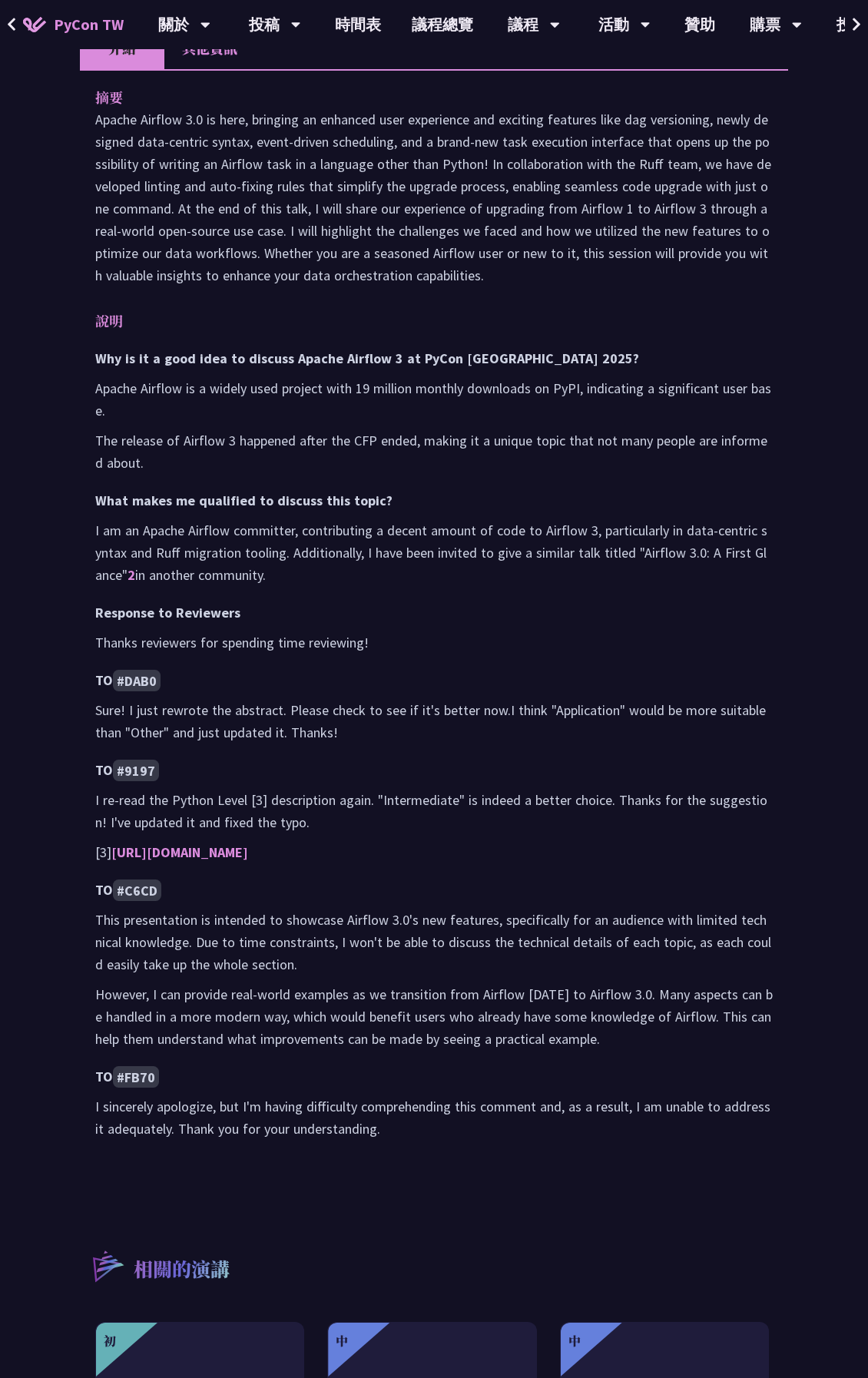 click on "I am an Apache Airflow committer, contributing a decent amount of code to Airflow 3, particularly in data-centric syntax and Ruff migration tooling. Additionally, I have been invited to give a similar talk titled "Airflow 3.0: A First Glance"  2  in another community." at bounding box center [434, 552] 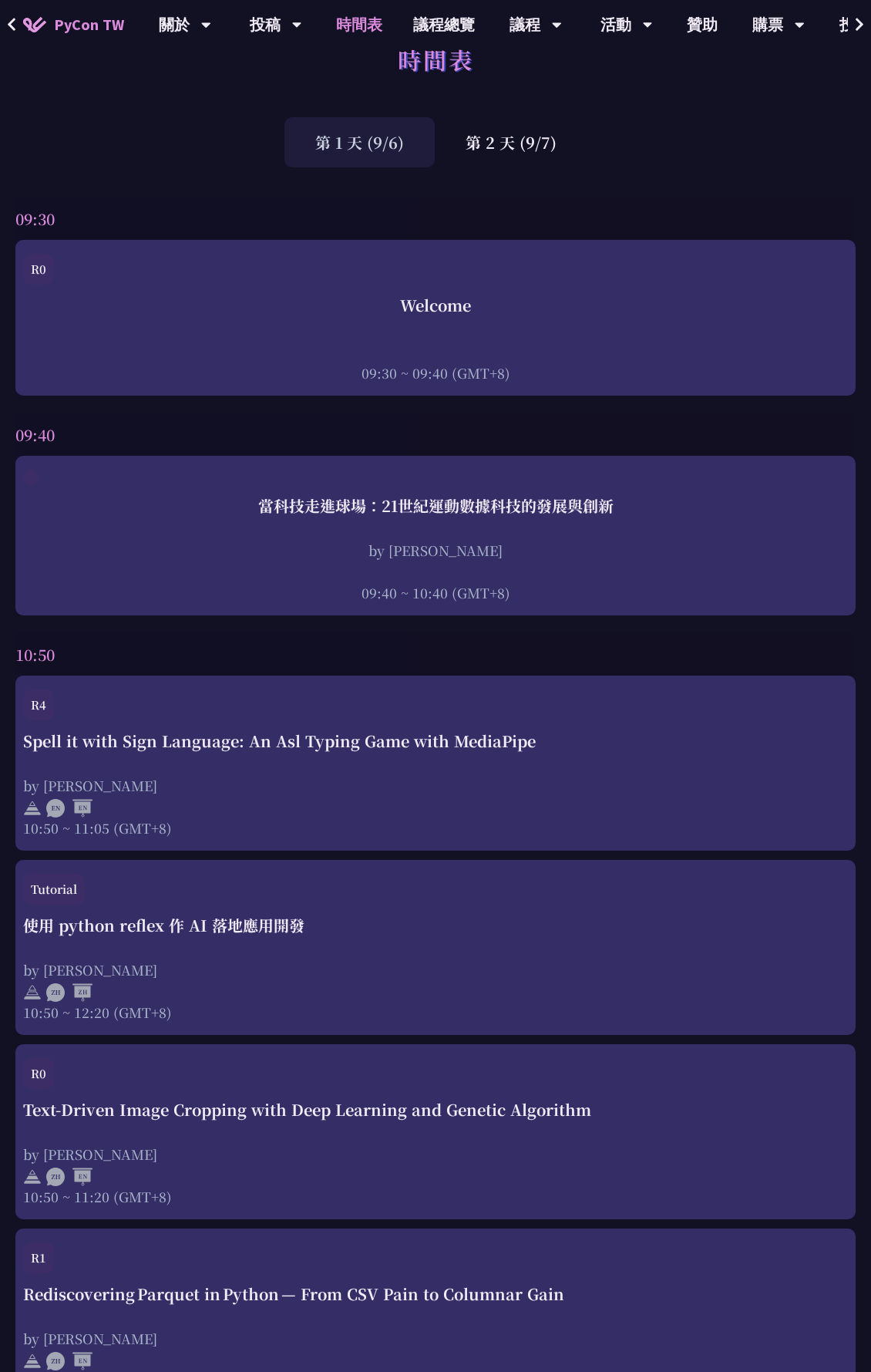 scroll, scrollTop: 0, scrollLeft: 0, axis: both 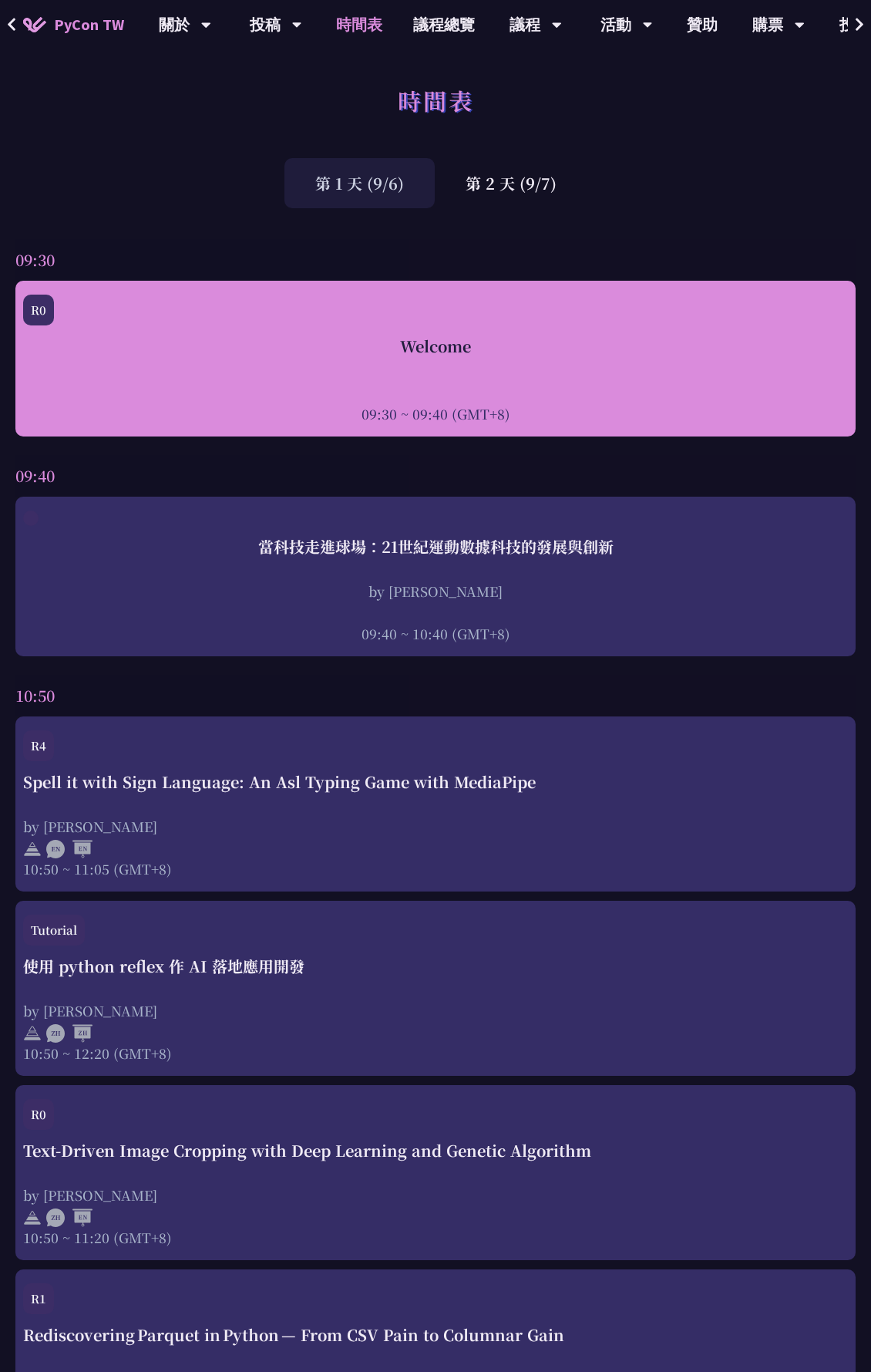 click on "R0
Welcome
09:30 ~ 09:40 (GMT+8)" at bounding box center (436, 359) 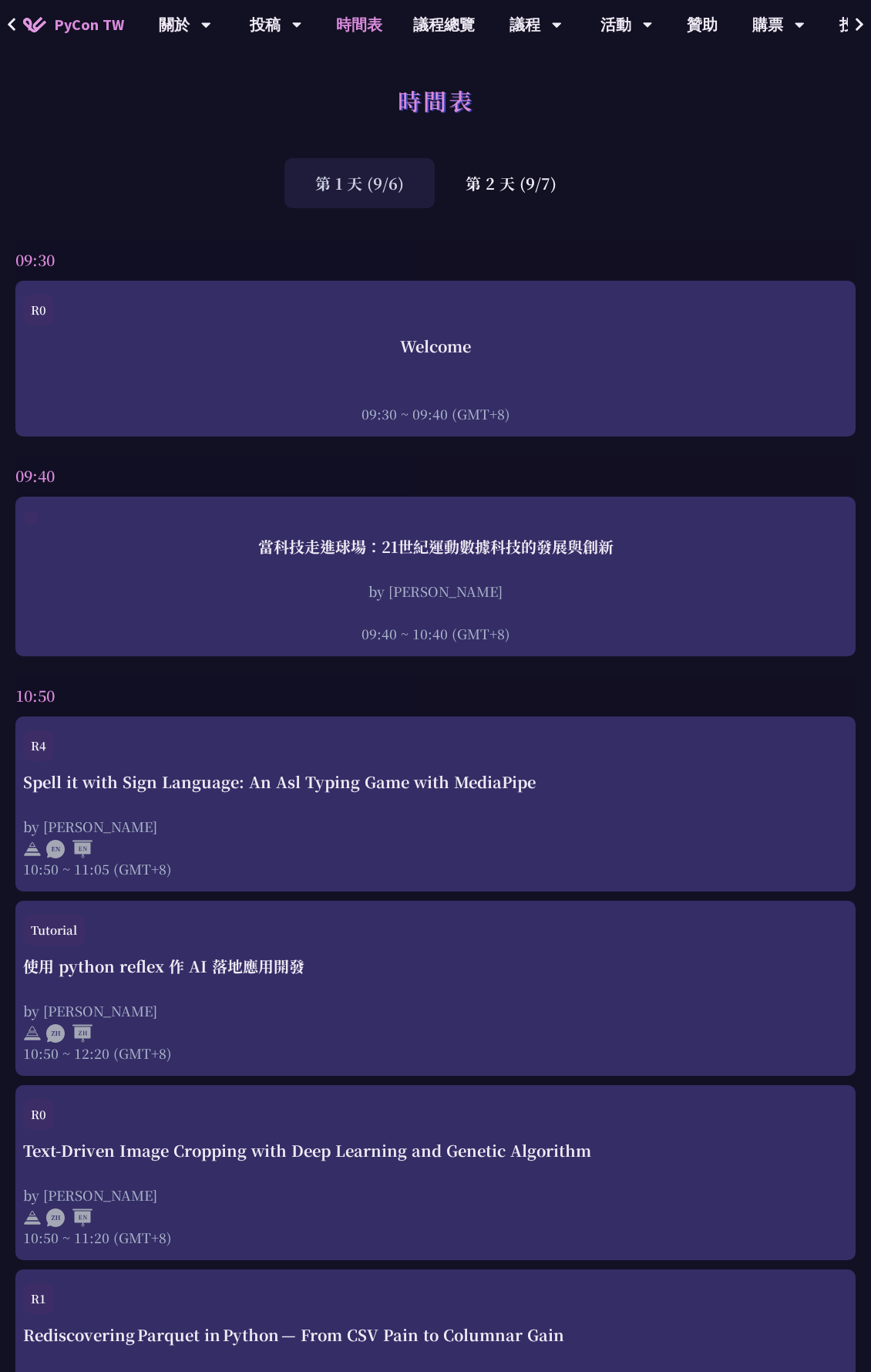 click on "時間表
第 1 天 (9/6)
第 2 天 (9/7)
R0
R1
R2
R3
R4
Sprint / OST
Tutorial
Young / Post
An Introduction to the GIL for Python Beginners: Disabling It in Python 3.13 and Leveraging Concurrency
by [PERSON_NAME]
10:50 ~ 11:20 (GMT+8)
Story About the Python GIL - its existance and the lack there of
by Cheuk Ting Ho
11:30 ~ 12:00 (GMT+8)
AST Black Magic: Run synchronous Python code on asynchronous Pyodide
by [PERSON_NAME]
13:20 ~ 13:50 (GMT+8)
Python FFI 的陰暗角落
by scc
14:00 ~ 14:30 (GMT+8)
當科技走進球場：21世紀運動數據科技的發展與創新
by [PERSON_NAME]
09:40 ~ 10:40 (GMT+8)" at bounding box center [436, 3106] 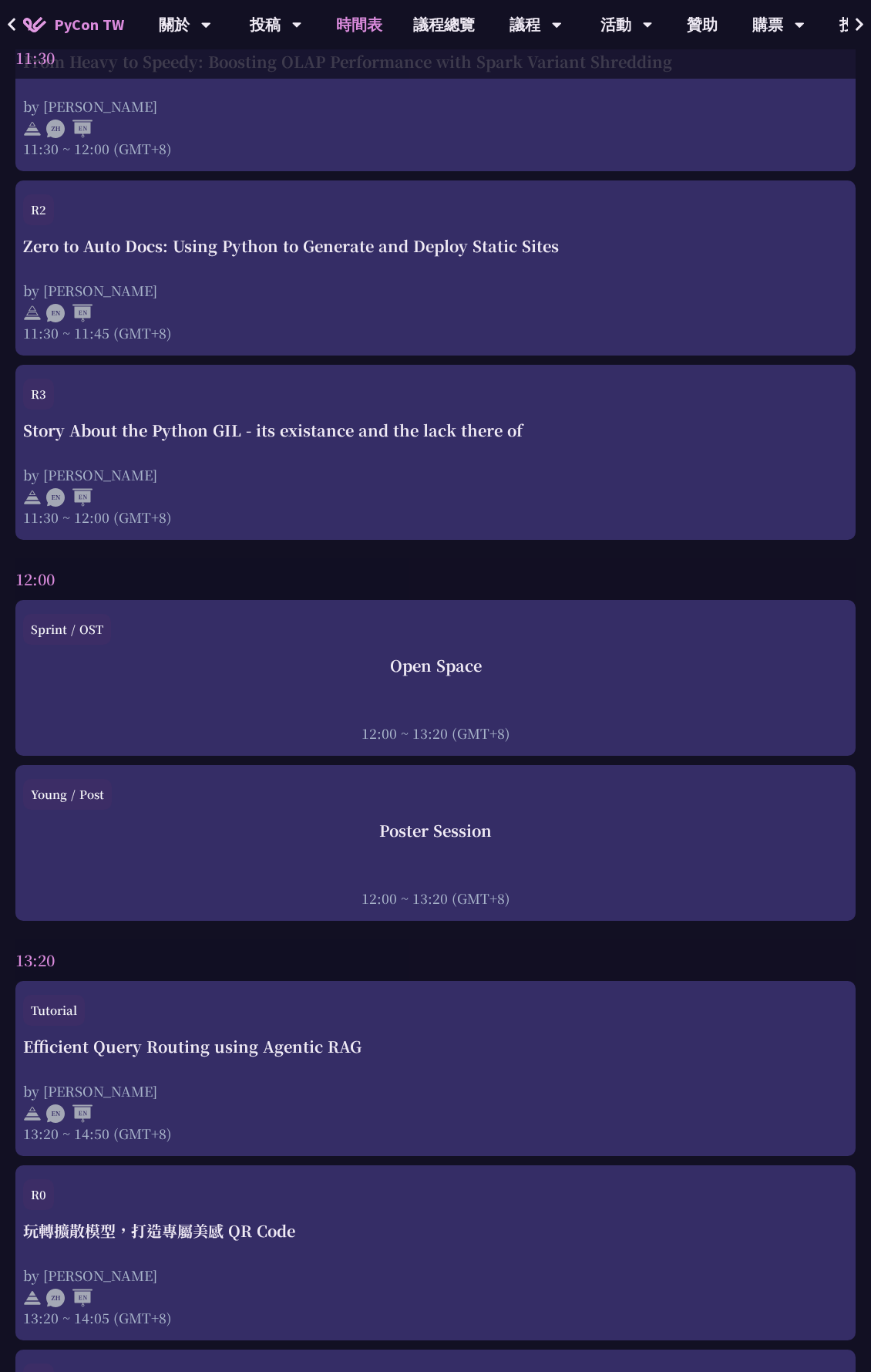 scroll, scrollTop: 2400, scrollLeft: 0, axis: vertical 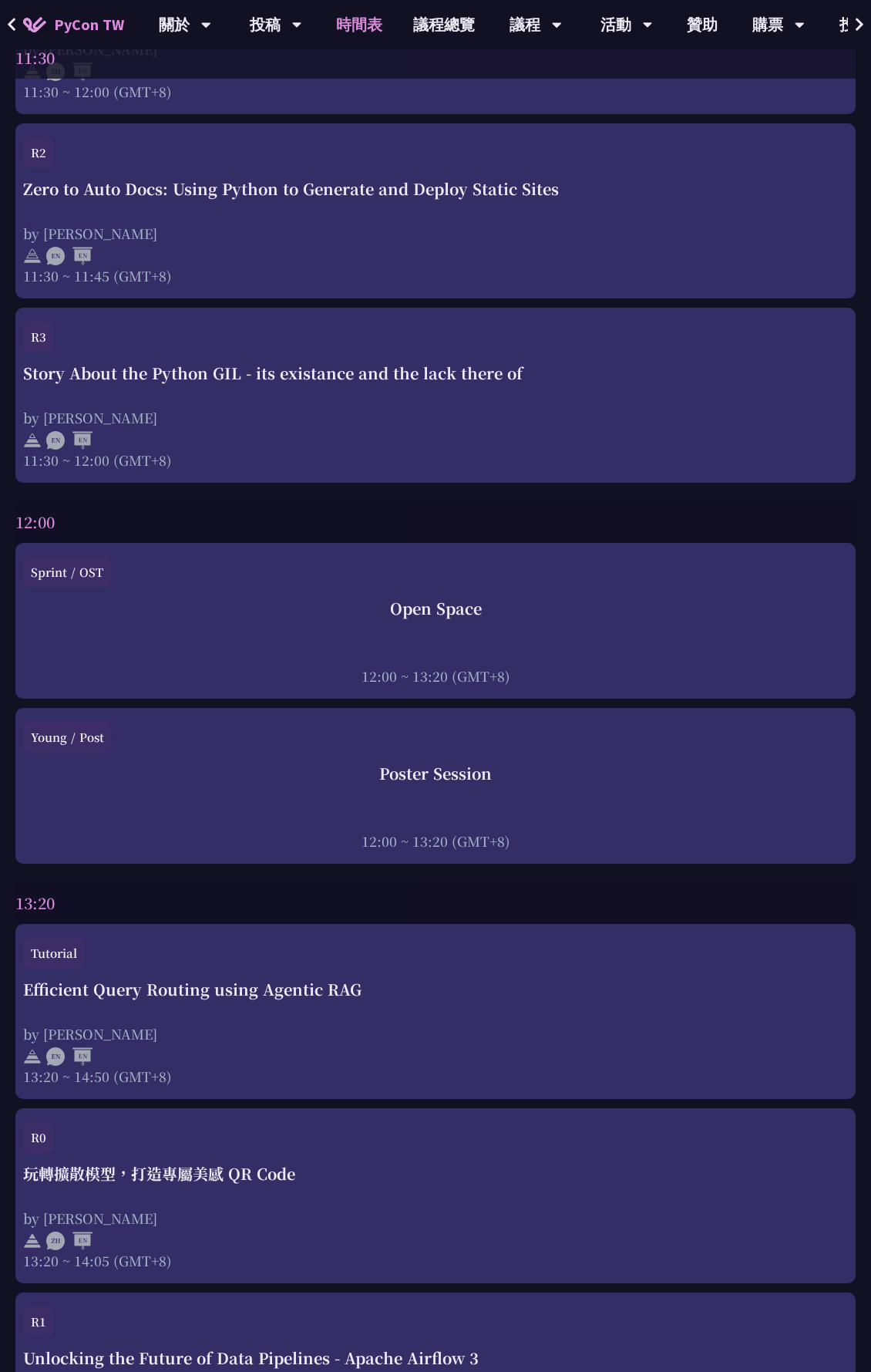 click on "12:00" at bounding box center [436, 522] 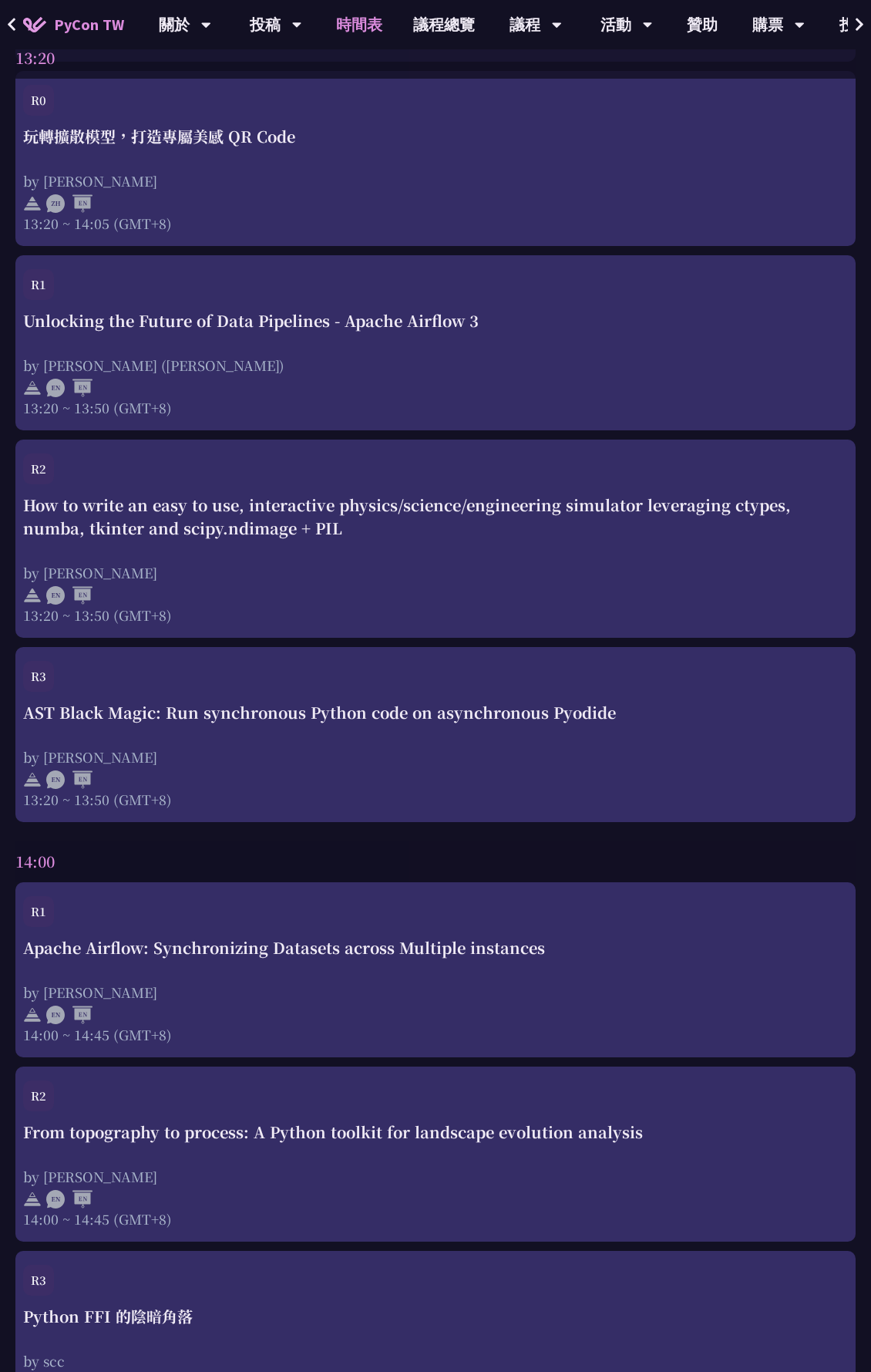 scroll, scrollTop: 3420, scrollLeft: 0, axis: vertical 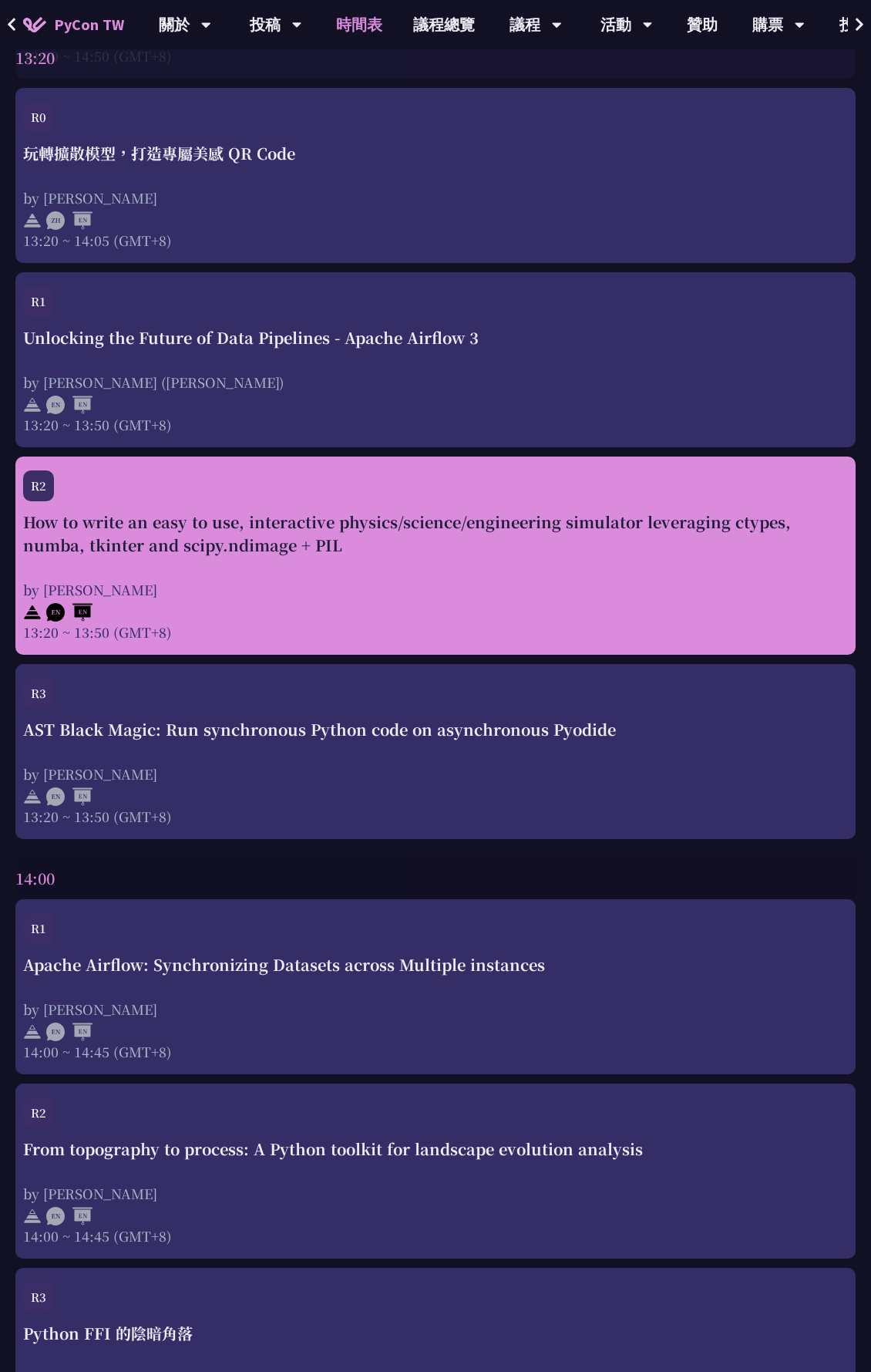 click on "How to write an easy to use, interactive physics/science/engineering simulator leveraging ctypes, numba, tkinter and scipy.ndimage + PIL
by [PERSON_NAME]13:20 ~ 13:50 (GMT+8)" at bounding box center (436, 576) 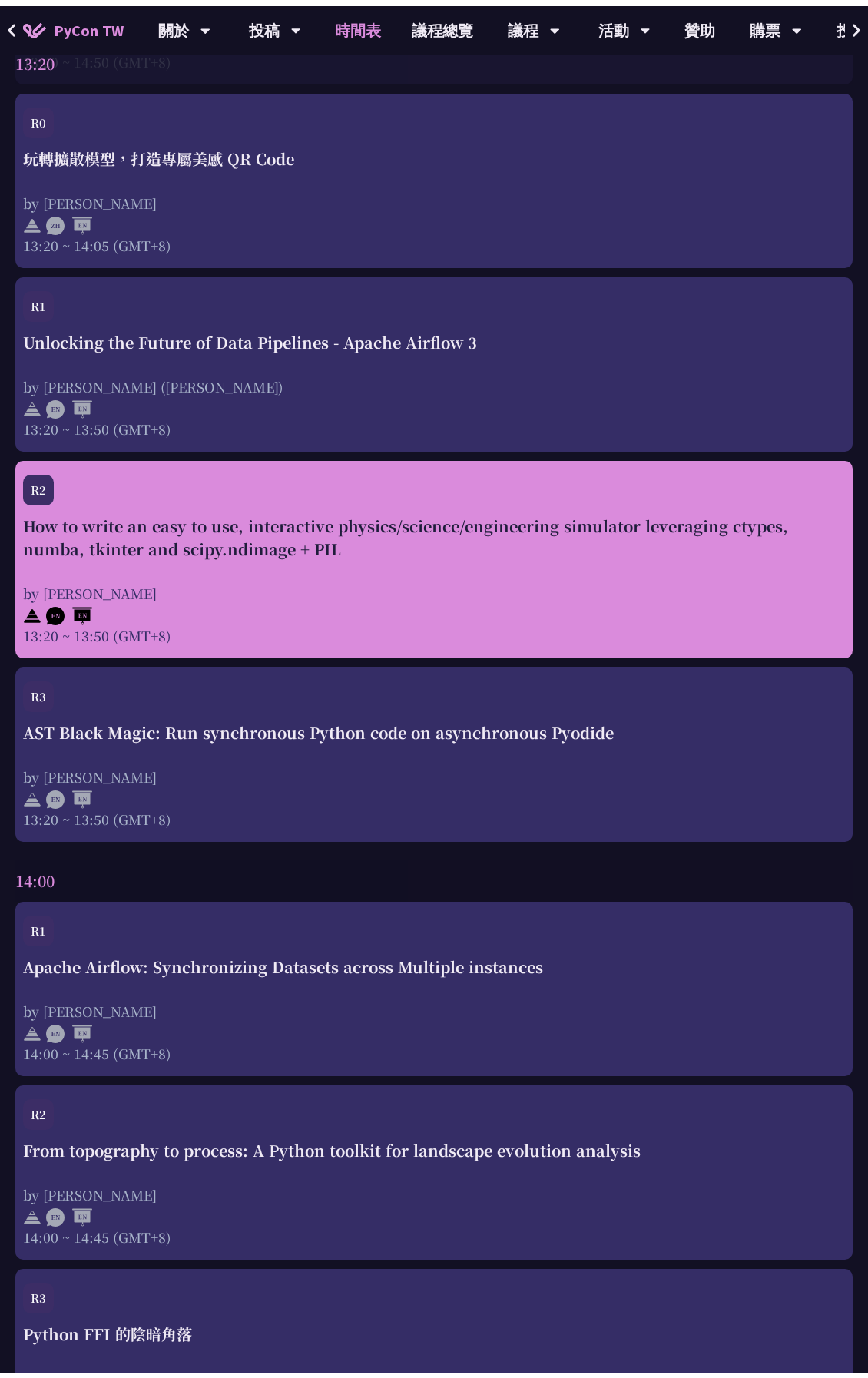 scroll, scrollTop: 0, scrollLeft: 0, axis: both 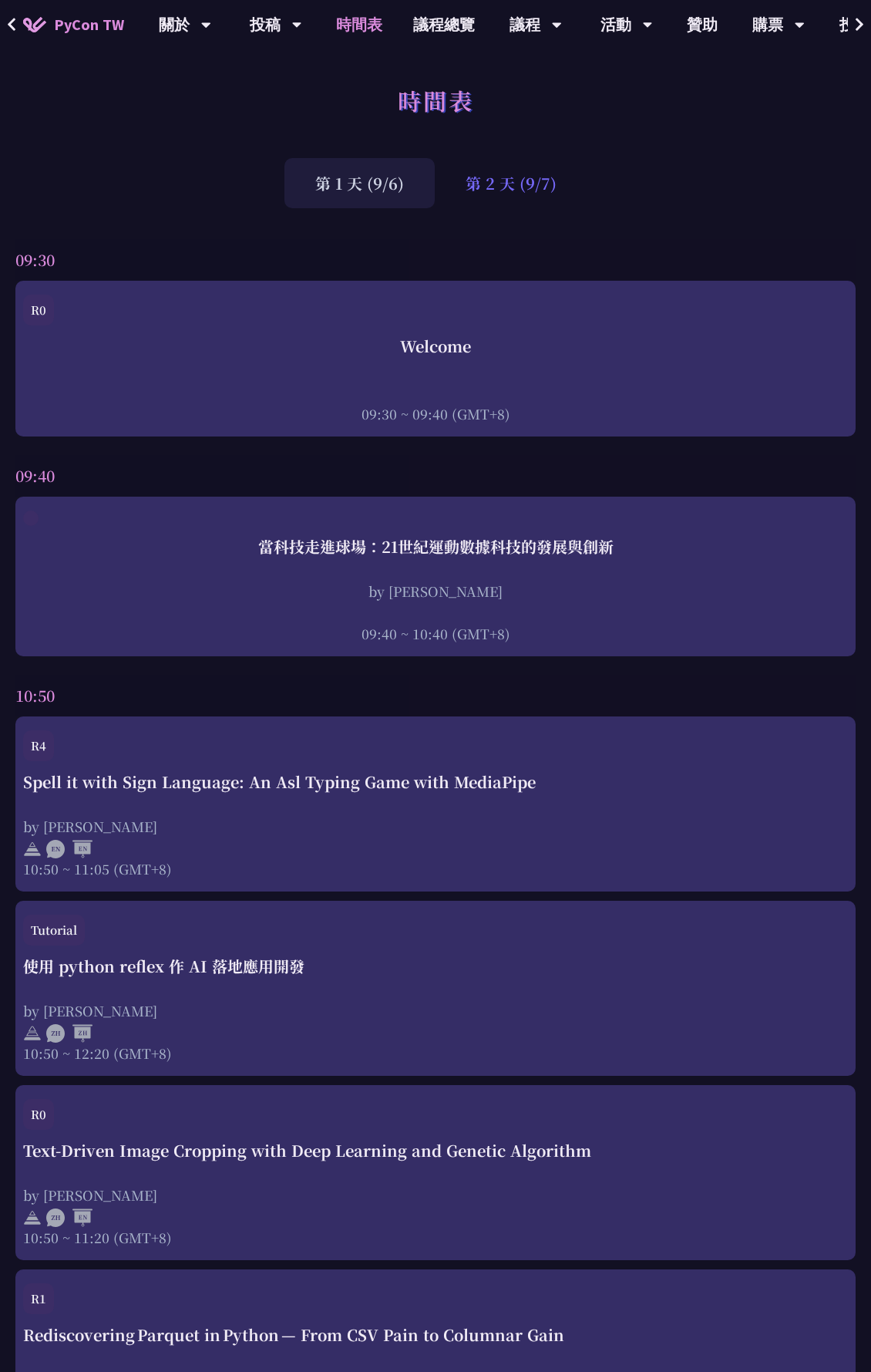 click on "第 2 天 (9/7)" at bounding box center [511, 183] 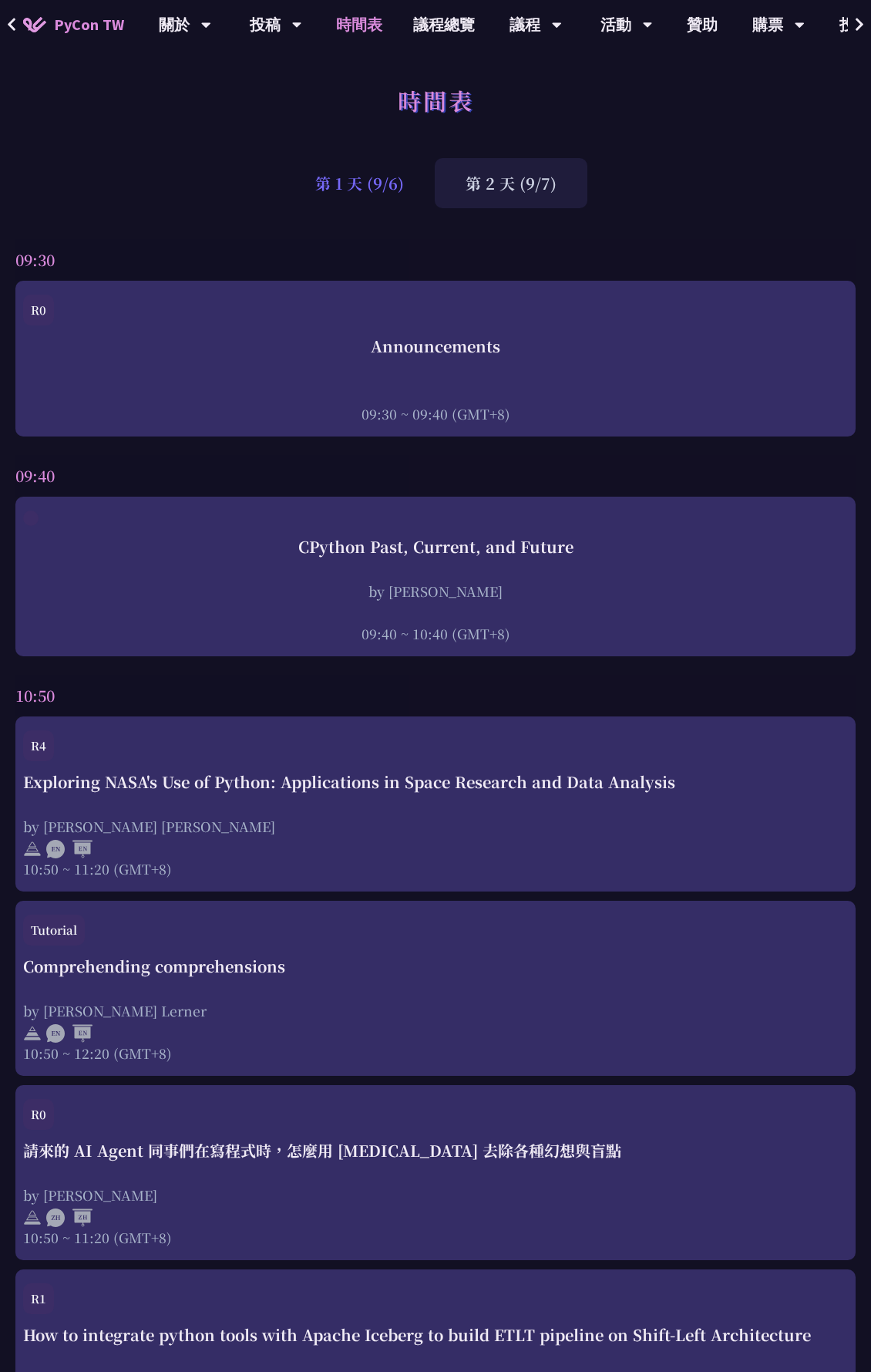 click on "第 1 天 (9/6)" at bounding box center (359, 183) 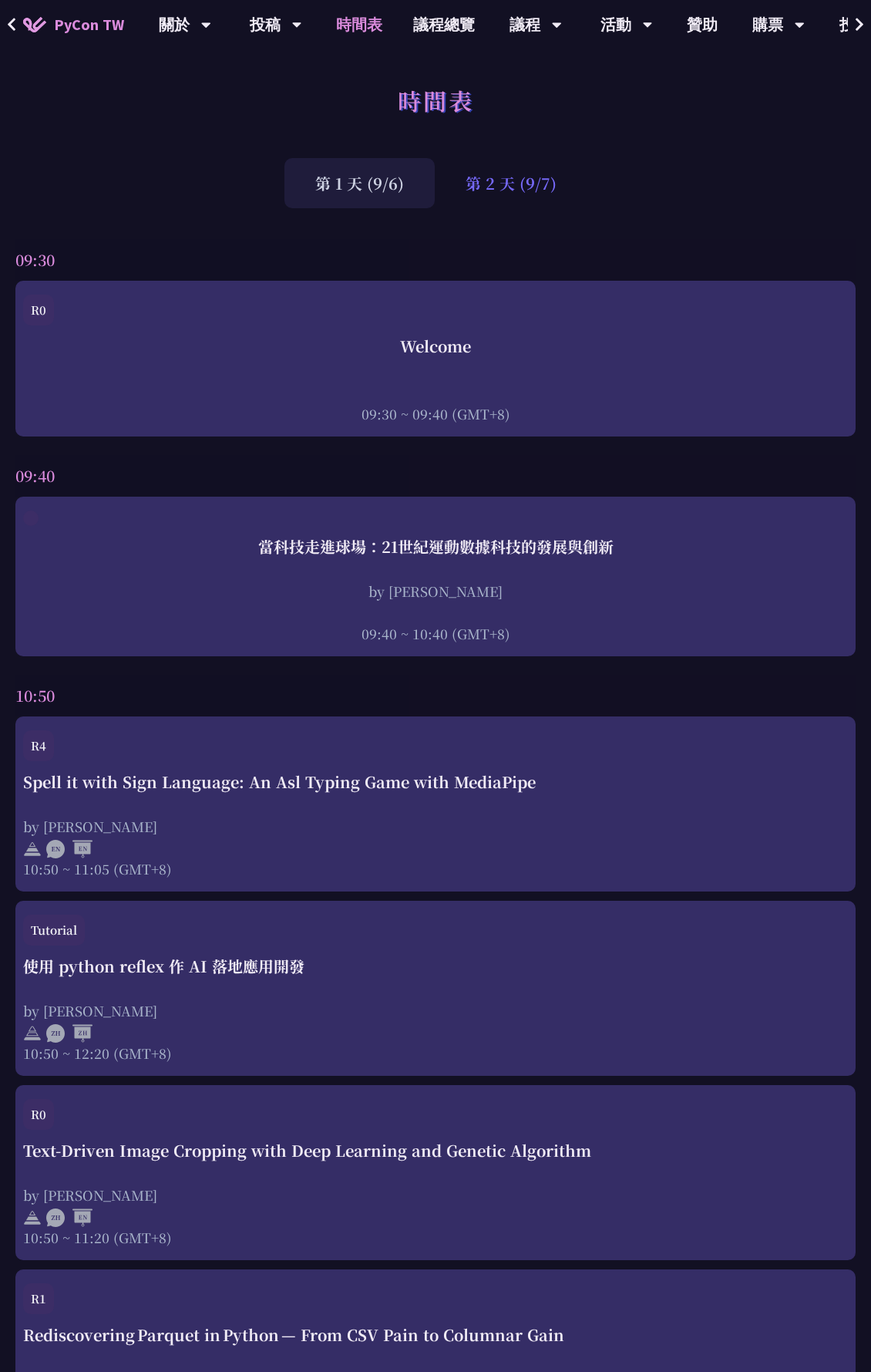 click on "第 2 天 (9/7)" at bounding box center (511, 183) 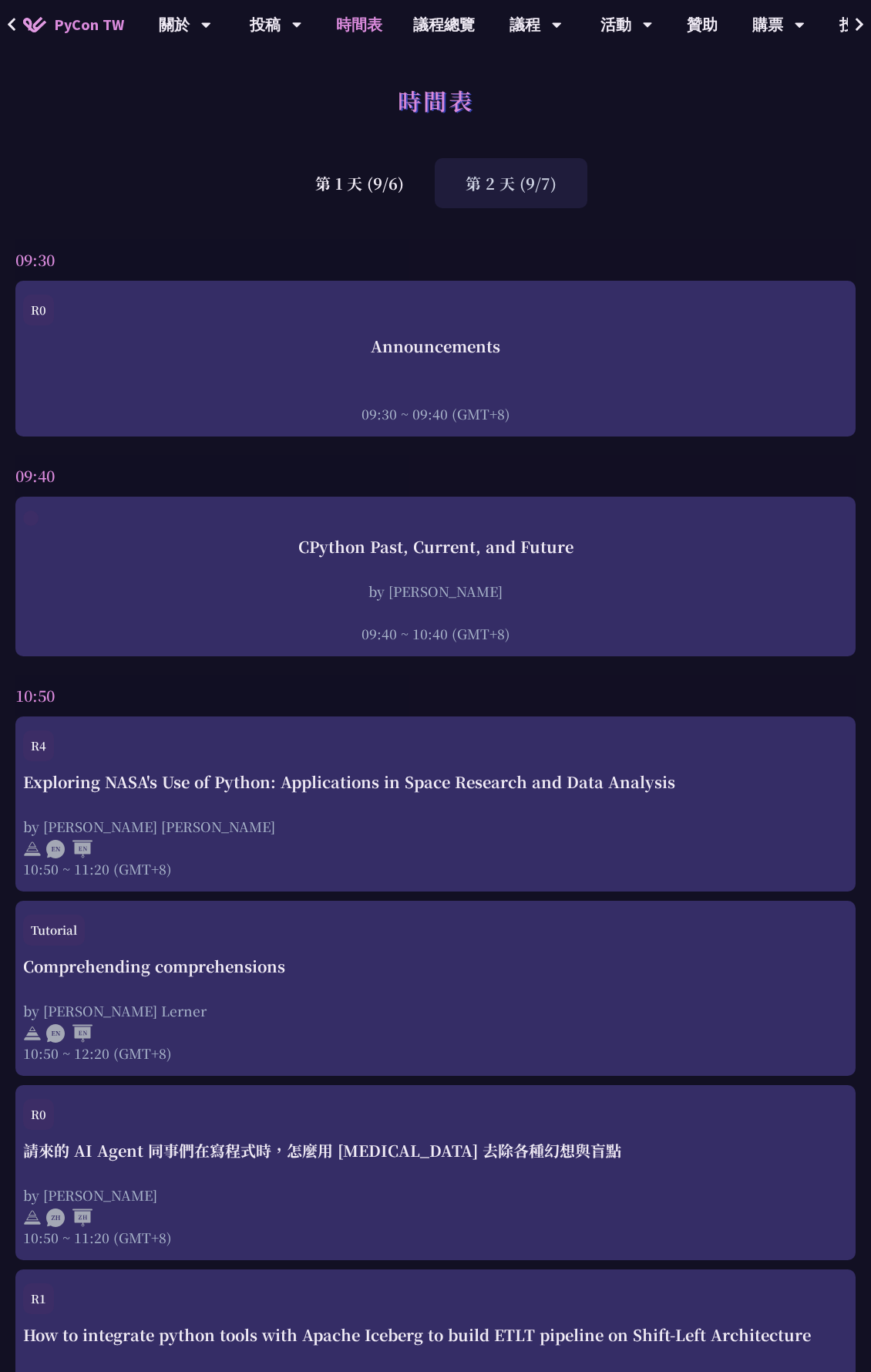 click on "時間表
第 1 天 (9/6)
第 2 天 (9/7)
R0
R1
R2
R3
R4
Sprint / OST
Tutorial
Young / Post
print("Hello World")，然後呢？
by [PERSON_NAME]
10:50 ~ 11:35 (GMT+8)
What does = do?
by [PERSON_NAME] Lerner
13:20 ~ 14:05 (GMT+8)
Practical Python Malware Analysis
by JunWei Song
14:15 ~ 14:45 (GMT+8)
CPython Past, Current, and Future
by [PERSON_NAME]
09:40 ~ 10:40 (GMT+8)
Behind the scenes of FastAPI and friends for developers and builders
by [PERSON_NAME] (tiangolo)
15:45 ~ 16:45 (GMT+8)
Announcements
09:30 ~ 09:40 (GMT+8)
by [PERSON_NAME]             by [PERSON_NAME]" at bounding box center [436, 2869] 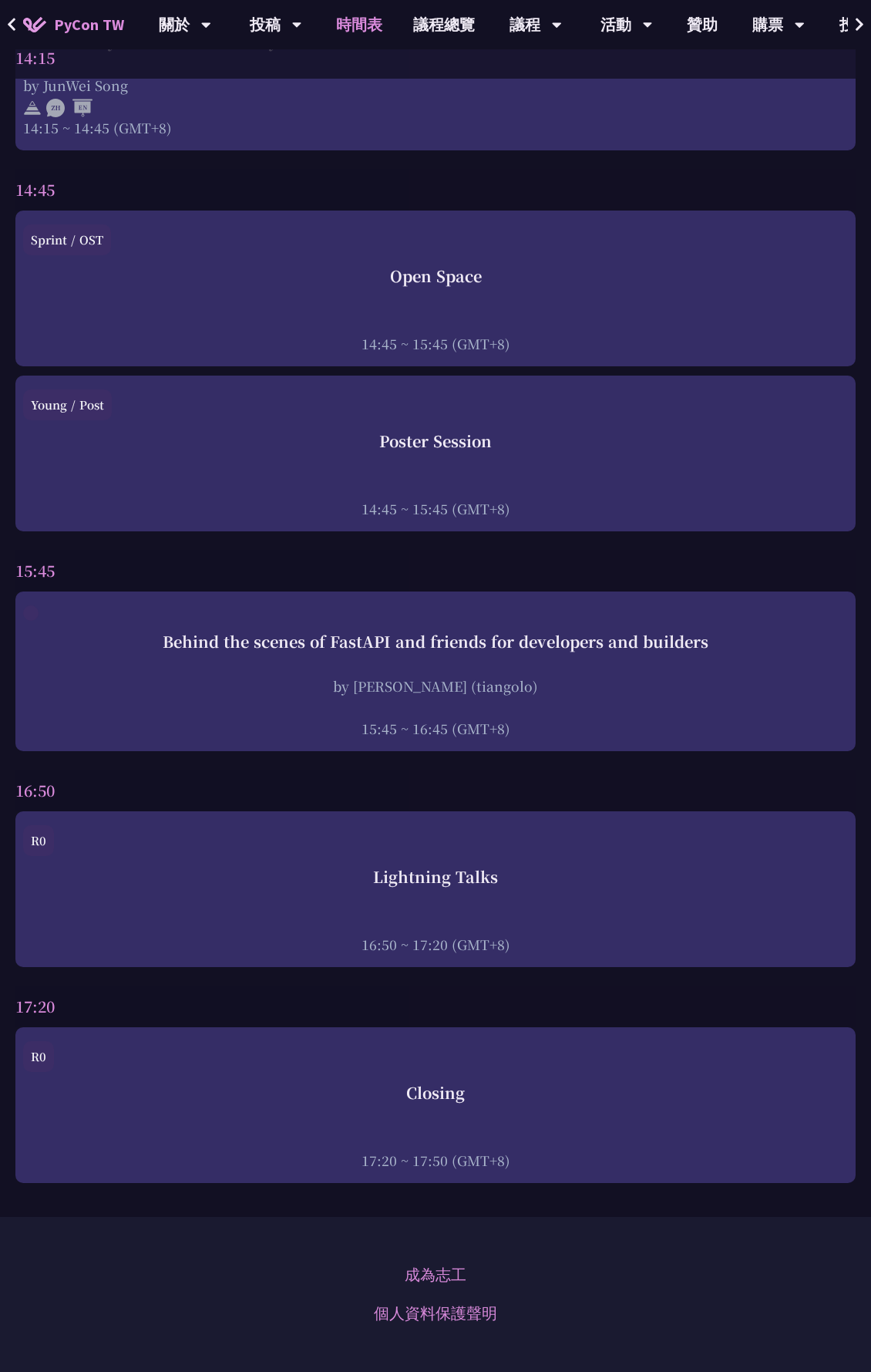 scroll, scrollTop: 96, scrollLeft: 0, axis: vertical 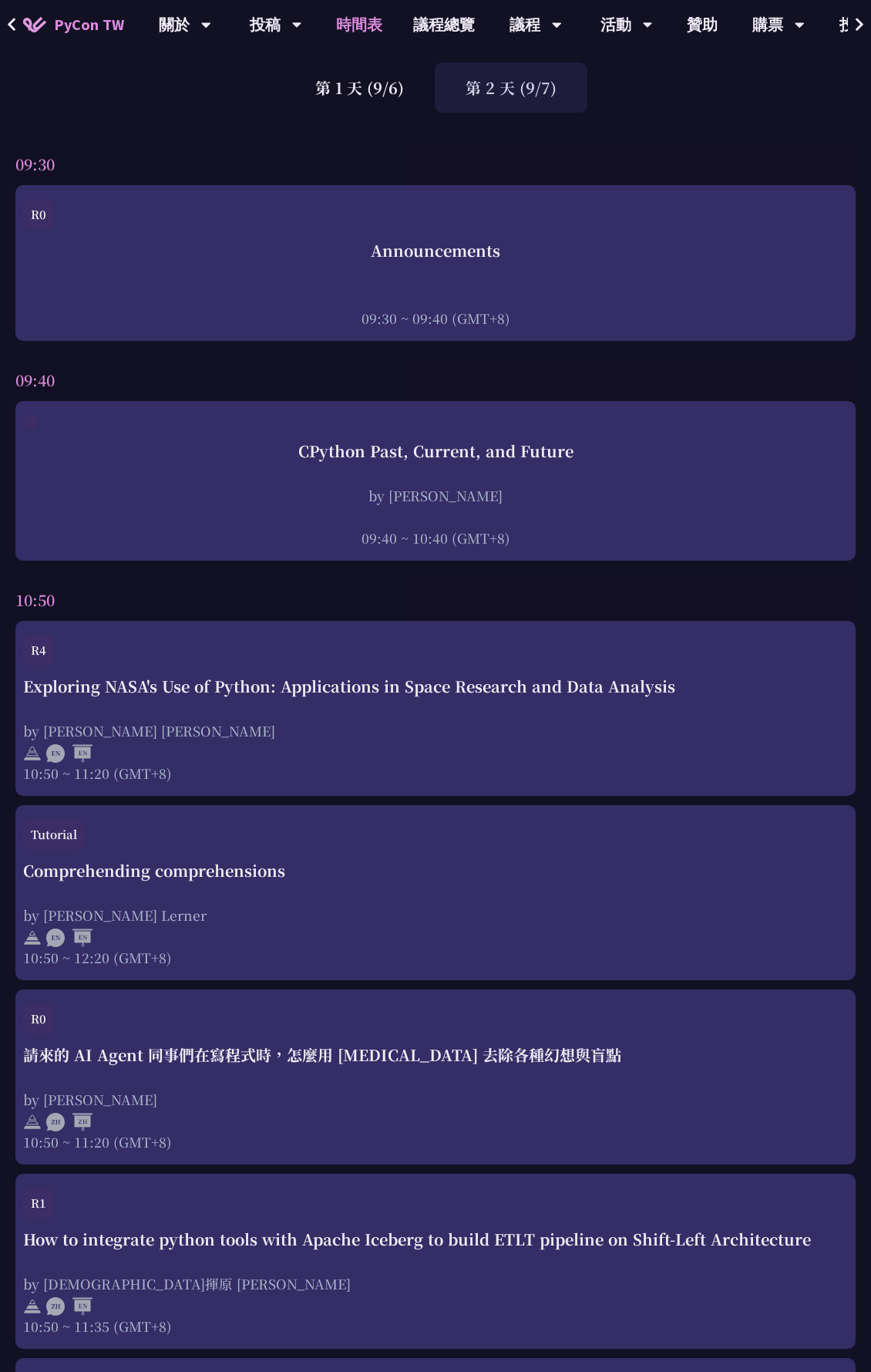 click on "時間表
第 1 天 (9/6)
第 2 天 (9/7)
R0
R1
R2
R3
R4
Sprint / OST
Tutorial
Young / Post
print("Hello World")，然後呢？
by [PERSON_NAME]
10:50 ~ 11:35 (GMT+8)
What does = do?
by [PERSON_NAME] Lerner
13:20 ~ 14:05 (GMT+8)
Practical Python Malware Analysis
by JunWei Song
14:15 ~ 14:45 (GMT+8)
CPython Past, Current, and Future
by [PERSON_NAME]
09:40 ~ 10:40 (GMT+8)
Behind the scenes of FastAPI and friends for developers and builders
by [PERSON_NAME] (tiangolo)
15:45 ~ 16:45 (GMT+8)
Announcements
09:30 ~ 09:40 (GMT+8)
by [PERSON_NAME]             by [PERSON_NAME]" at bounding box center [436, 2773] 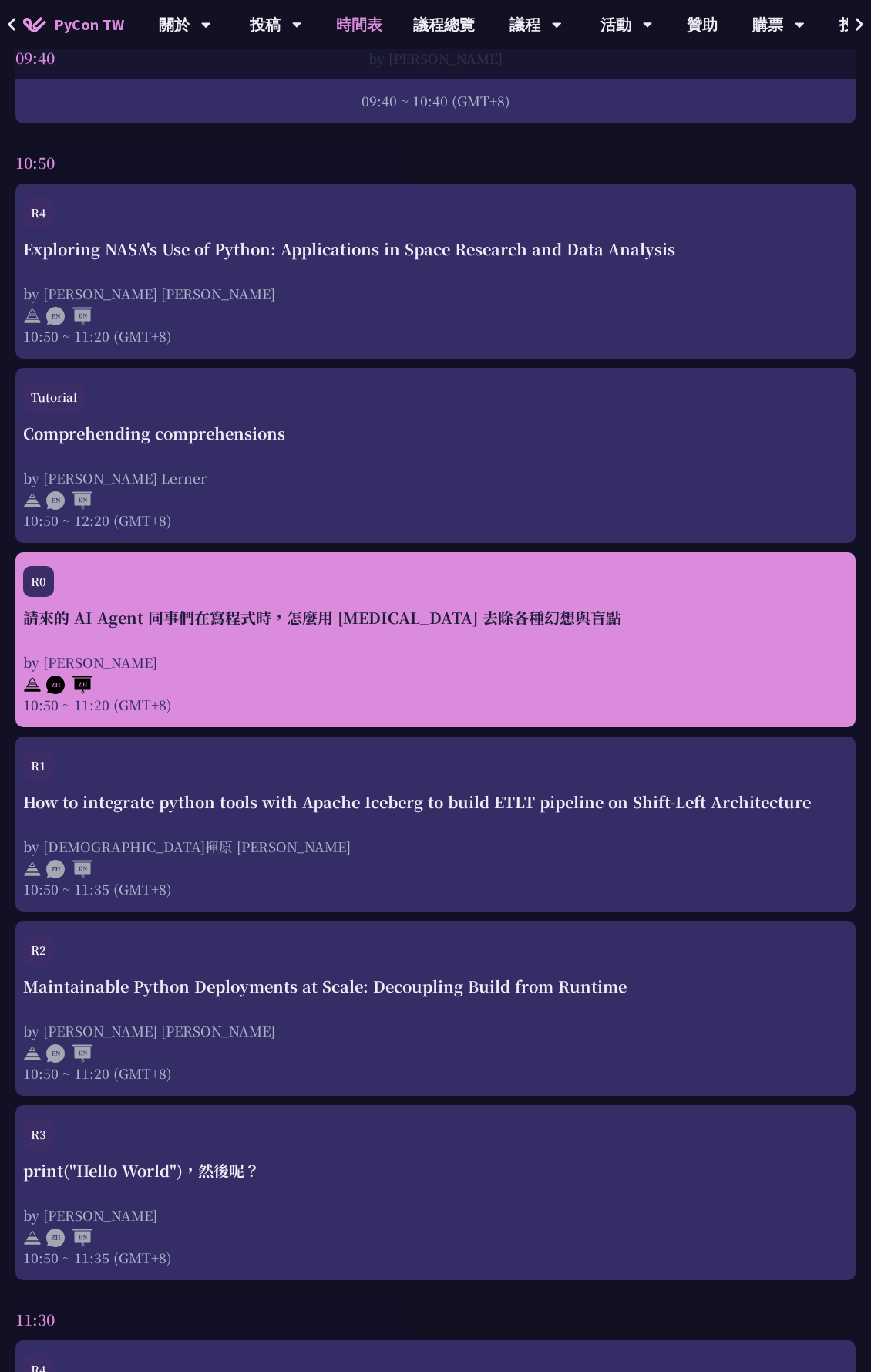 scroll, scrollTop: 558, scrollLeft: 0, axis: vertical 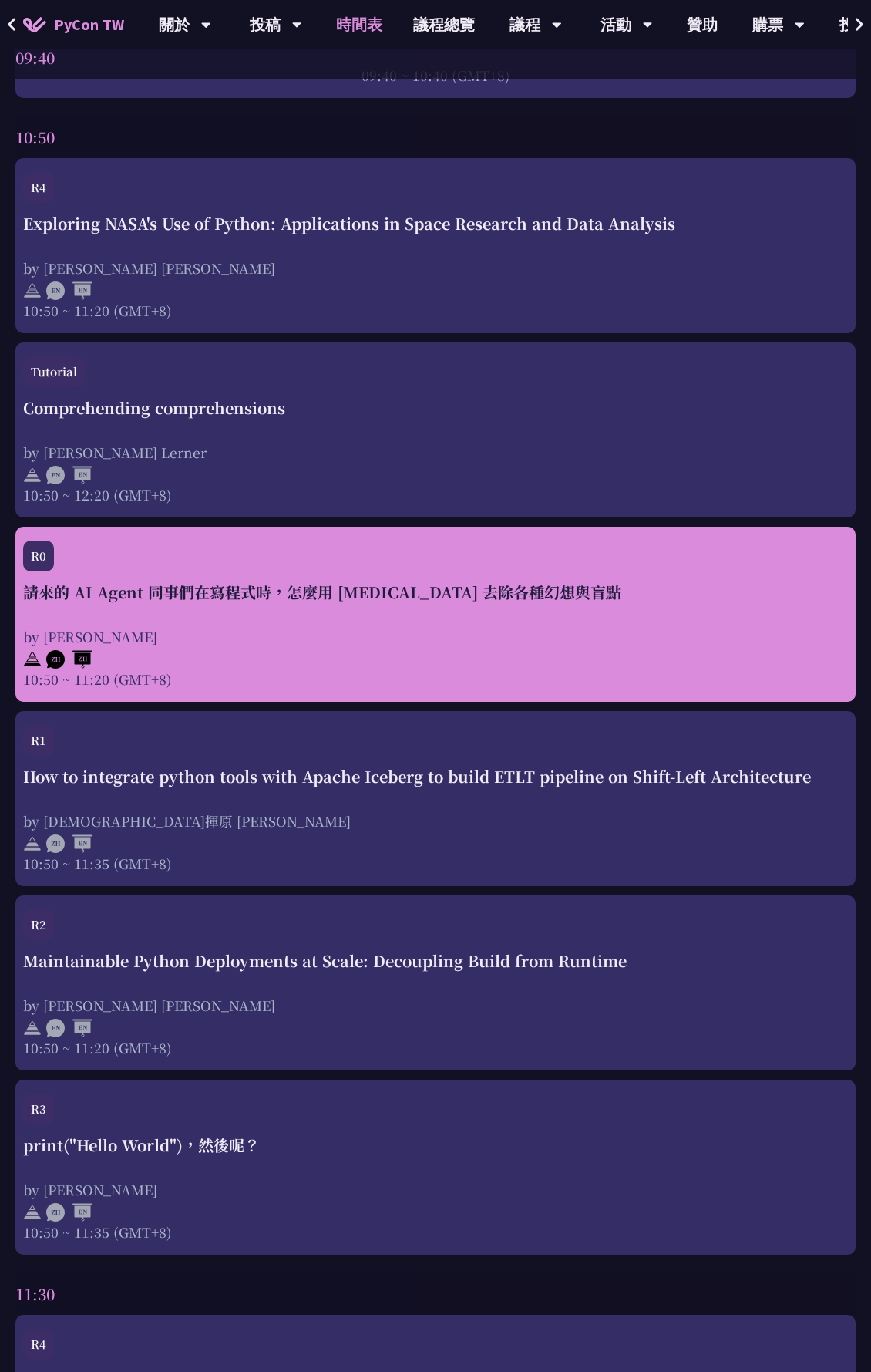 click on "請來的 AI Agent 同事們在寫程式時，怎麼用 [MEDICAL_DATA] 去除各種幻想與盲點
by [PERSON_NAME]
10:50 ~ 11:20 (GMT+8)" at bounding box center (436, 635) 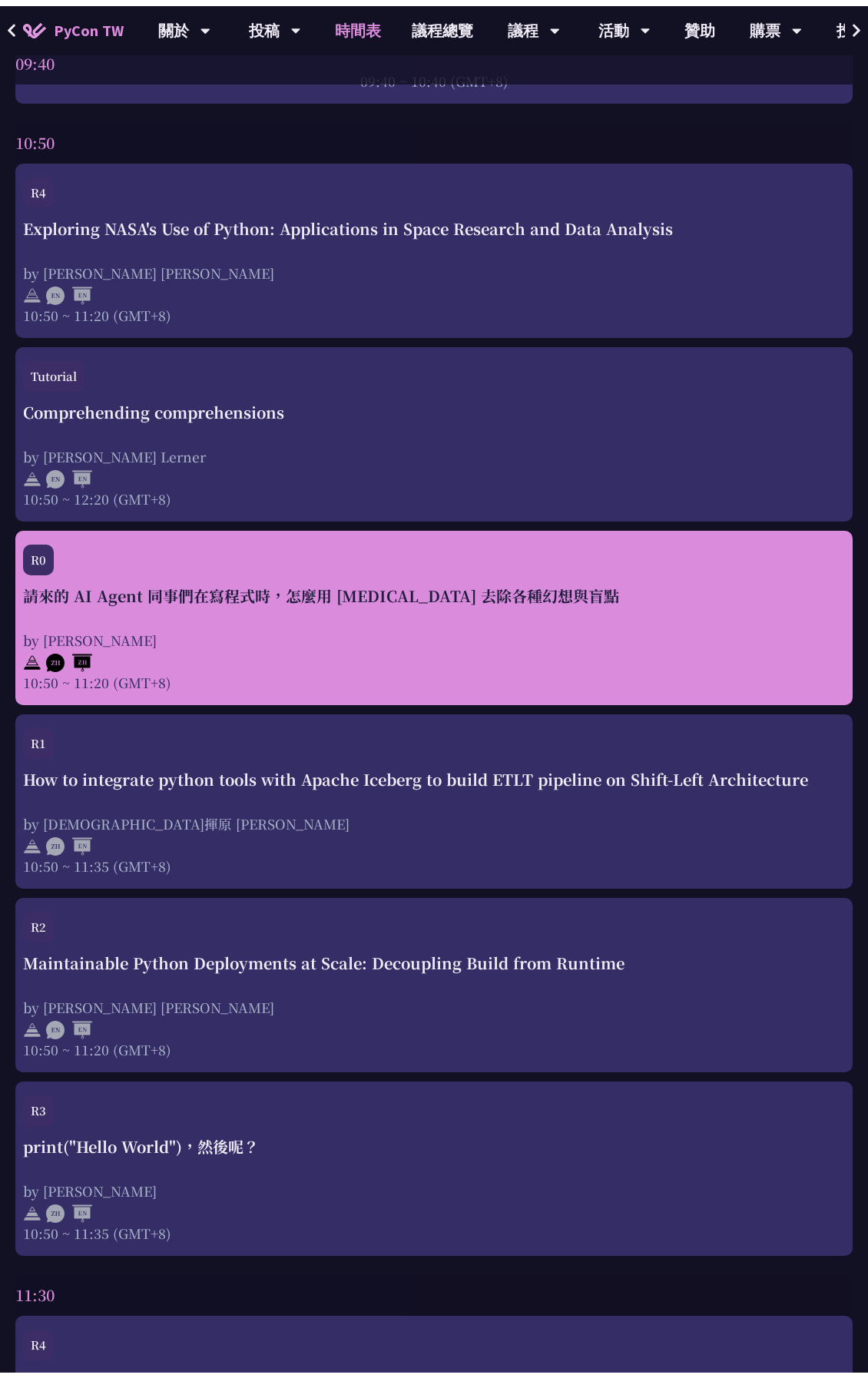 scroll, scrollTop: 0, scrollLeft: 0, axis: both 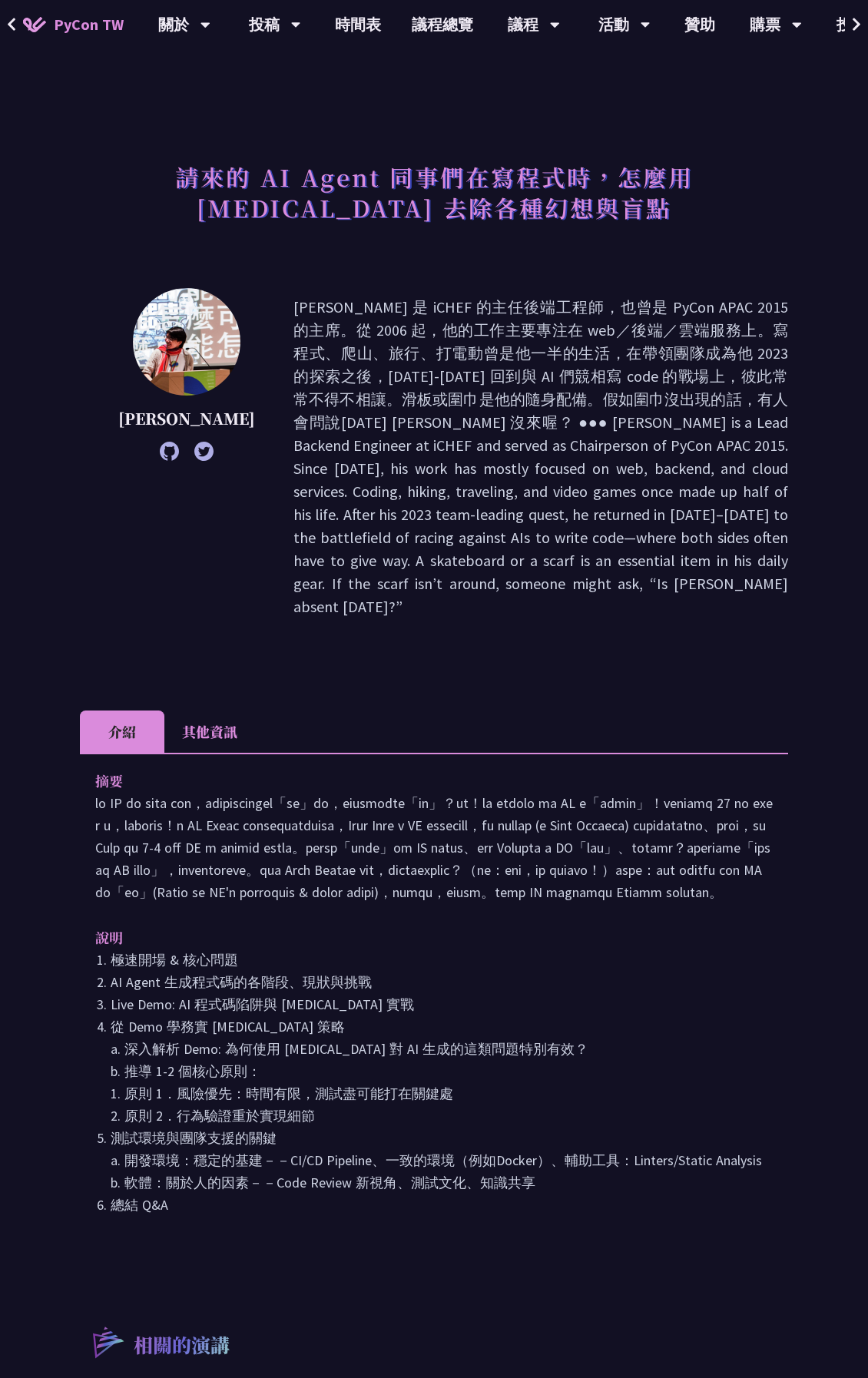 click at bounding box center [541, 457] 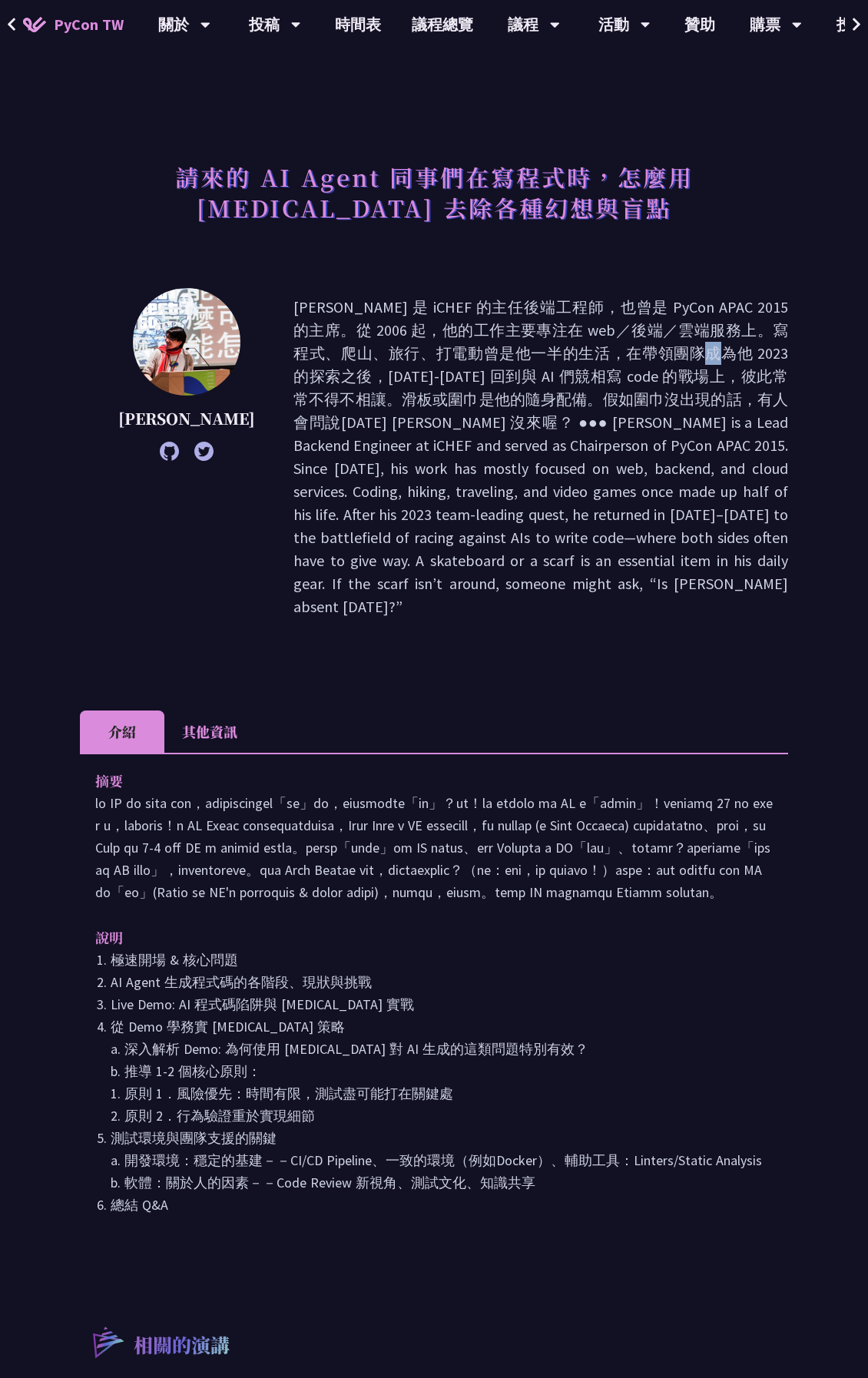 click at bounding box center (541, 457) 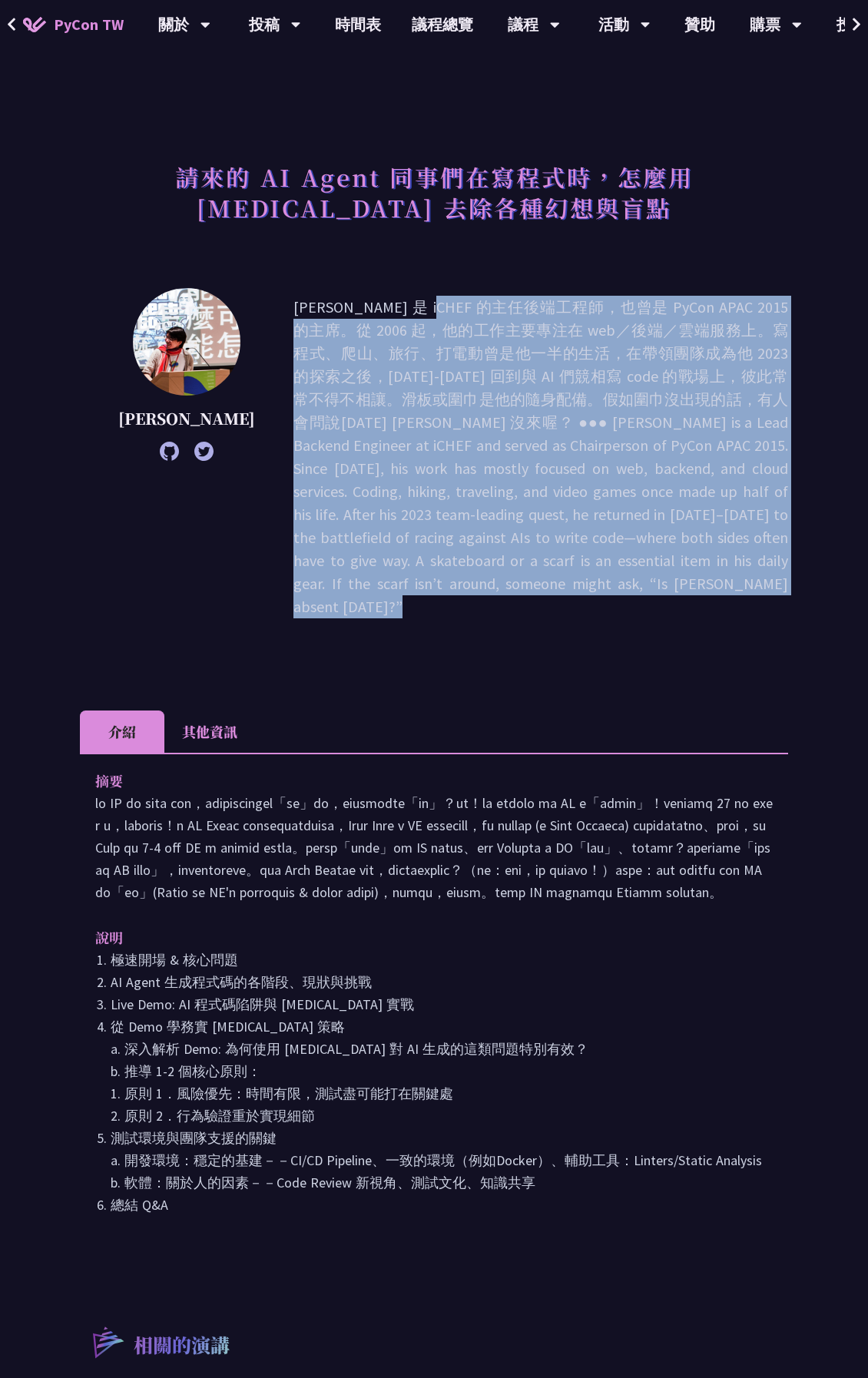 click at bounding box center (541, 457) 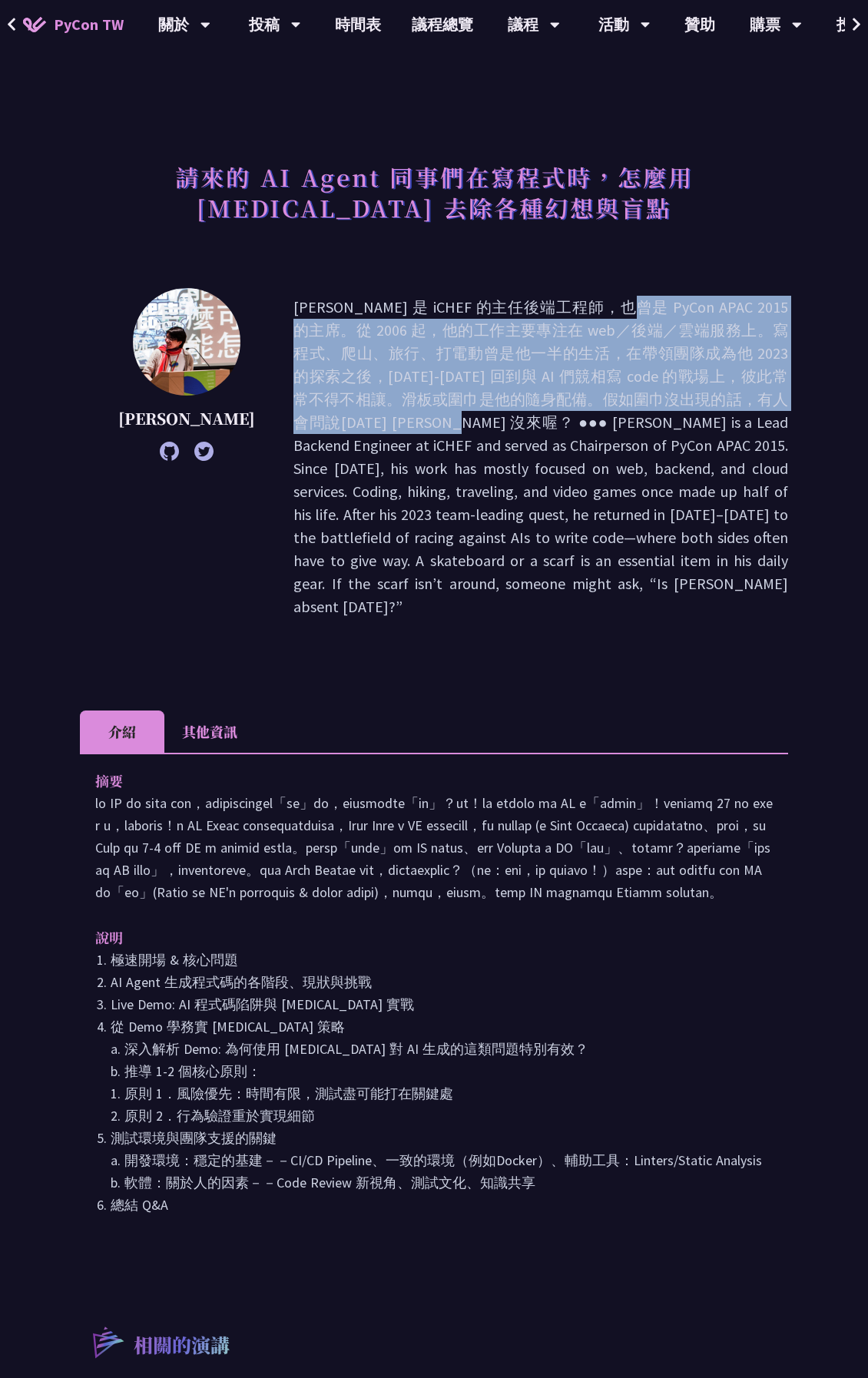 drag, startPoint x: 460, startPoint y: 367, endPoint x: 636, endPoint y: 406, distance: 180.26924 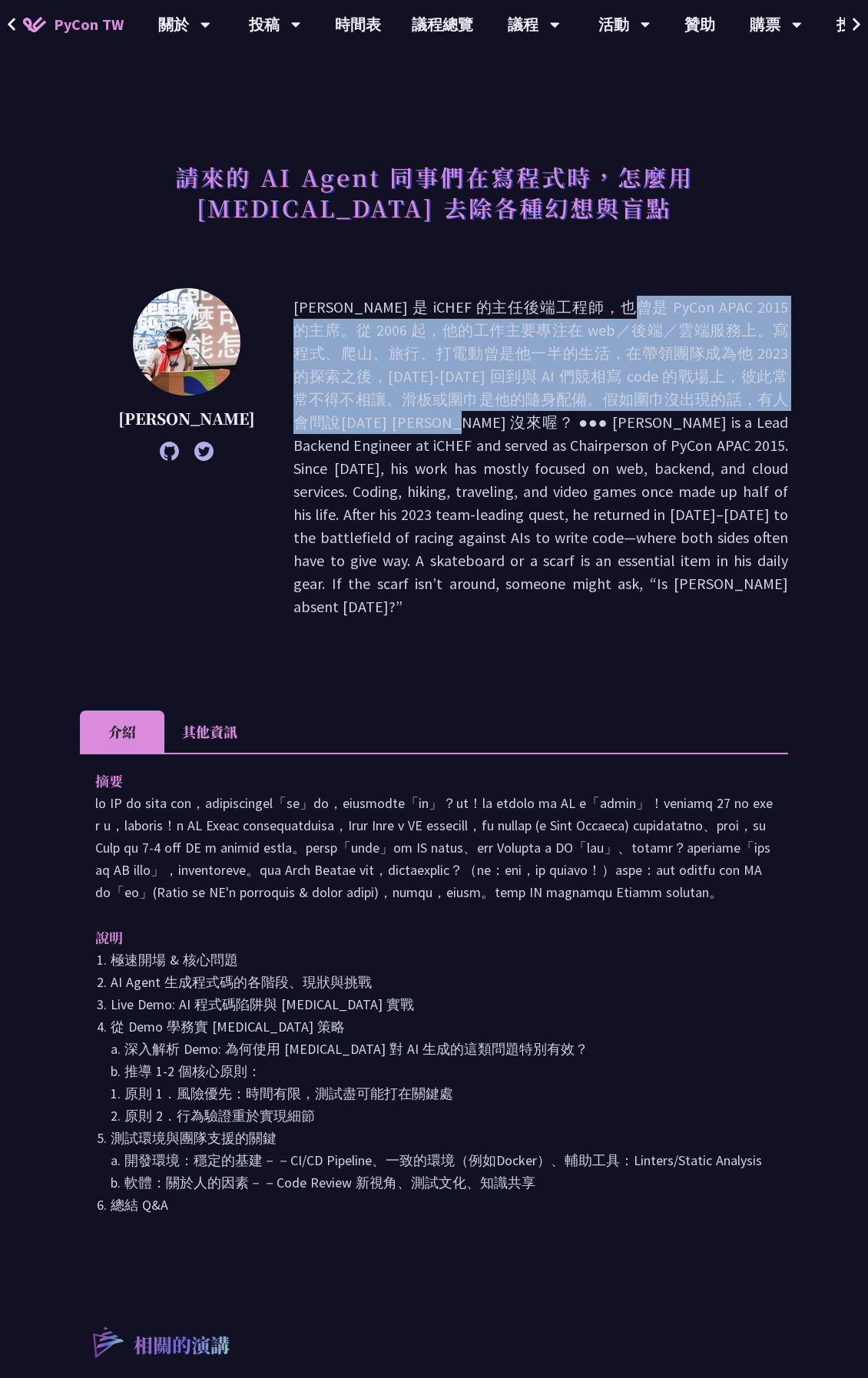 click at bounding box center (541, 457) 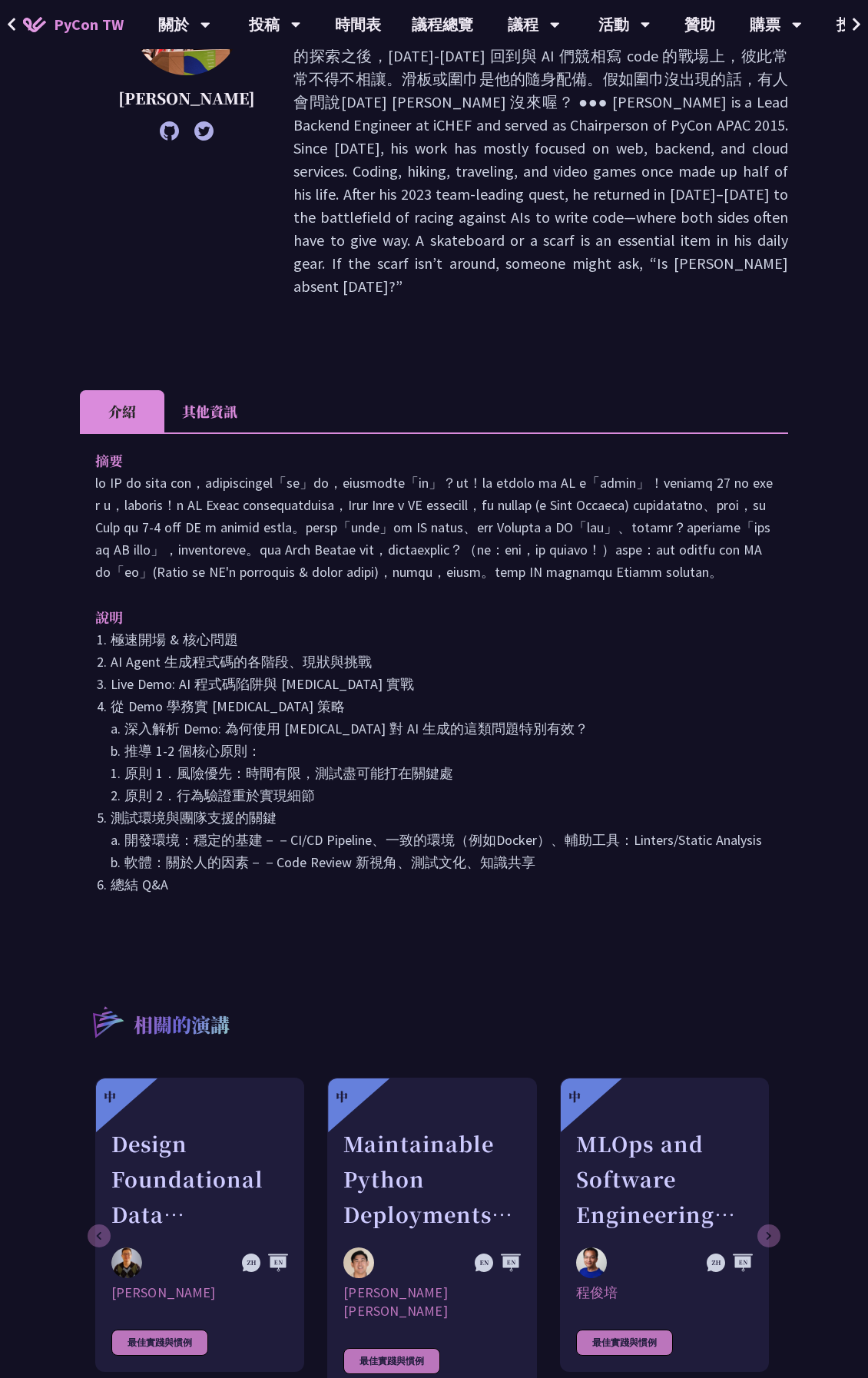 scroll, scrollTop: 333, scrollLeft: 0, axis: vertical 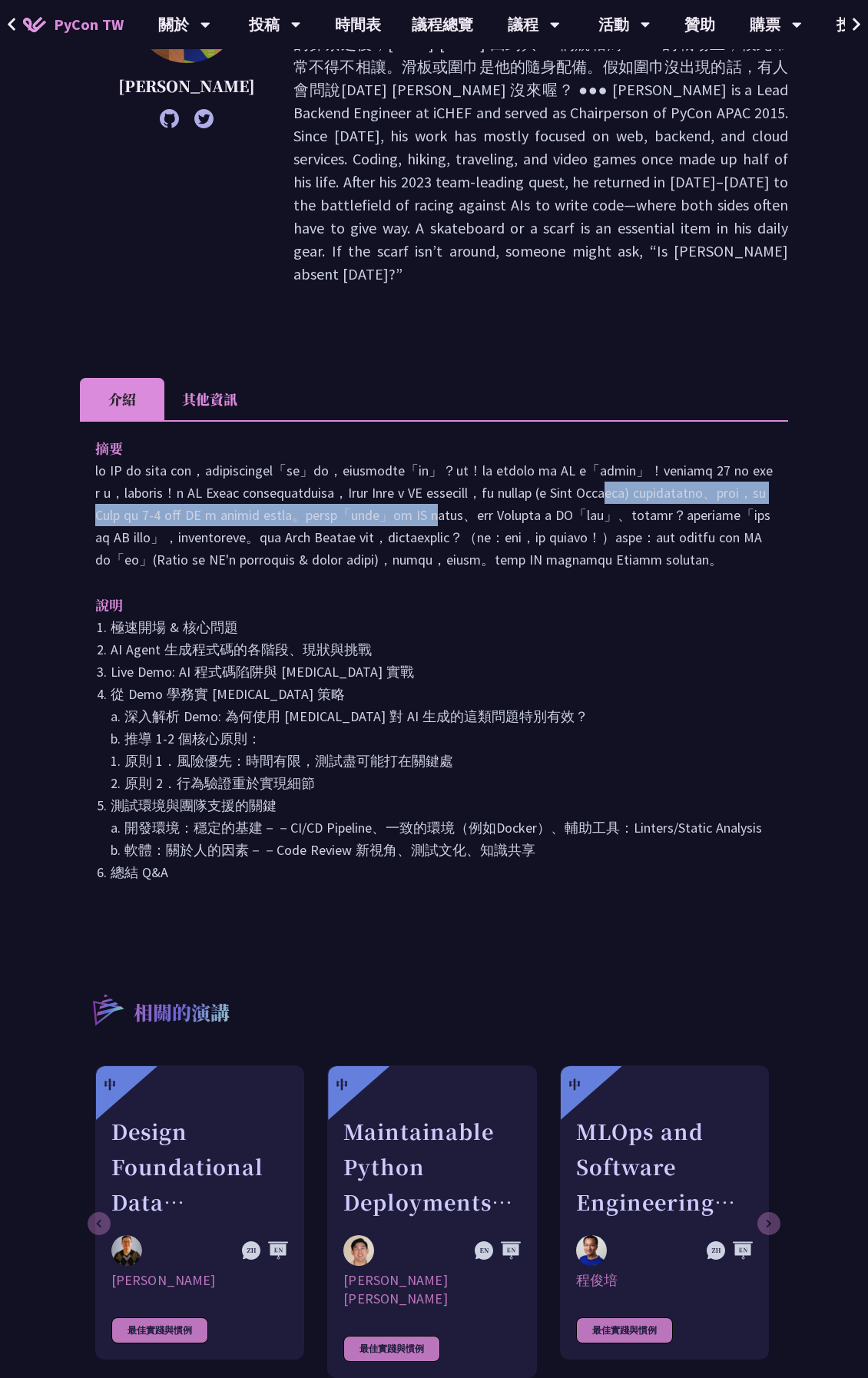 click at bounding box center [434, 515] 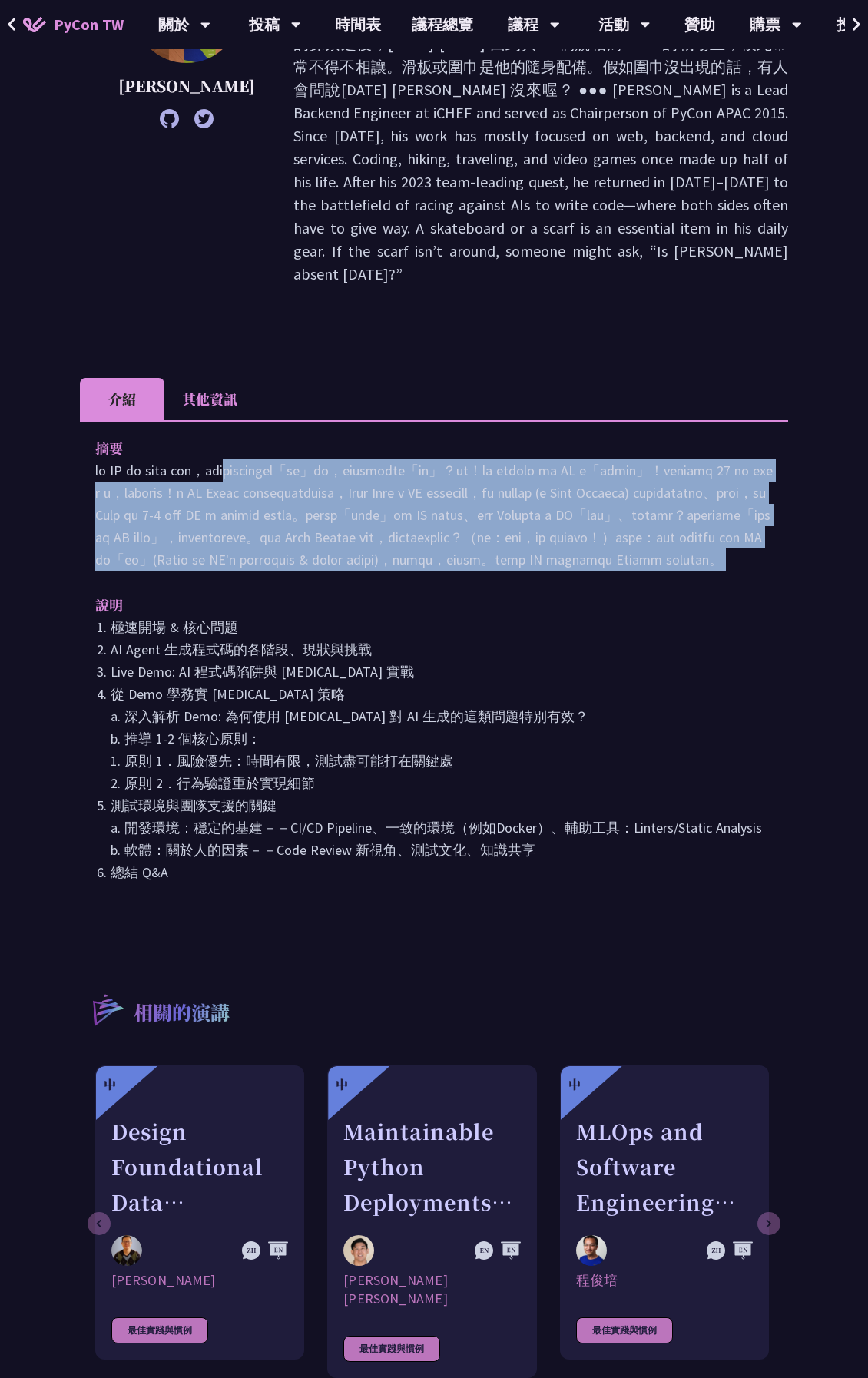 click at bounding box center [434, 515] 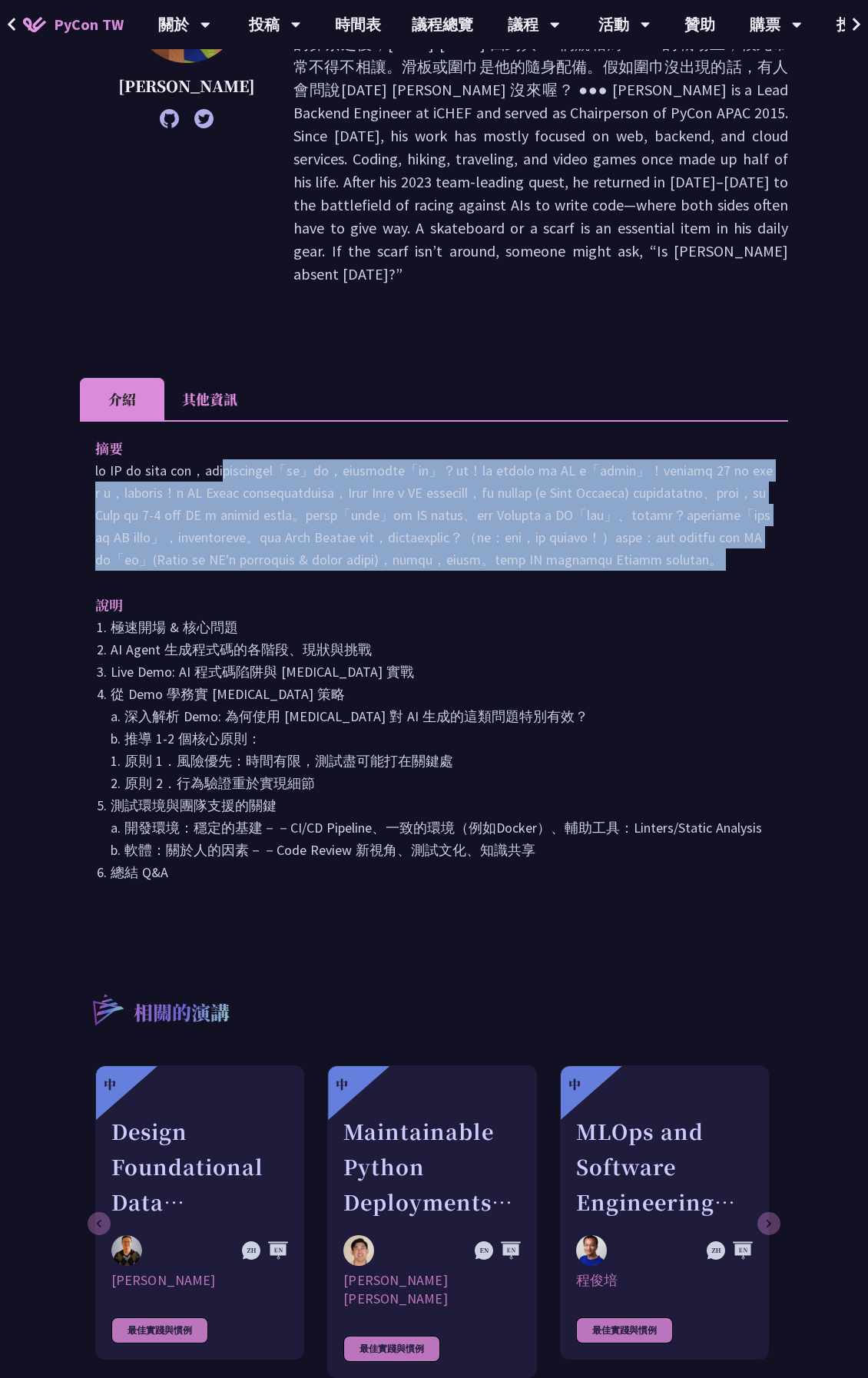 drag, startPoint x: 386, startPoint y: 409, endPoint x: 451, endPoint y: 584, distance: 186.68155 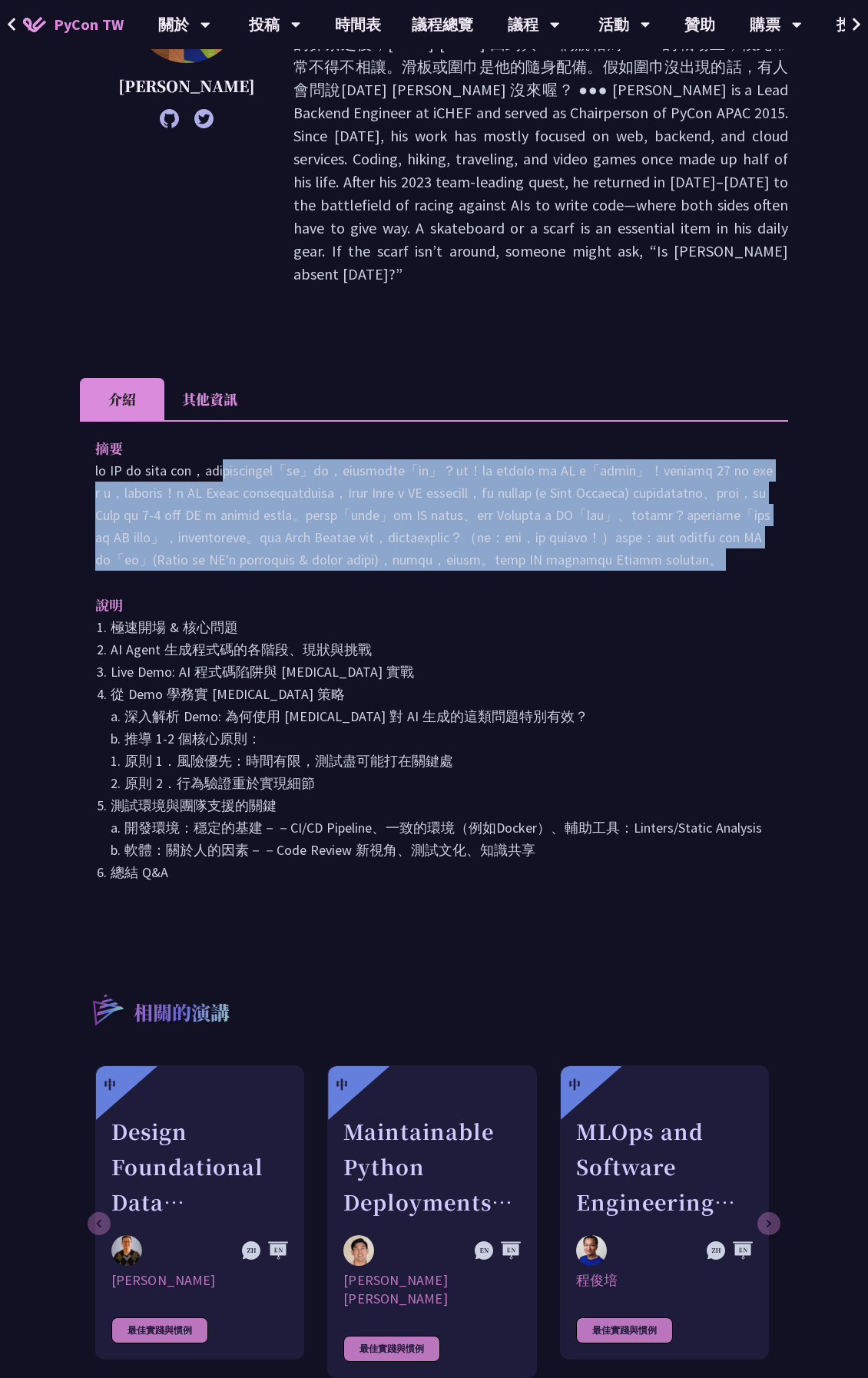 click on "摘要" at bounding box center [434, 504] 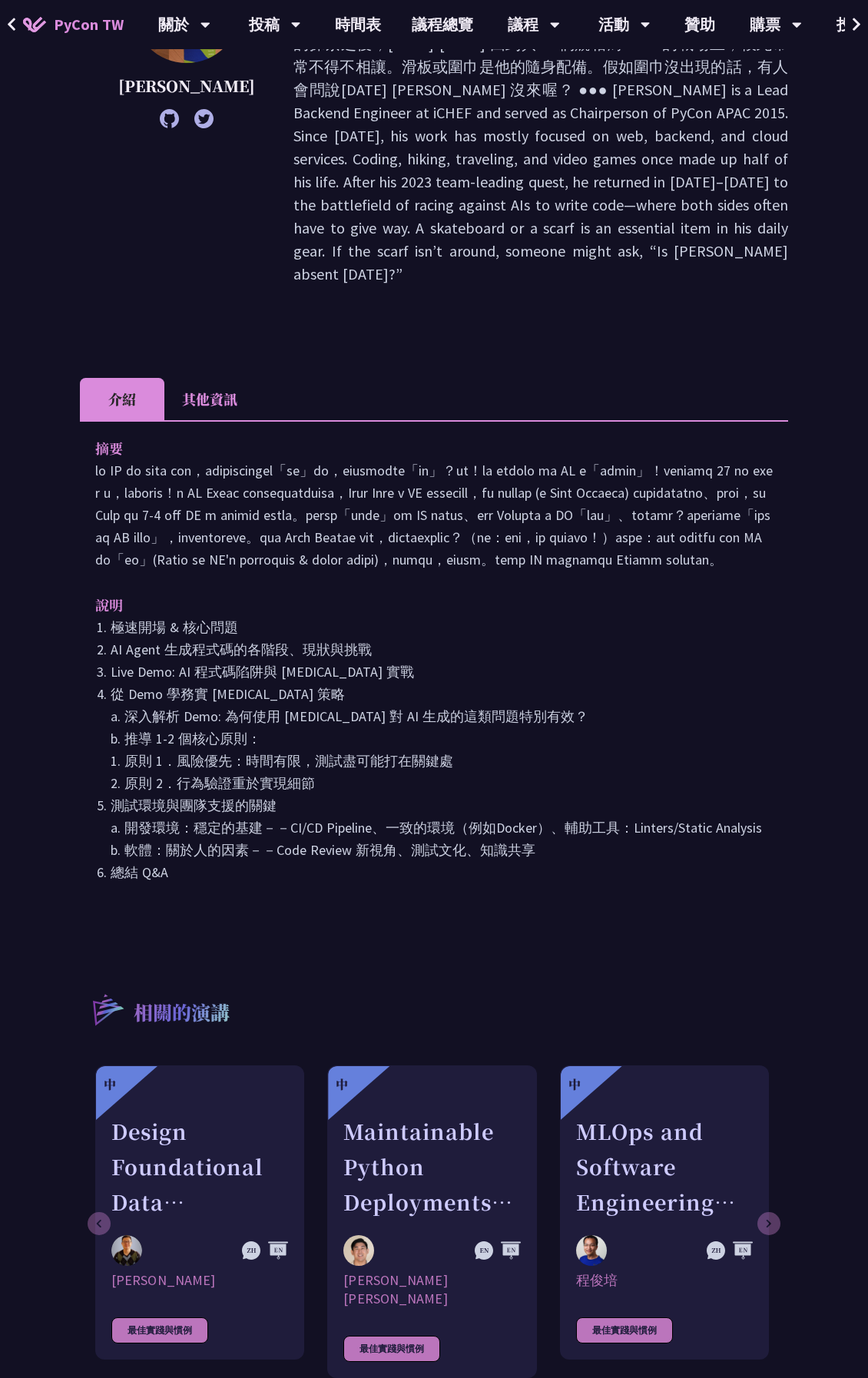 click at bounding box center (434, 515) 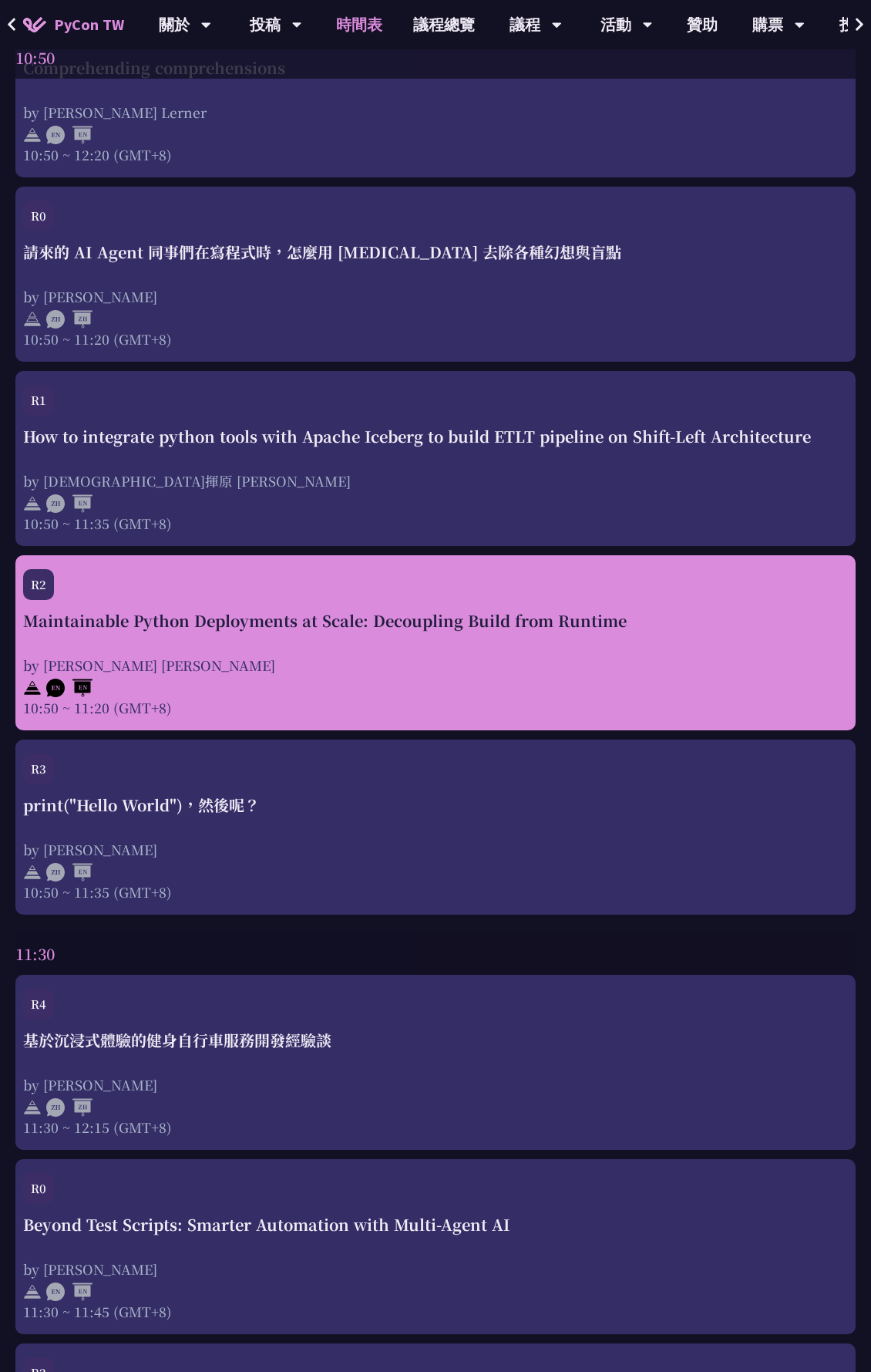 scroll, scrollTop: 919, scrollLeft: 0, axis: vertical 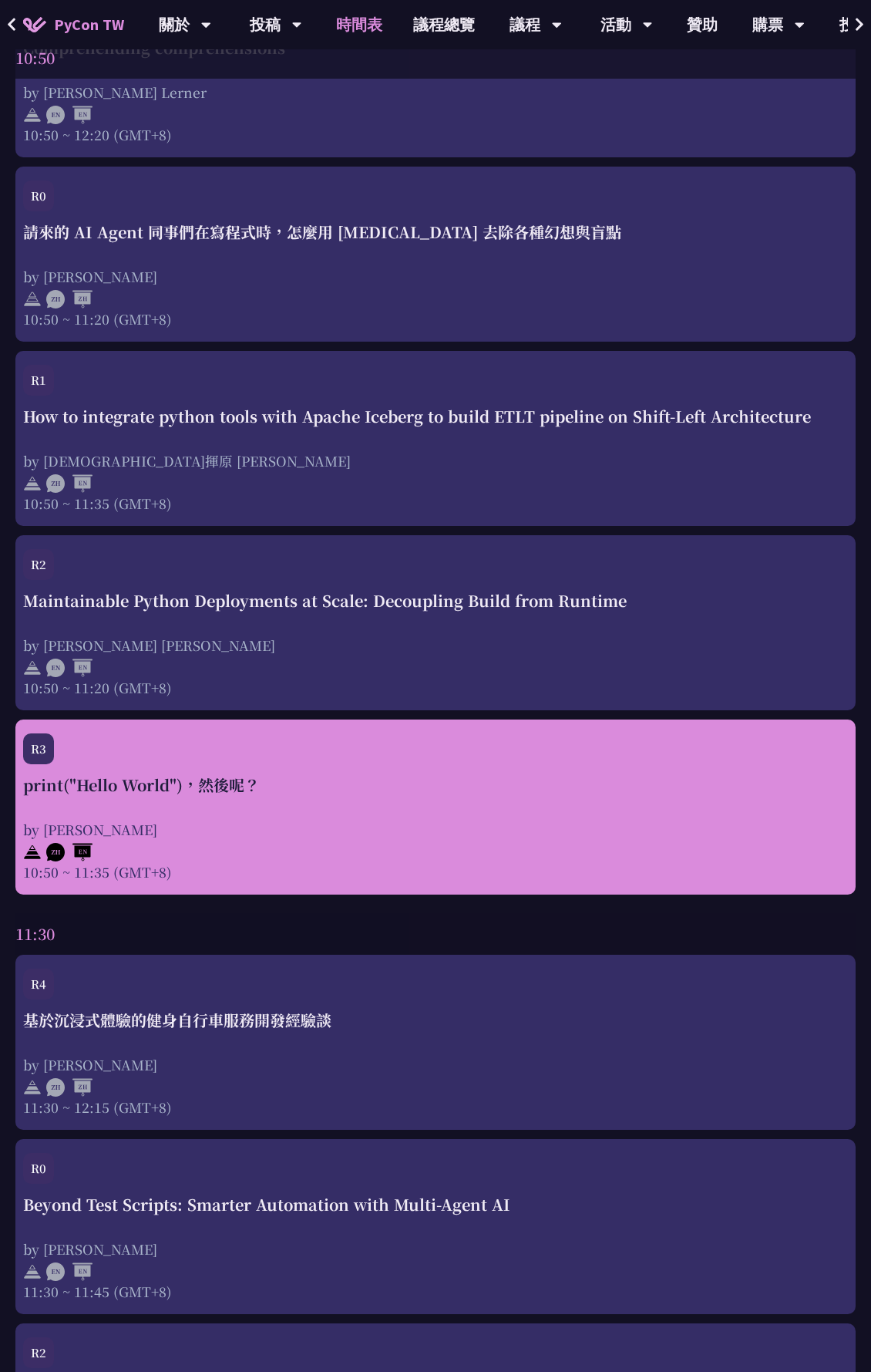 click on "print("Hello World")，然後呢？
by [PERSON_NAME]
10:50 ~ 11:35 (GMT+8)" at bounding box center (436, 828) 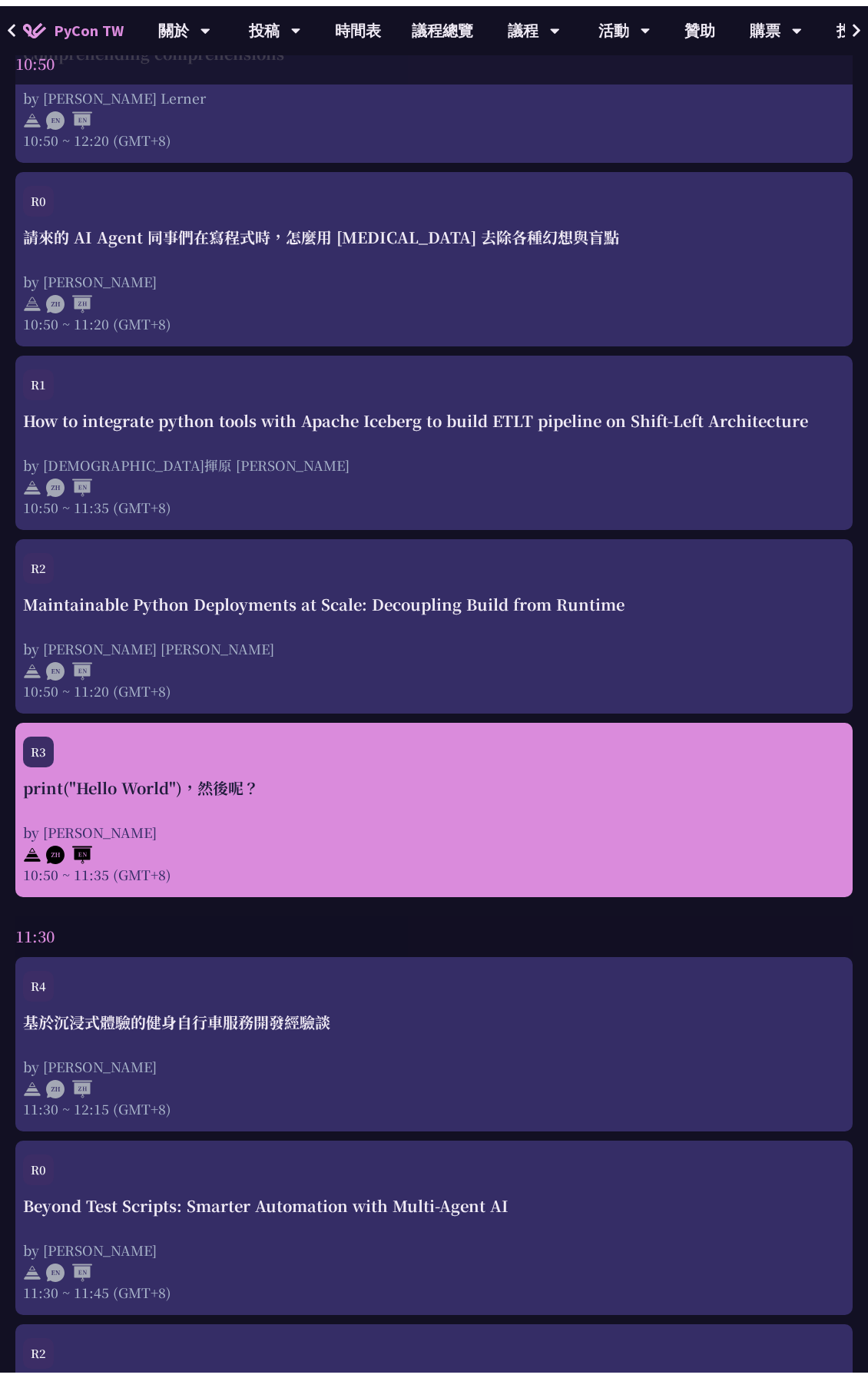 scroll, scrollTop: 0, scrollLeft: 0, axis: both 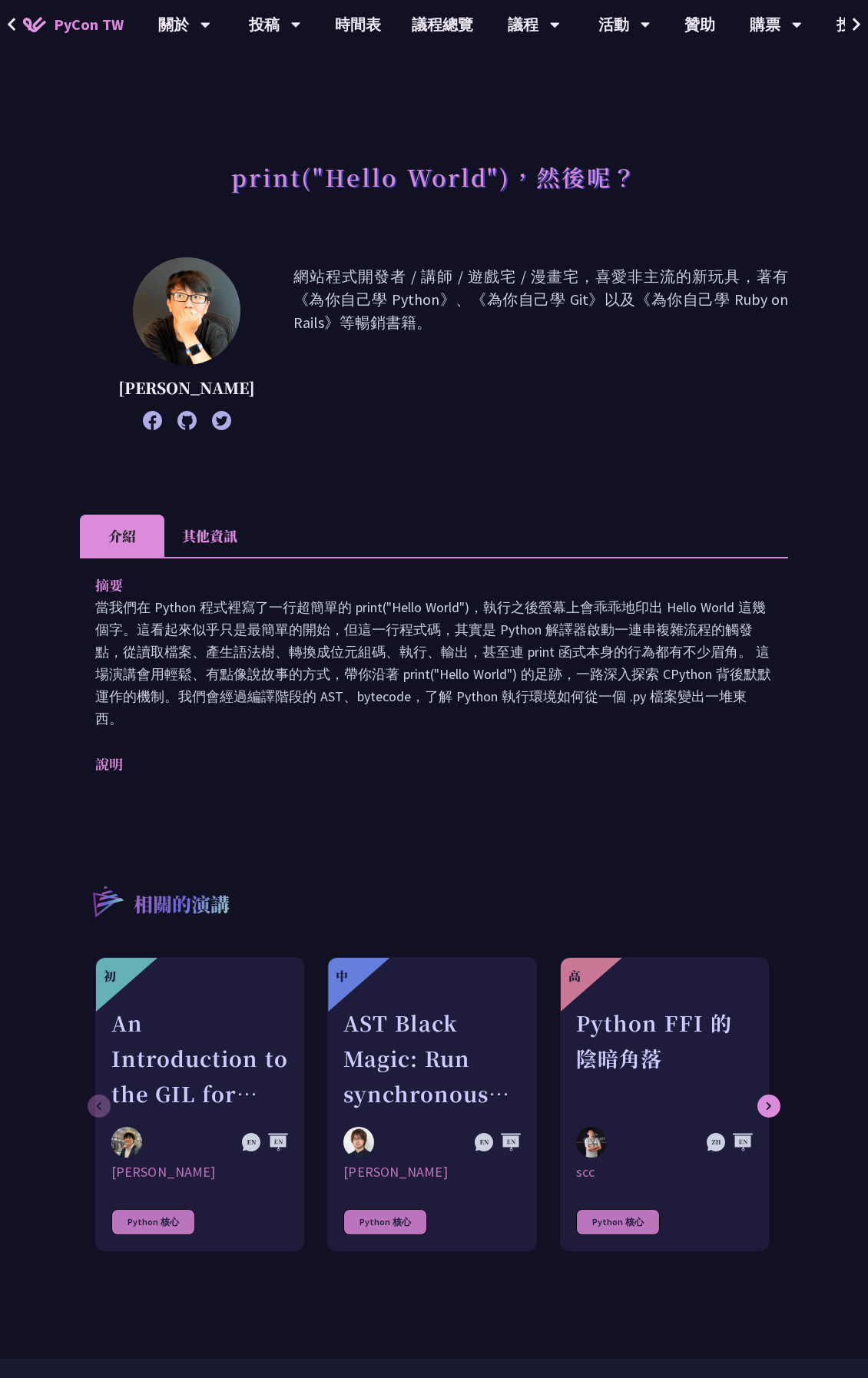 click on "當我們在 Python 程式裡寫了一行超簡單的 print("Hello World")，執行之後螢幕上會乖乖地印出 Hello World 這幾個字。這看起來似乎只是最簡單的開始，但這一行程式碼，其實是 Python 解譯器啟動一連串複雜流程的觸發點，從讀取檔案、產生語法樹、轉換成位元組碼、執行、輸出，甚至連 print 函式本身的行為都有不少眉角。
這場演講會用輕鬆、有點像說故事的方式，帶你沿著 print("Hello World") 的足跡，一路深入探索 CPython 背後默默運作的機制。我們會經過編譯階段的 AST、bytecode，了解 Python 執行環境如何從一個 .py 檔案變出一堆東西。" at bounding box center [434, 663] 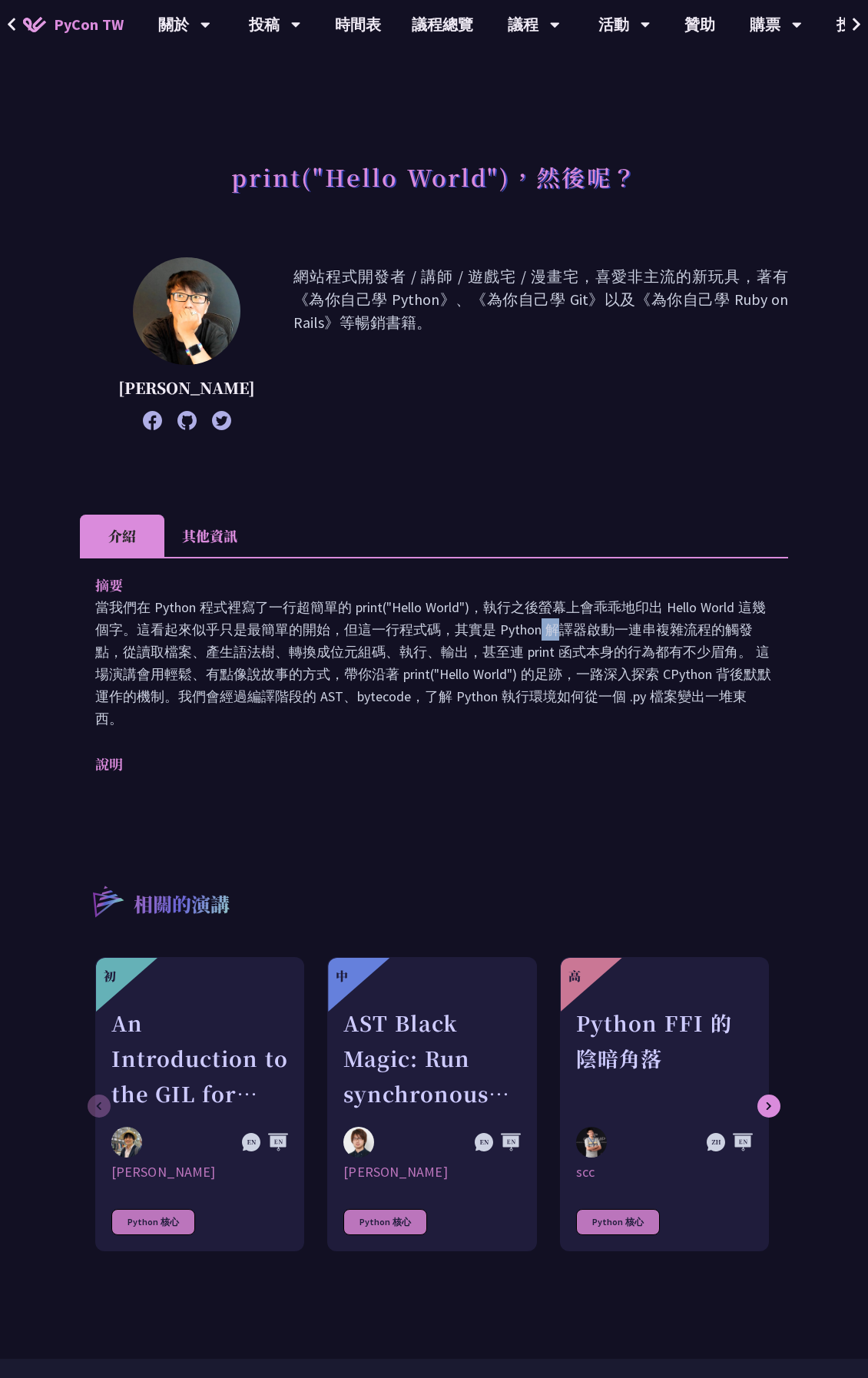 click on "當我們在 Python 程式裡寫了一行超簡單的 print("Hello World")，執行之後螢幕上會乖乖地印出 Hello World 這幾個字。這看起來似乎只是最簡單的開始，但這一行程式碼，其實是 Python 解譯器啟動一連串複雜流程的觸發點，從讀取檔案、產生語法樹、轉換成位元組碼、執行、輸出，甚至連 print 函式本身的行為都有不少眉角。
這場演講會用輕鬆、有點像說故事的方式，帶你沿著 print("Hello World") 的足跡，一路深入探索 CPython 背後默默運作的機制。我們會經過編譯階段的 AST、bytecode，了解 Python 執行環境如何從一個 .py 檔案變出一堆東西。" at bounding box center [434, 663] 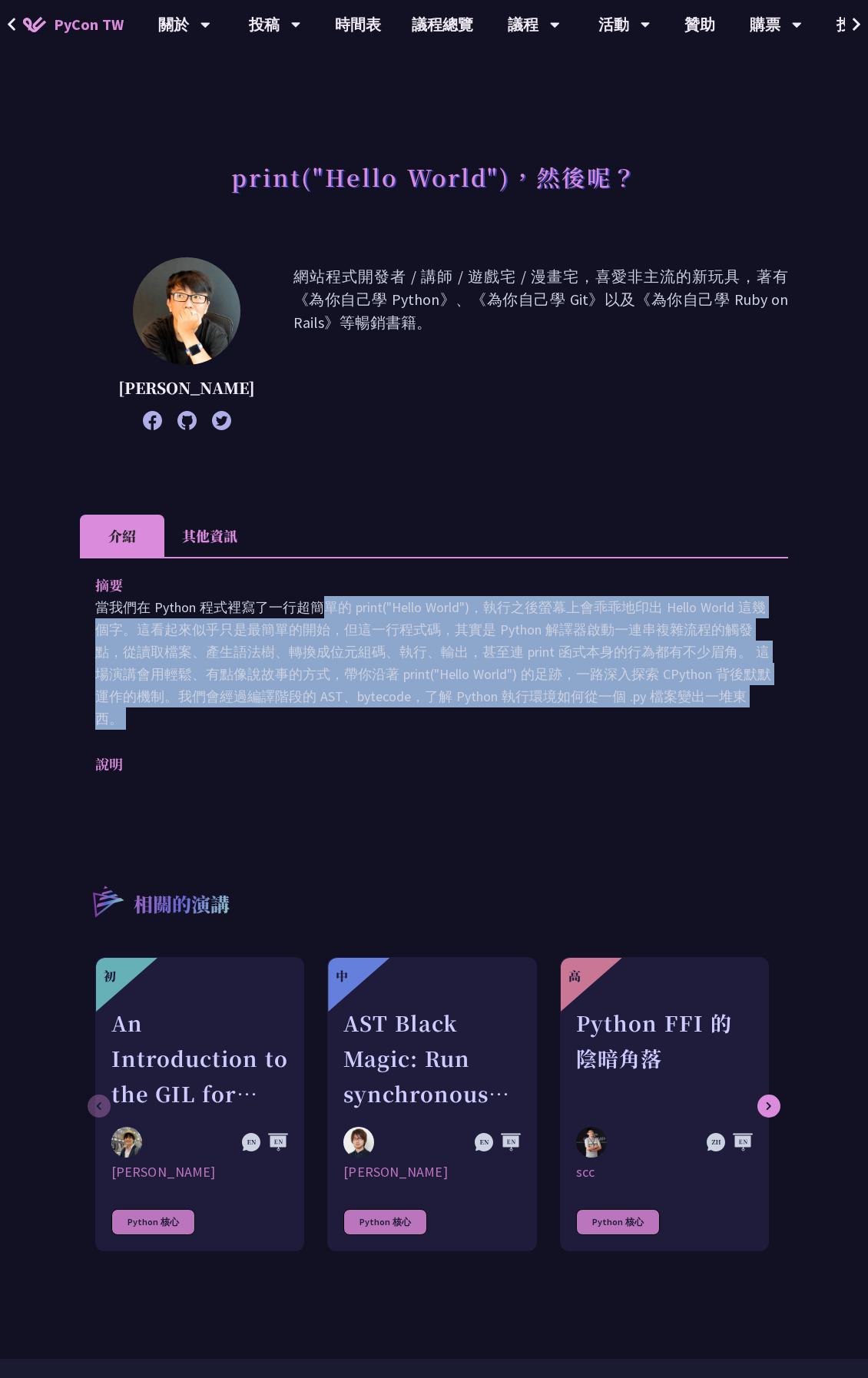 click on "當我們在 Python 程式裡寫了一行超簡單的 print("Hello World")，執行之後螢幕上會乖乖地印出 Hello World 這幾個字。這看起來似乎只是最簡單的開始，但這一行程式碼，其實是 Python 解譯器啟動一連串複雜流程的觸發點，從讀取檔案、產生語法樹、轉換成位元組碼、執行、輸出，甚至連 print 函式本身的行為都有不少眉角。
這場演講會用輕鬆、有點像說故事的方式，帶你沿著 print("Hello World") 的足跡，一路深入探索 CPython 背後默默運作的機制。我們會經過編譯階段的 AST、bytecode，了解 Python 執行環境如何從一個 .py 檔案變出一堆東西。" at bounding box center [434, 663] 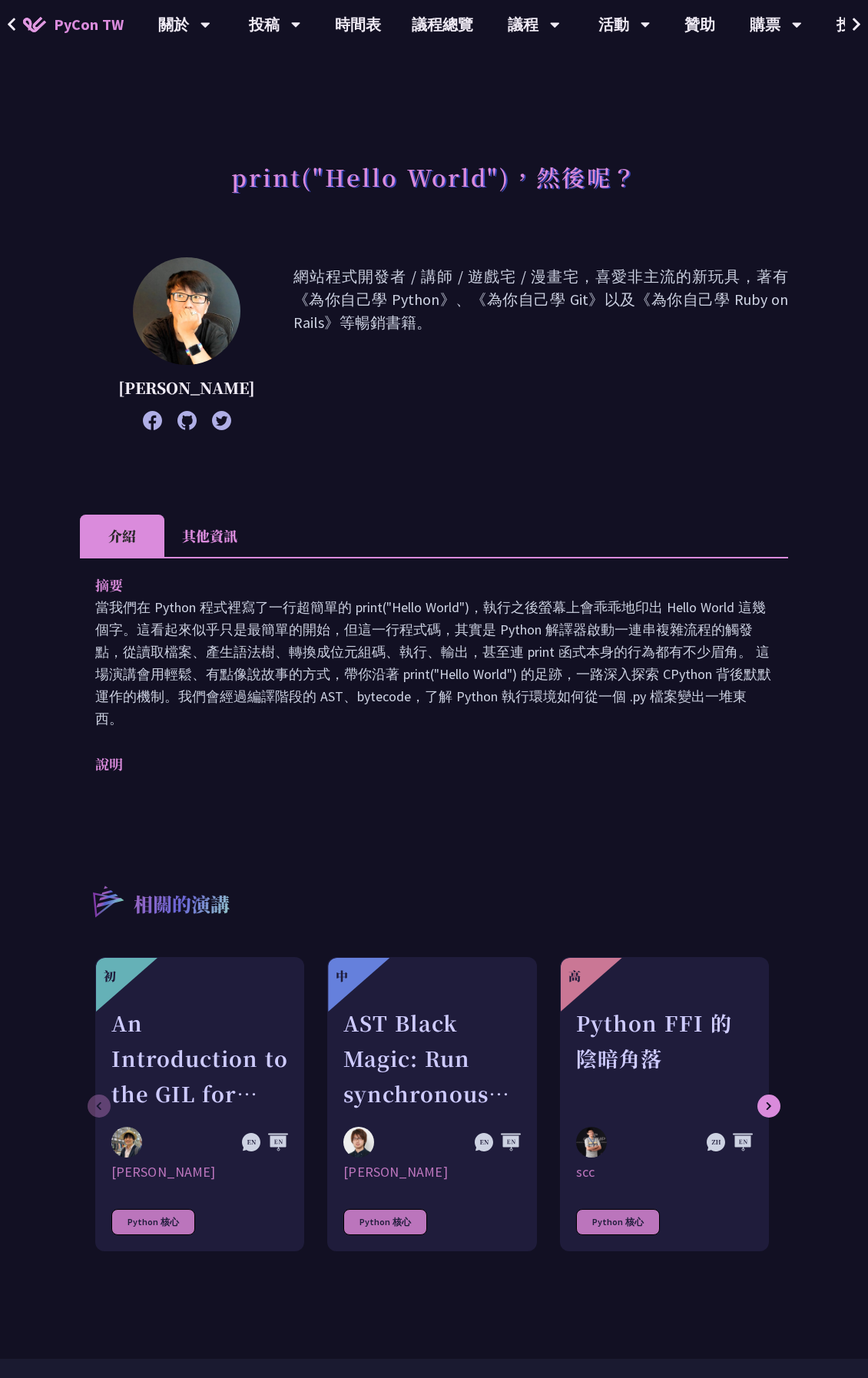 click on "當我們在 Python 程式裡寫了一行超簡單的 print("Hello World")，執行之後螢幕上會乖乖地印出 Hello World 這幾個字。這看起來似乎只是最簡單的開始，但這一行程式碼，其實是 Python 解譯器啟動一連串複雜流程的觸發點，從讀取檔案、產生語法樹、轉換成位元組碼、執行、輸出，甚至連 print 函式本身的行為都有不少眉角。
這場演講會用輕鬆、有點像說故事的方式，帶你沿著 print("Hello World") 的足跡，一路深入探索 CPython 背後默默運作的機制。我們會經過編譯階段的 AST、bytecode，了解 Python 執行環境如何從一個 .py 檔案變出一堆東西。" at bounding box center [434, 663] 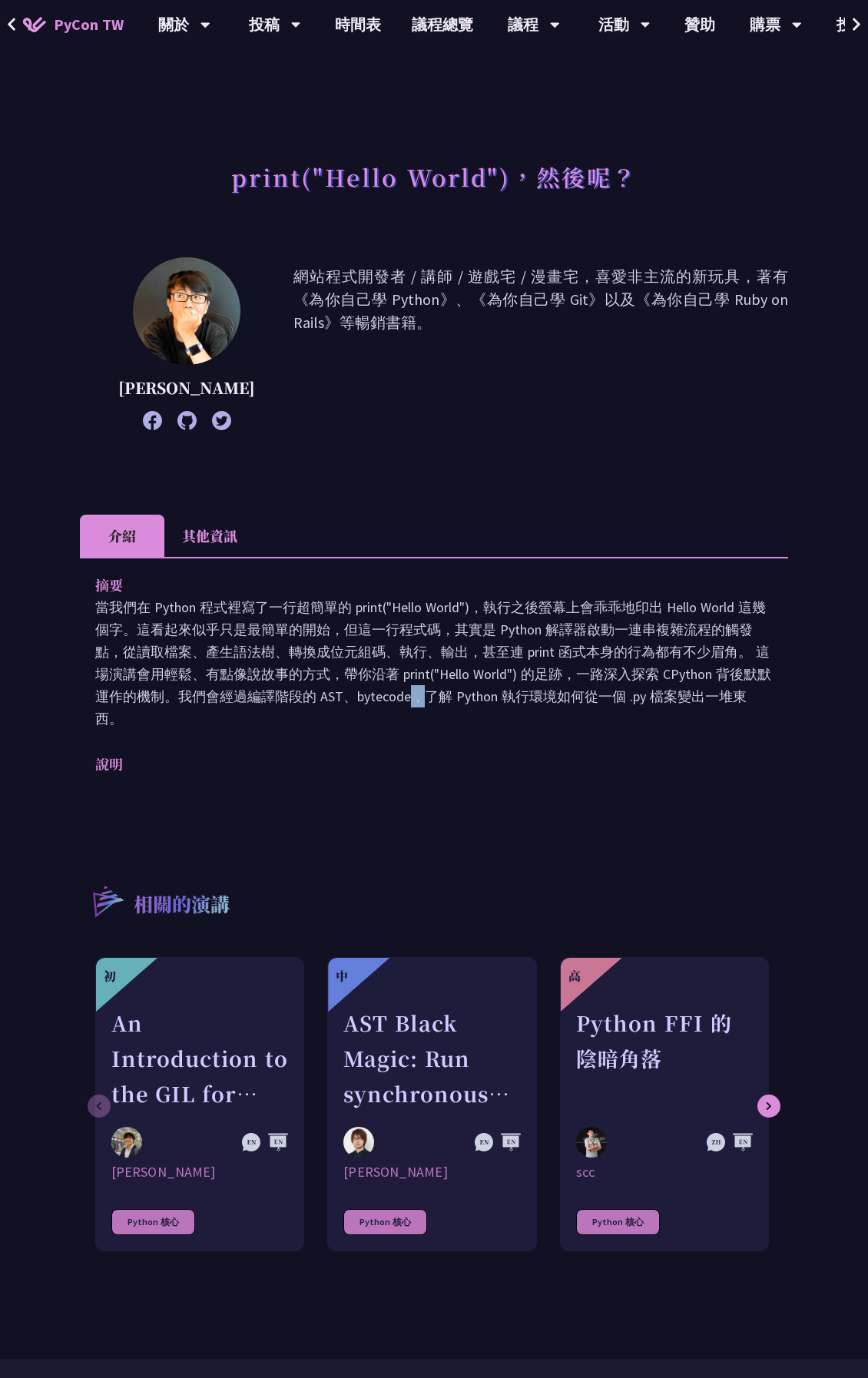 click on "當我們在 Python 程式裡寫了一行超簡單的 print("Hello World")，執行之後螢幕上會乖乖地印出 Hello World 這幾個字。這看起來似乎只是最簡單的開始，但這一行程式碼，其實是 Python 解譯器啟動一連串複雜流程的觸發點，從讀取檔案、產生語法樹、轉換成位元組碼、執行、輸出，甚至連 print 函式本身的行為都有不少眉角。
這場演講會用輕鬆、有點像說故事的方式，帶你沿著 print("Hello World") 的足跡，一路深入探索 CPython 背後默默運作的機制。我們會經過編譯階段的 AST、bytecode，了解 Python 執行環境如何從一個 .py 檔案變出一堆東西。" at bounding box center [434, 663] 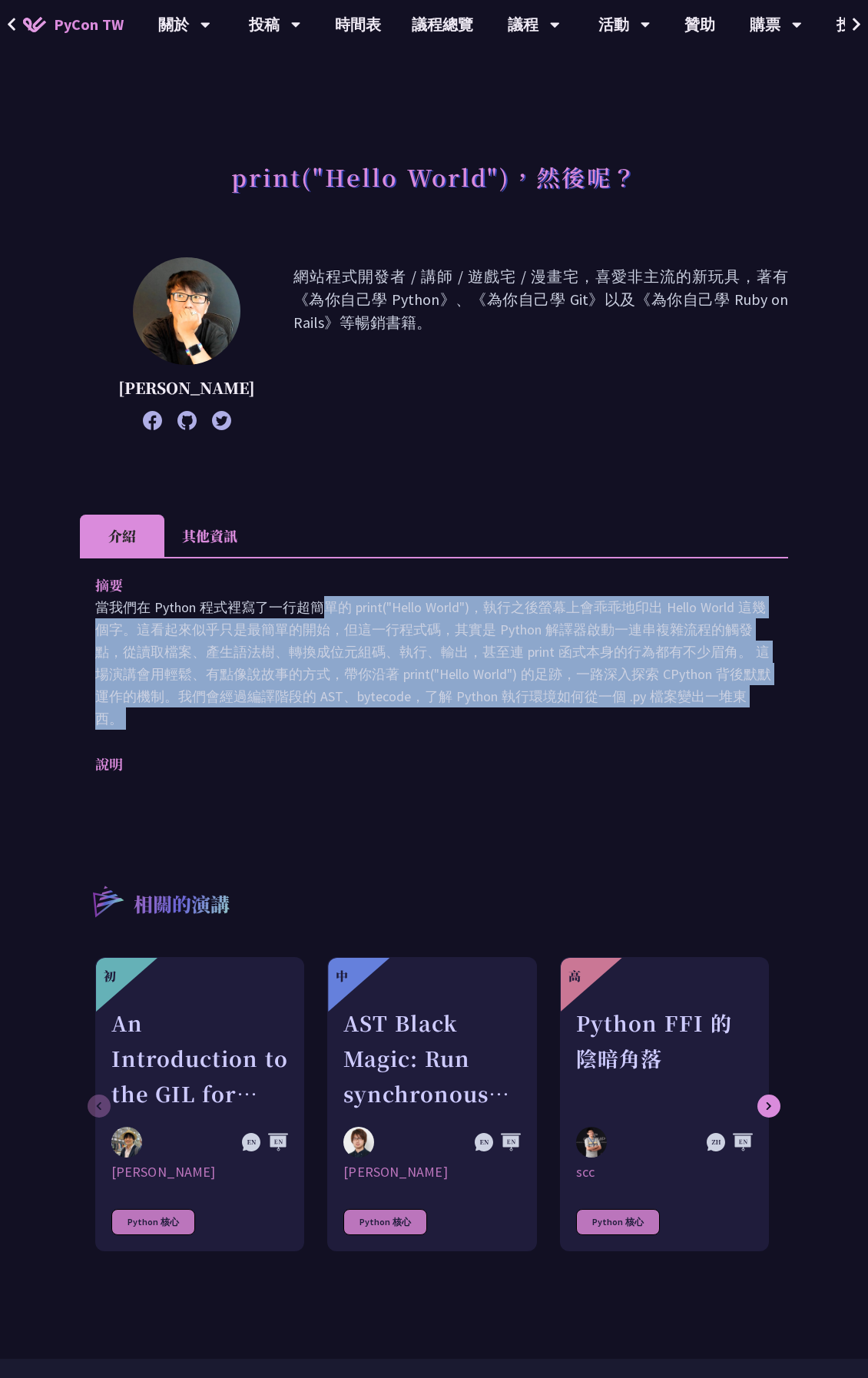 click on "當我們在 Python 程式裡寫了一行超簡單的 print("Hello World")，執行之後螢幕上會乖乖地印出 Hello World 這幾個字。這看起來似乎只是最簡單的開始，但這一行程式碼，其實是 Python 解譯器啟動一連串複雜流程的觸發點，從讀取檔案、產生語法樹、轉換成位元組碼、執行、輸出，甚至連 print 函式本身的行為都有不少眉角。
這場演講會用輕鬆、有點像說故事的方式，帶你沿著 print("Hello World") 的足跡，一路深入探索 CPython 背後默默運作的機制。我們會經過編譯階段的 AST、bytecode，了解 Python 執行環境如何從一個 .py 檔案變出一堆東西。" at bounding box center [434, 663] 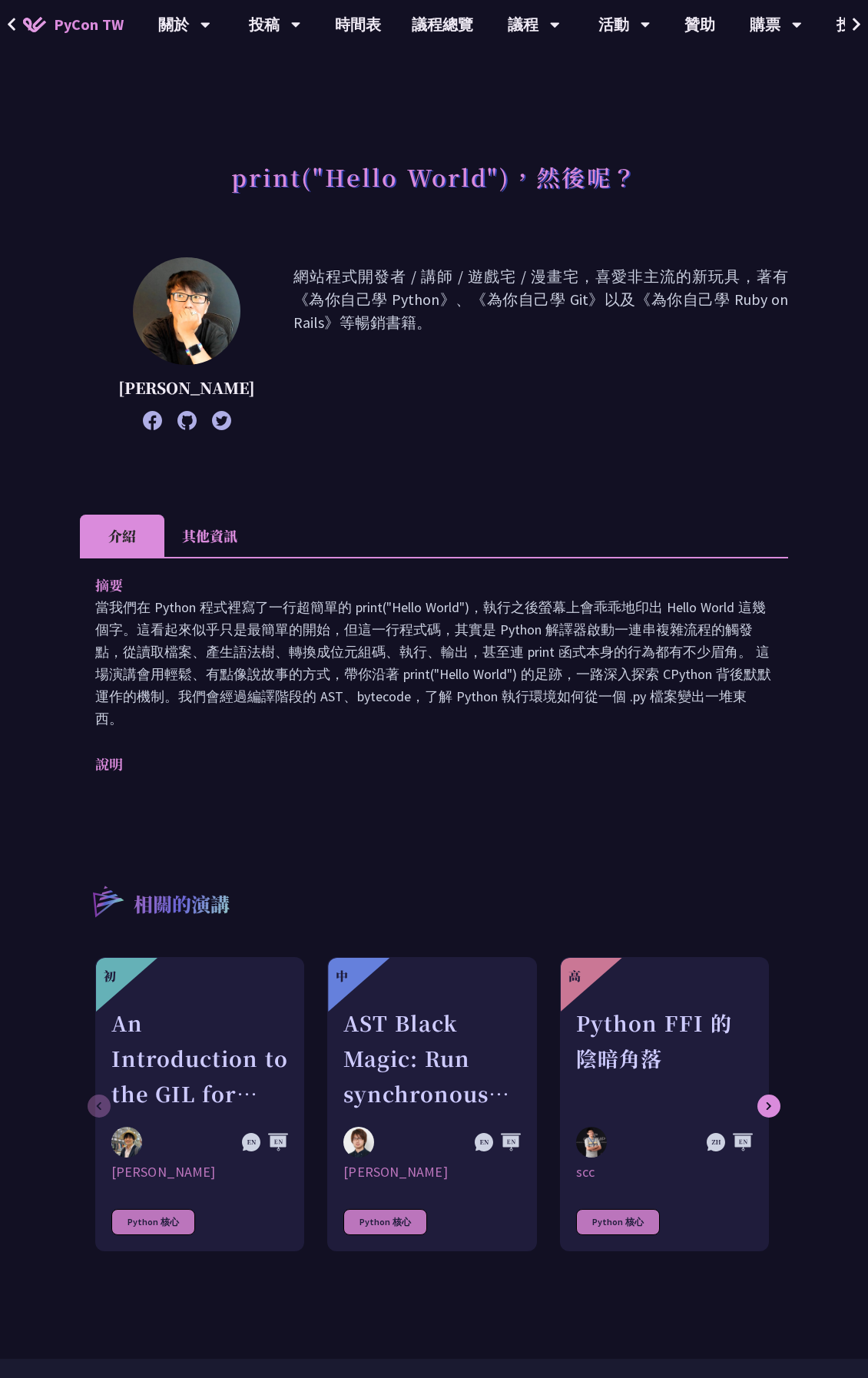 click on "當我們在 Python 程式裡寫了一行超簡單的 print("Hello World")，執行之後螢幕上會乖乖地印出 Hello World 這幾個字。這看起來似乎只是最簡單的開始，但這一行程式碼，其實是 Python 解譯器啟動一連串複雜流程的觸發點，從讀取檔案、產生語法樹、轉換成位元組碼、執行、輸出，甚至連 print 函式本身的行為都有不少眉角。
這場演講會用輕鬆、有點像說故事的方式，帶你沿著 print("Hello World") 的足跡，一路深入探索 CPython 背後默默運作的機制。我們會經過編譯階段的 AST、bytecode，了解 Python 執行環境如何從一個 .py 檔案變出一堆東西。" at bounding box center [434, 663] 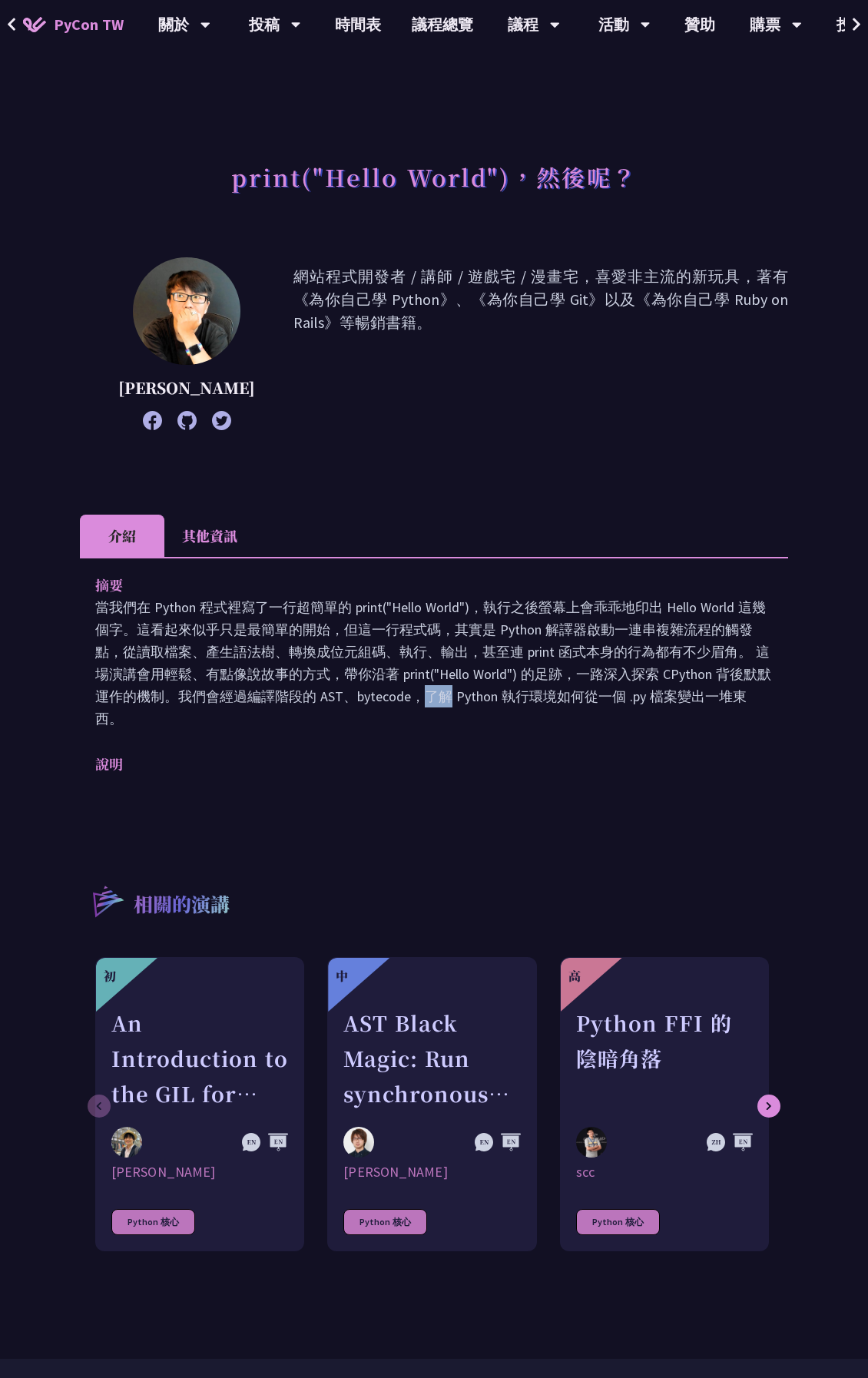 click on "當我們在 Python 程式裡寫了一行超簡單的 print("Hello World")，執行之後螢幕上會乖乖地印出 Hello World 這幾個字。這看起來似乎只是最簡單的開始，但這一行程式碼，其實是 Python 解譯器啟動一連串複雜流程的觸發點，從讀取檔案、產生語法樹、轉換成位元組碼、執行、輸出，甚至連 print 函式本身的行為都有不少眉角。
這場演講會用輕鬆、有點像說故事的方式，帶你沿著 print("Hello World") 的足跡，一路深入探索 CPython 背後默默運作的機制。我們會經過編譯階段的 AST、bytecode，了解 Python 執行環境如何從一個 .py 檔案變出一堆東西。" at bounding box center (434, 663) 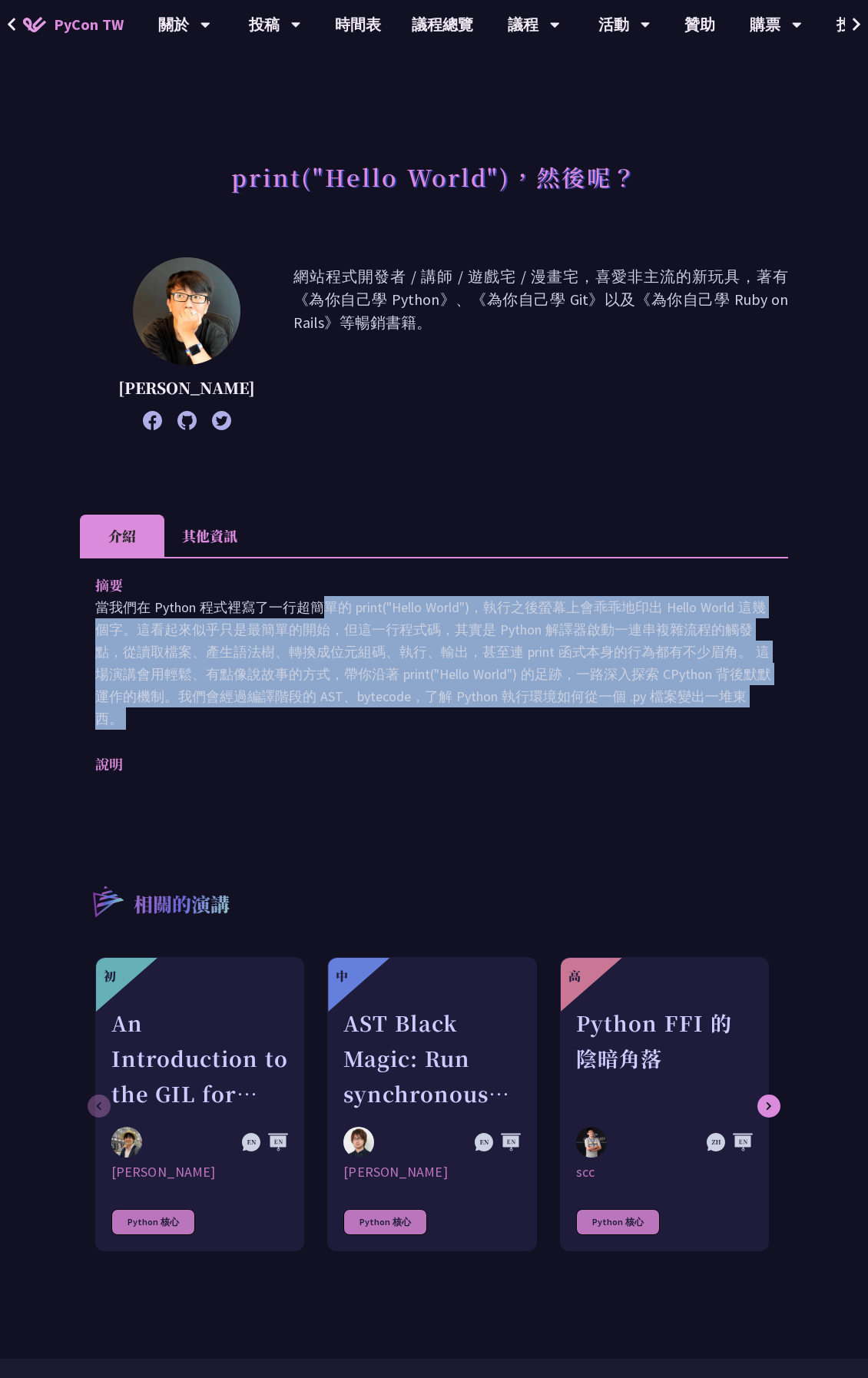 click on "當我們在 Python 程式裡寫了一行超簡單的 print("Hello World")，執行之後螢幕上會乖乖地印出 Hello World 這幾個字。這看起來似乎只是最簡單的開始，但這一行程式碼，其實是 Python 解譯器啟動一連串複雜流程的觸發點，從讀取檔案、產生語法樹、轉換成位元組碼、執行、輸出，甚至連 print 函式本身的行為都有不少眉角。
這場演講會用輕鬆、有點像說故事的方式，帶你沿著 print("Hello World") 的足跡，一路深入探索 CPython 背後默默運作的機制。我們會經過編譯階段的 AST、bytecode，了解 Python 執行環境如何從一個 .py 檔案變出一堆東西。" at bounding box center (434, 663) 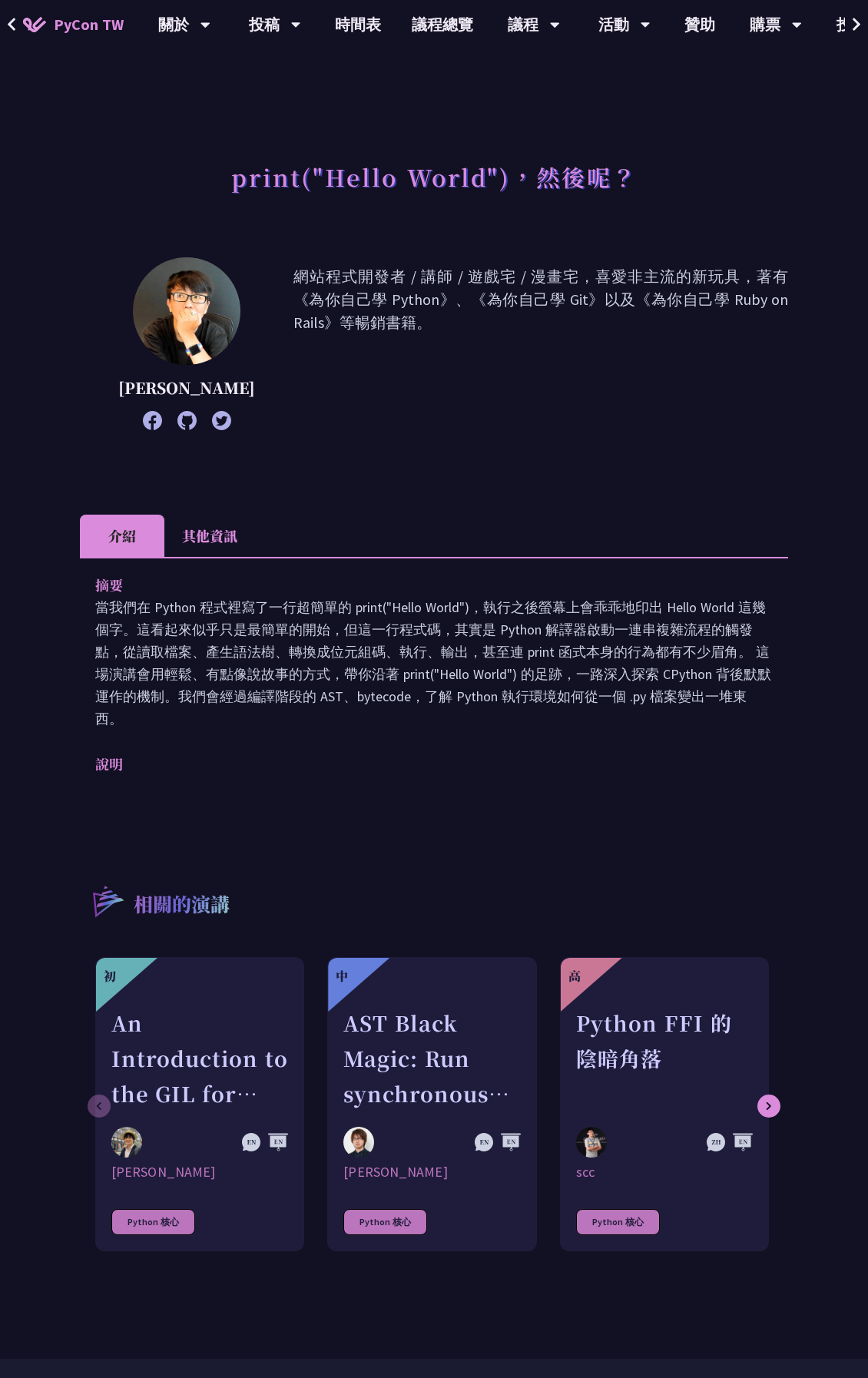 drag, startPoint x: 232, startPoint y: 704, endPoint x: 230, endPoint y: 737, distance: 33.060551 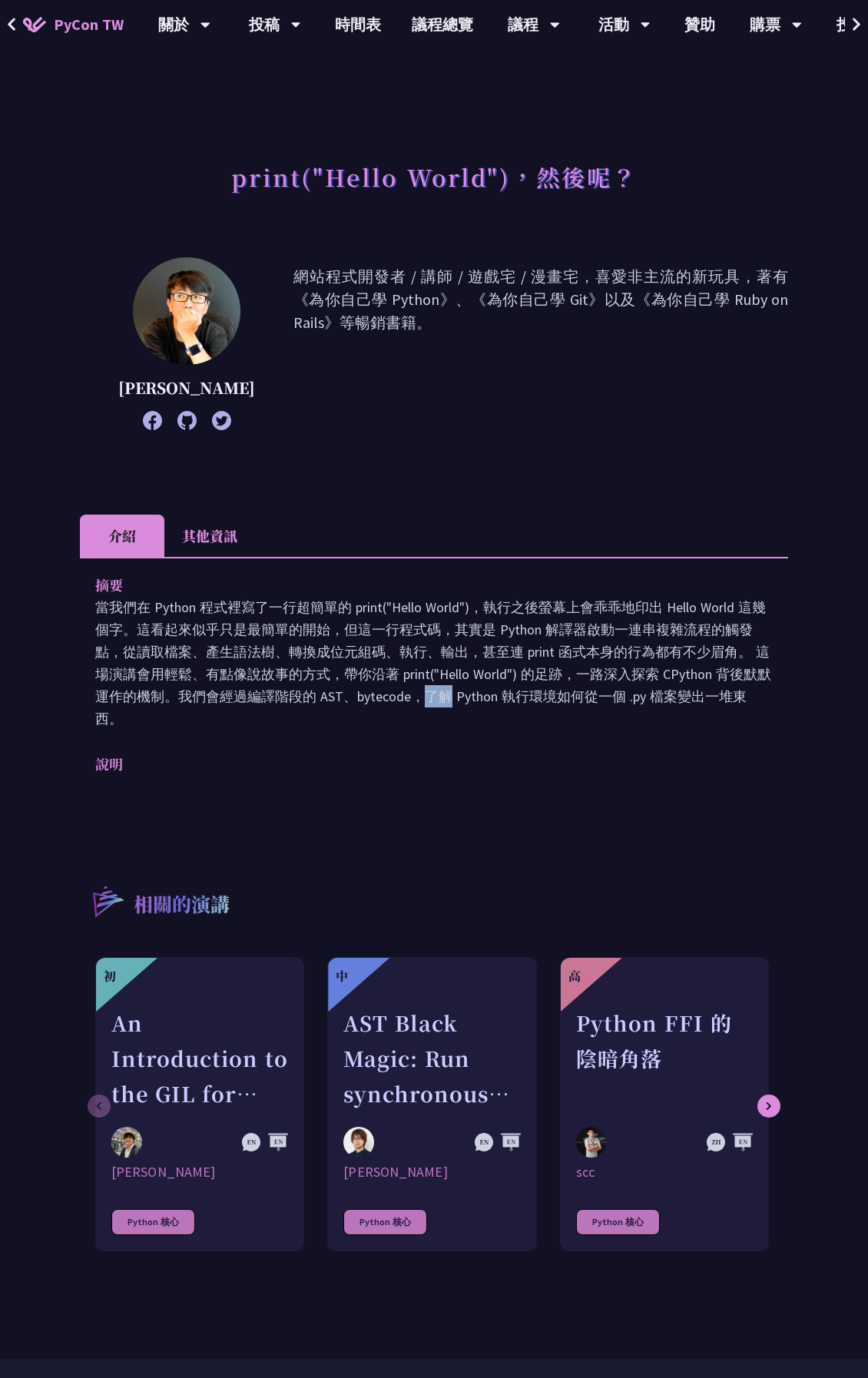 click on "當我們在 Python 程式裡寫了一行超簡單的 print("Hello World")，執行之後螢幕上會乖乖地印出 Hello World 這幾個字。這看起來似乎只是最簡單的開始，但這一行程式碼，其實是 Python 解譯器啟動一連串複雜流程的觸發點，從讀取檔案、產生語法樹、轉換成位元組碼、執行、輸出，甚至連 print 函式本身的行為都有不少眉角。
這場演講會用輕鬆、有點像說故事的方式，帶你沿著 print("Hello World") 的足跡，一路深入探索 CPython 背後默默運作的機制。我們會經過編譯階段的 AST、bytecode，了解 Python 執行環境如何從一個 .py 檔案變出一堆東西。" at bounding box center (434, 663) 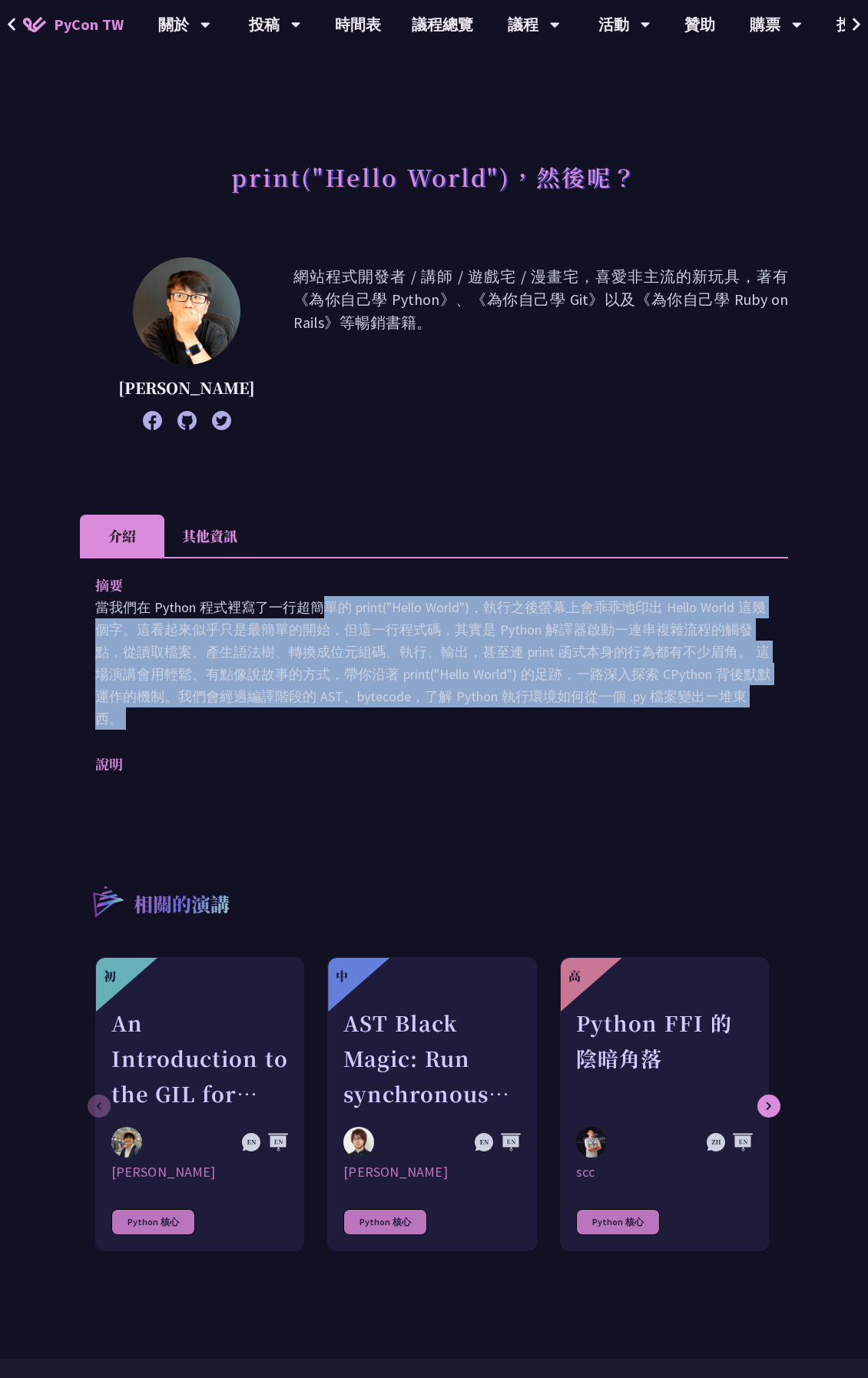 click on "當我們在 Python 程式裡寫了一行超簡單的 print("Hello World")，執行之後螢幕上會乖乖地印出 Hello World 這幾個字。這看起來似乎只是最簡單的開始，但這一行程式碼，其實是 Python 解譯器啟動一連串複雜流程的觸發點，從讀取檔案、產生語法樹、轉換成位元組碼、執行、輸出，甚至連 print 函式本身的行為都有不少眉角。
這場演講會用輕鬆、有點像說故事的方式，帶你沿著 print("Hello World") 的足跡，一路深入探索 CPython 背後默默運作的機制。我們會經過編譯階段的 AST、bytecode，了解 Python 執行環境如何從一個 .py 檔案變出一堆東西。" at bounding box center (434, 663) 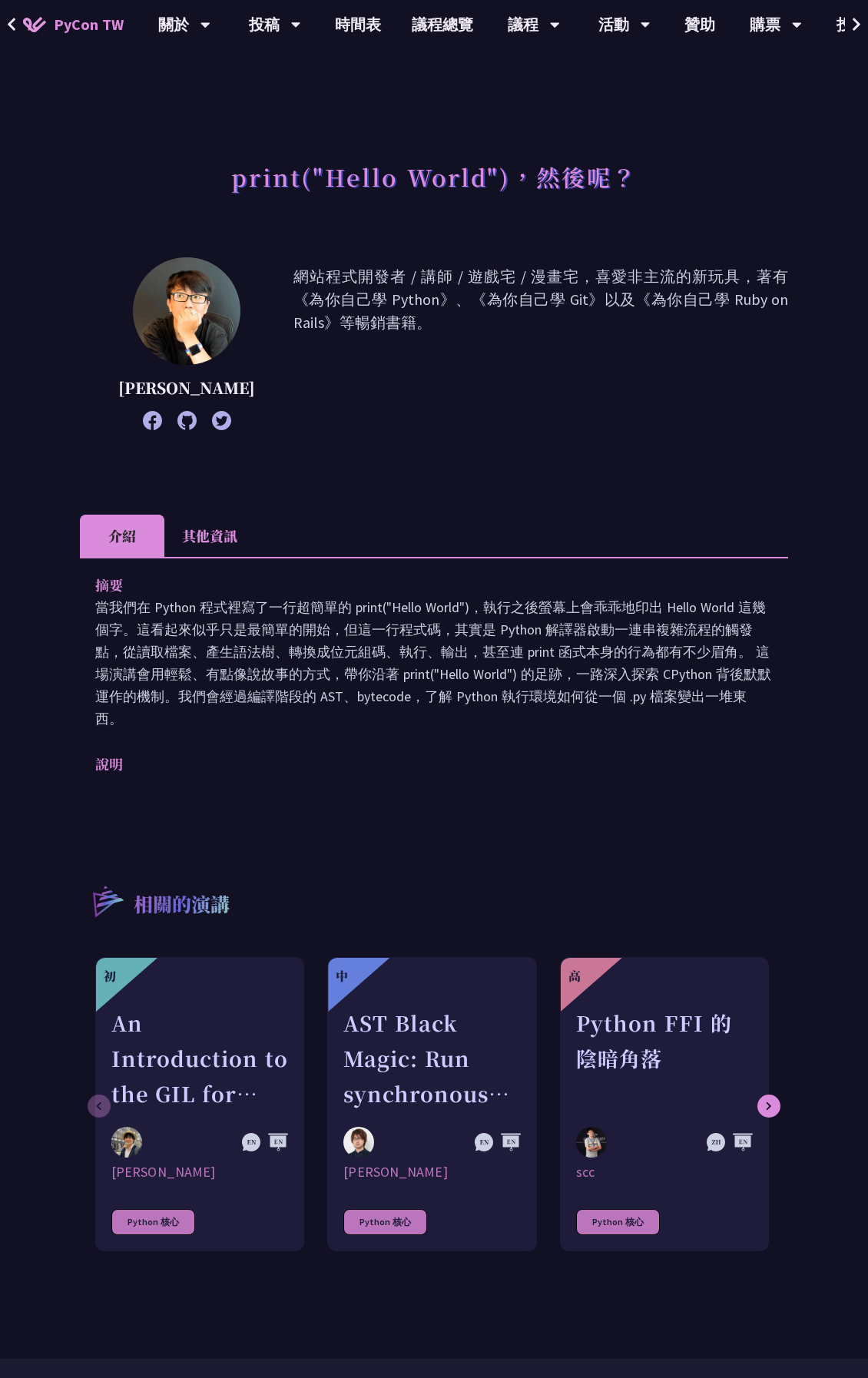 drag, startPoint x: 244, startPoint y: 694, endPoint x: 223, endPoint y: 734, distance: 45.17743 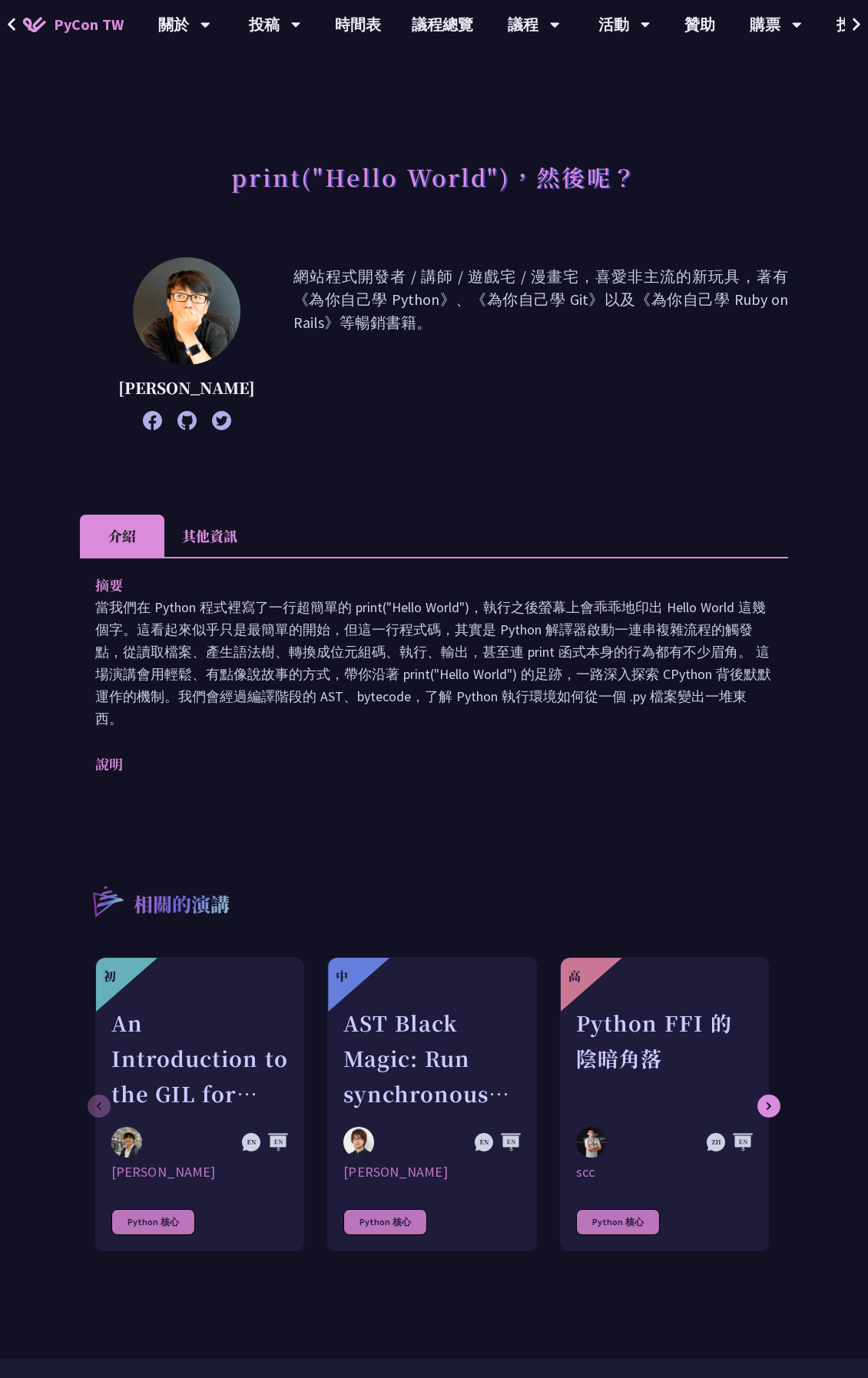 click on "其他資訊" at bounding box center (210, 535) 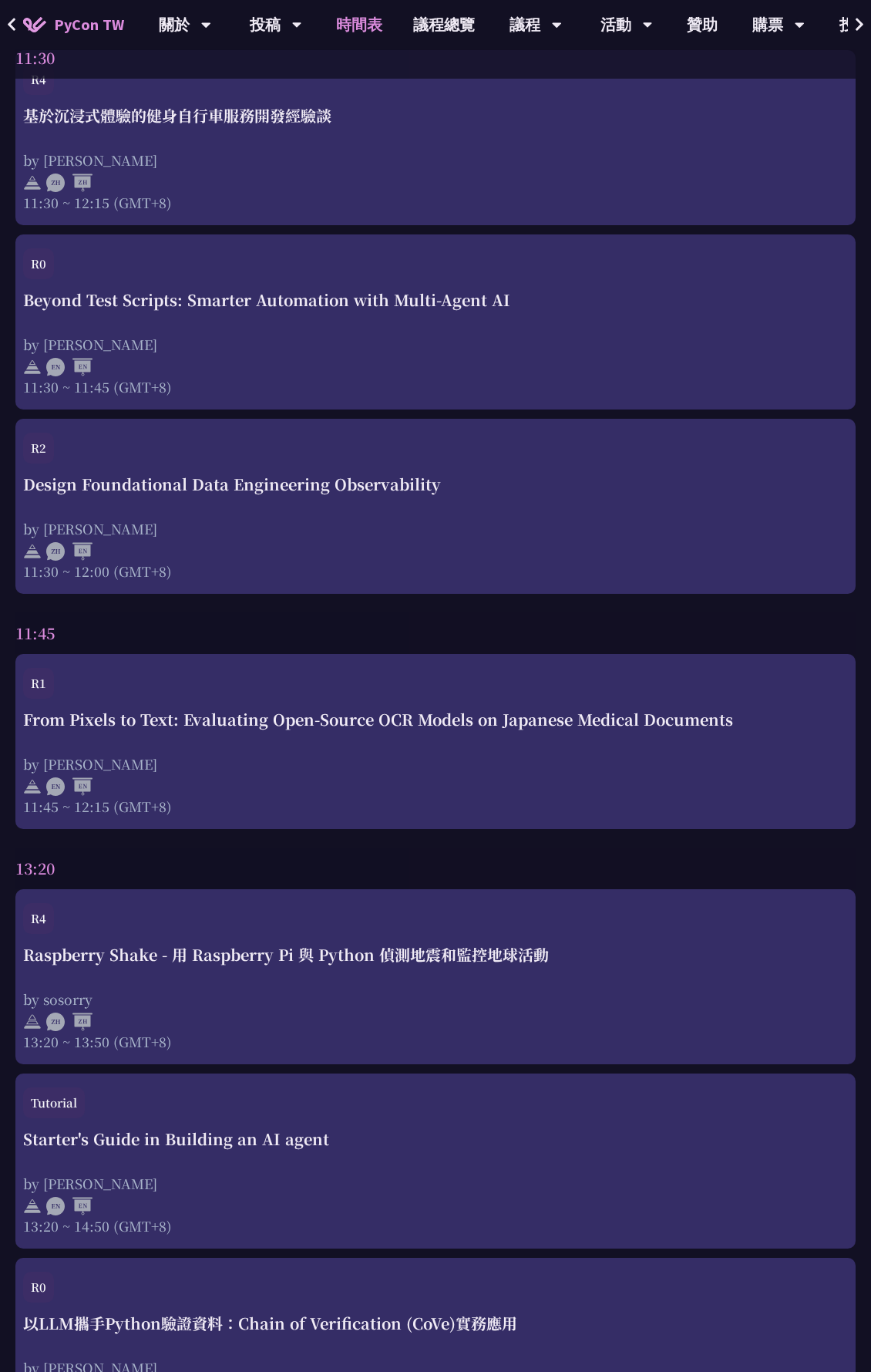 scroll, scrollTop: 1998, scrollLeft: 0, axis: vertical 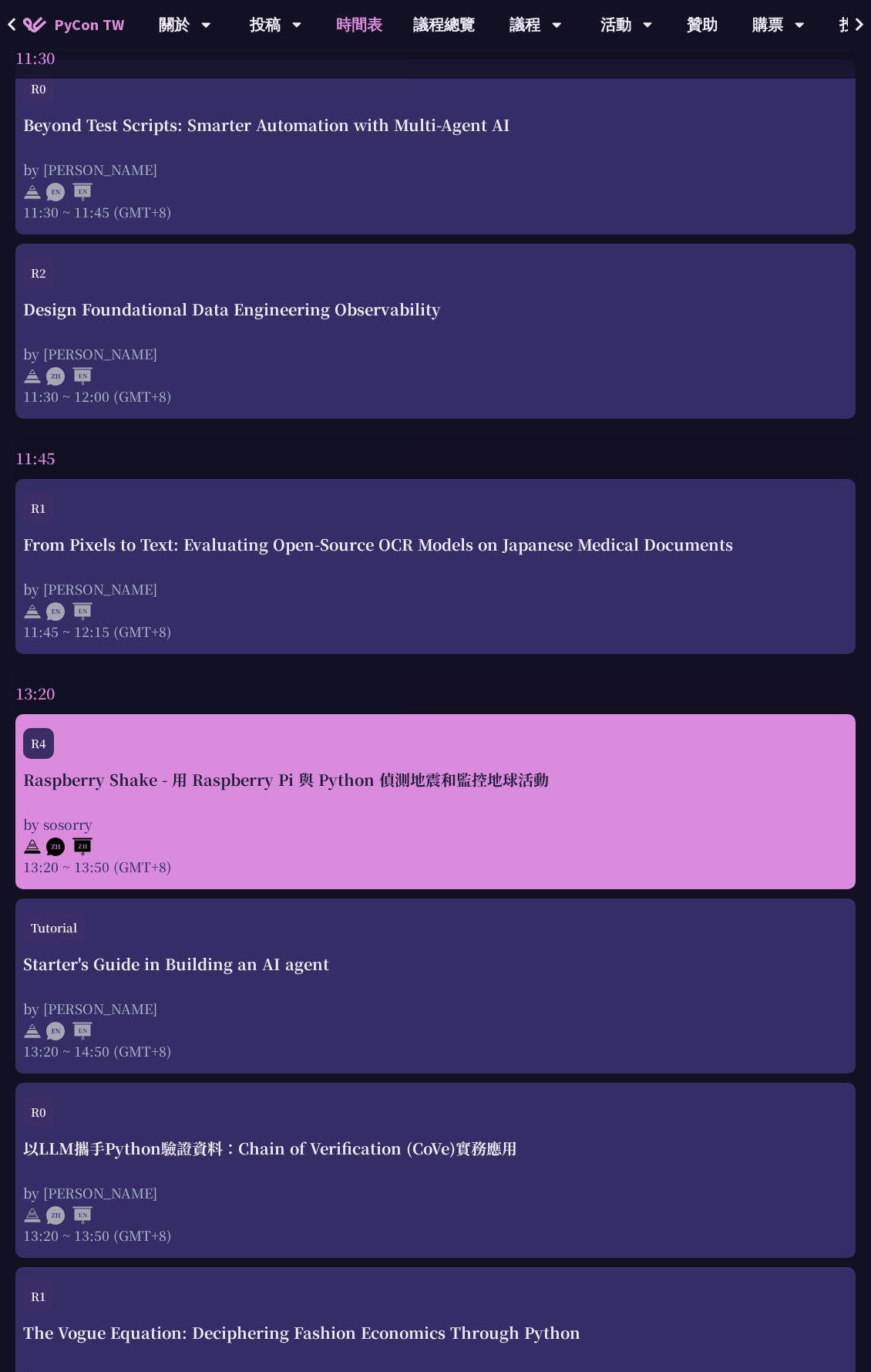 click on "Raspberry Shake - 用 Raspberry Pi 與 Python 偵測地震和監控地球活動
by sosorry
13:20 ~ 13:50 (GMT+8)" at bounding box center [436, 822] 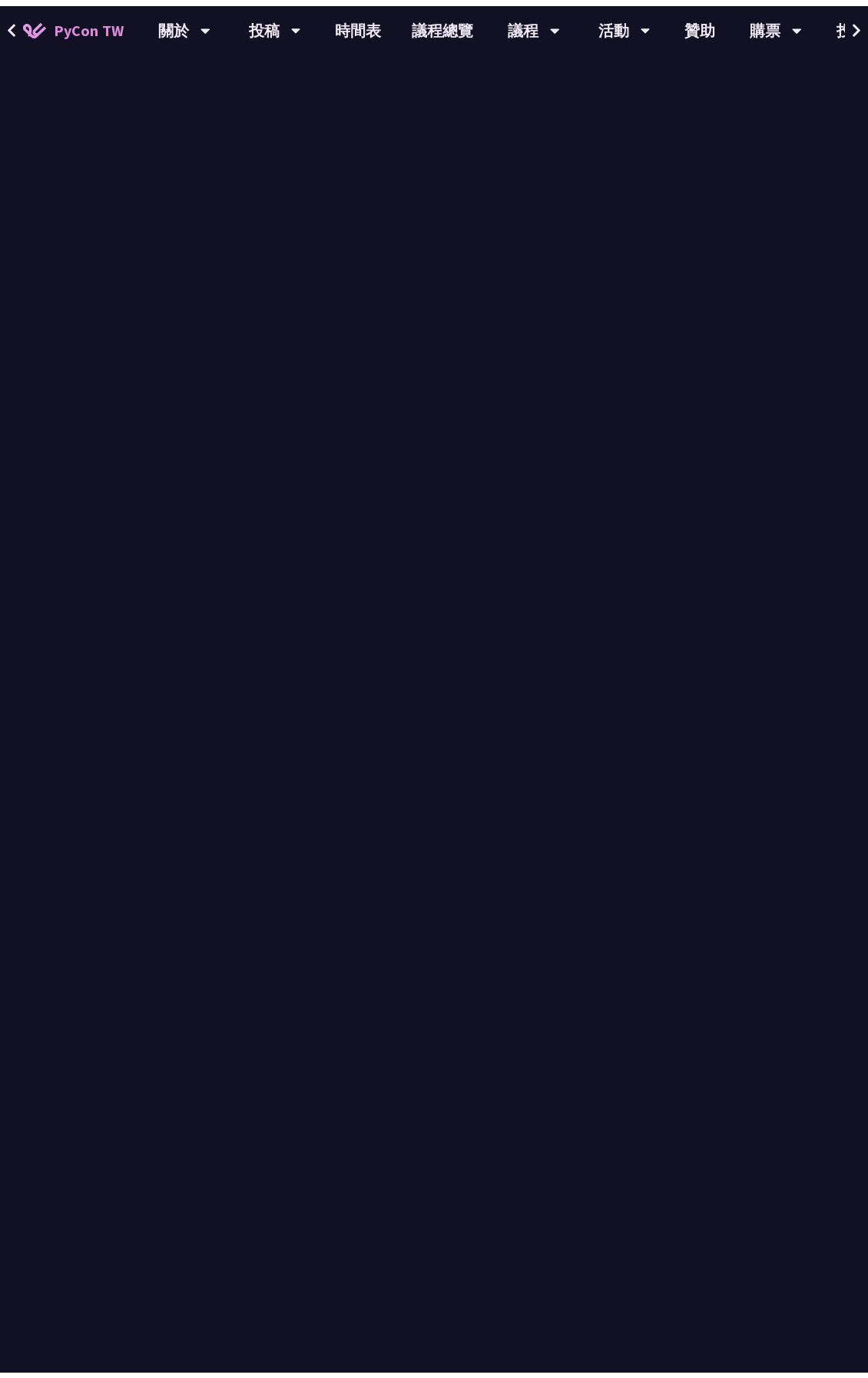 scroll, scrollTop: 0, scrollLeft: 0, axis: both 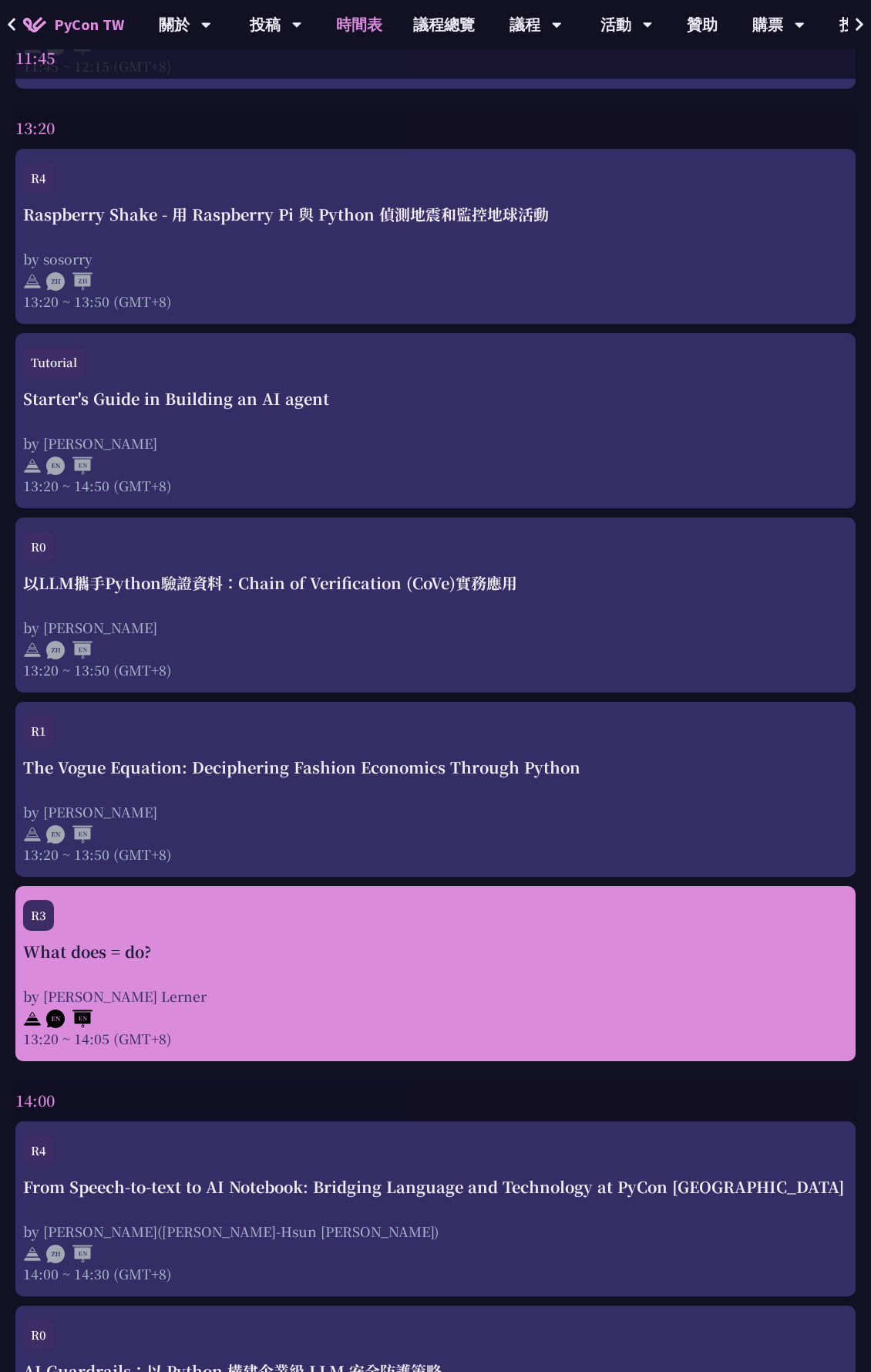 click on "by [PERSON_NAME] Lerner" at bounding box center [436, 996] 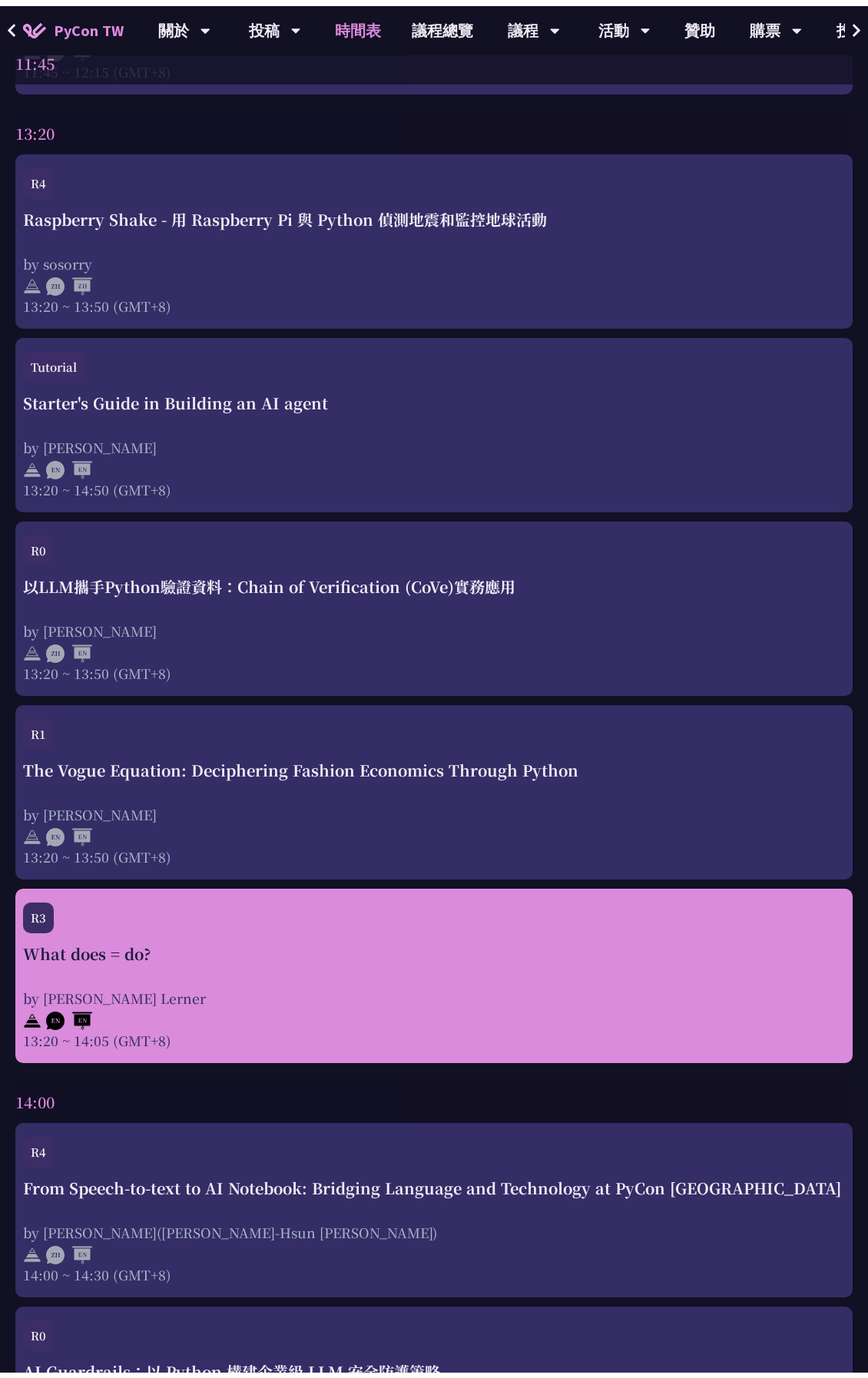 scroll, scrollTop: 0, scrollLeft: 0, axis: both 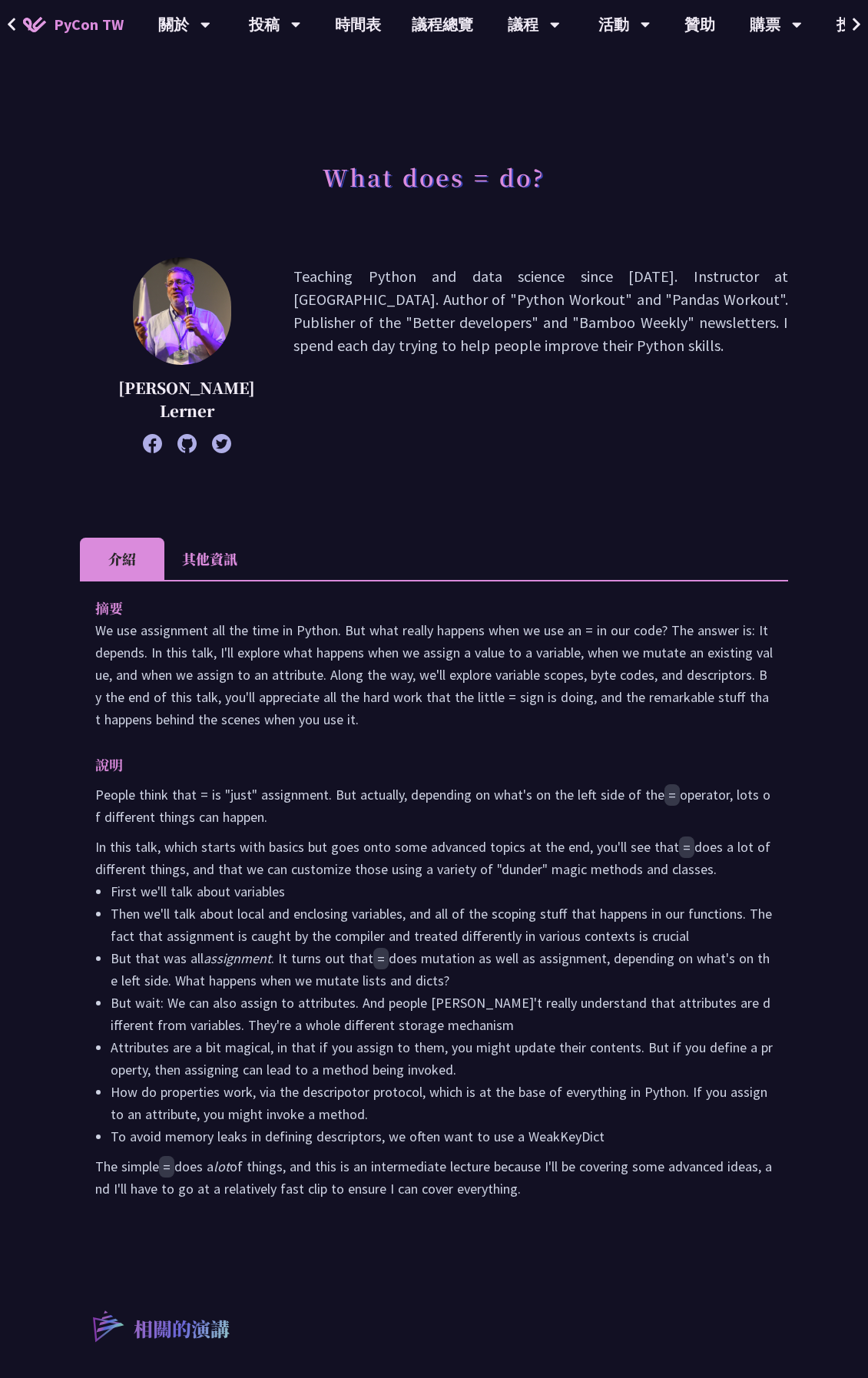 drag, startPoint x: 302, startPoint y: 315, endPoint x: 489, endPoint y: 379, distance: 197.64868 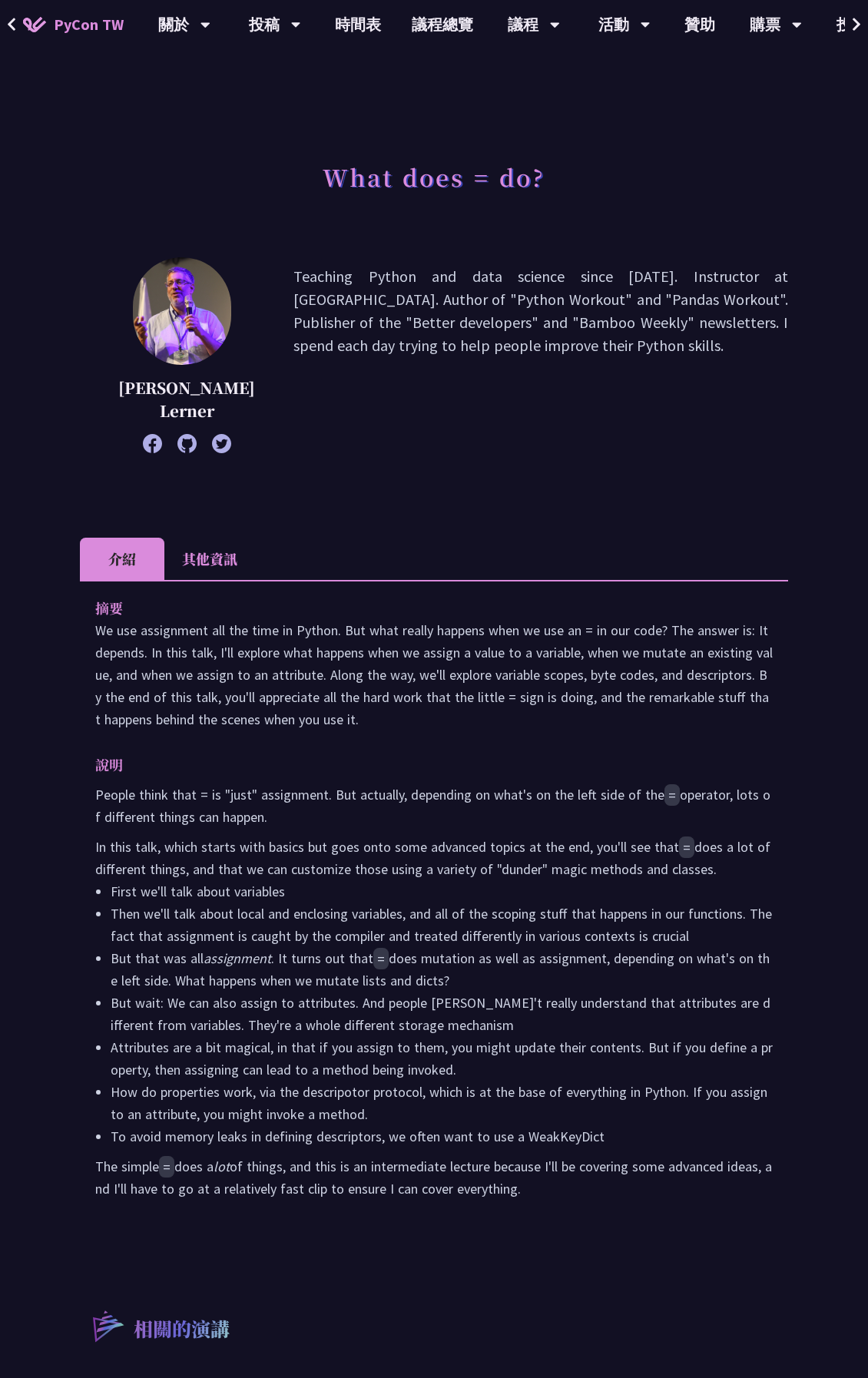 click on "Teaching Python and data science since [DATE]. Instructor at [GEOGRAPHIC_DATA]. Author of "Python Workout" and "Pandas Workout". Publisher of the "Better developers" and "Bamboo Weekly" newsletters.  I spend each day trying to help people improve their Python skills." at bounding box center [541, 355] 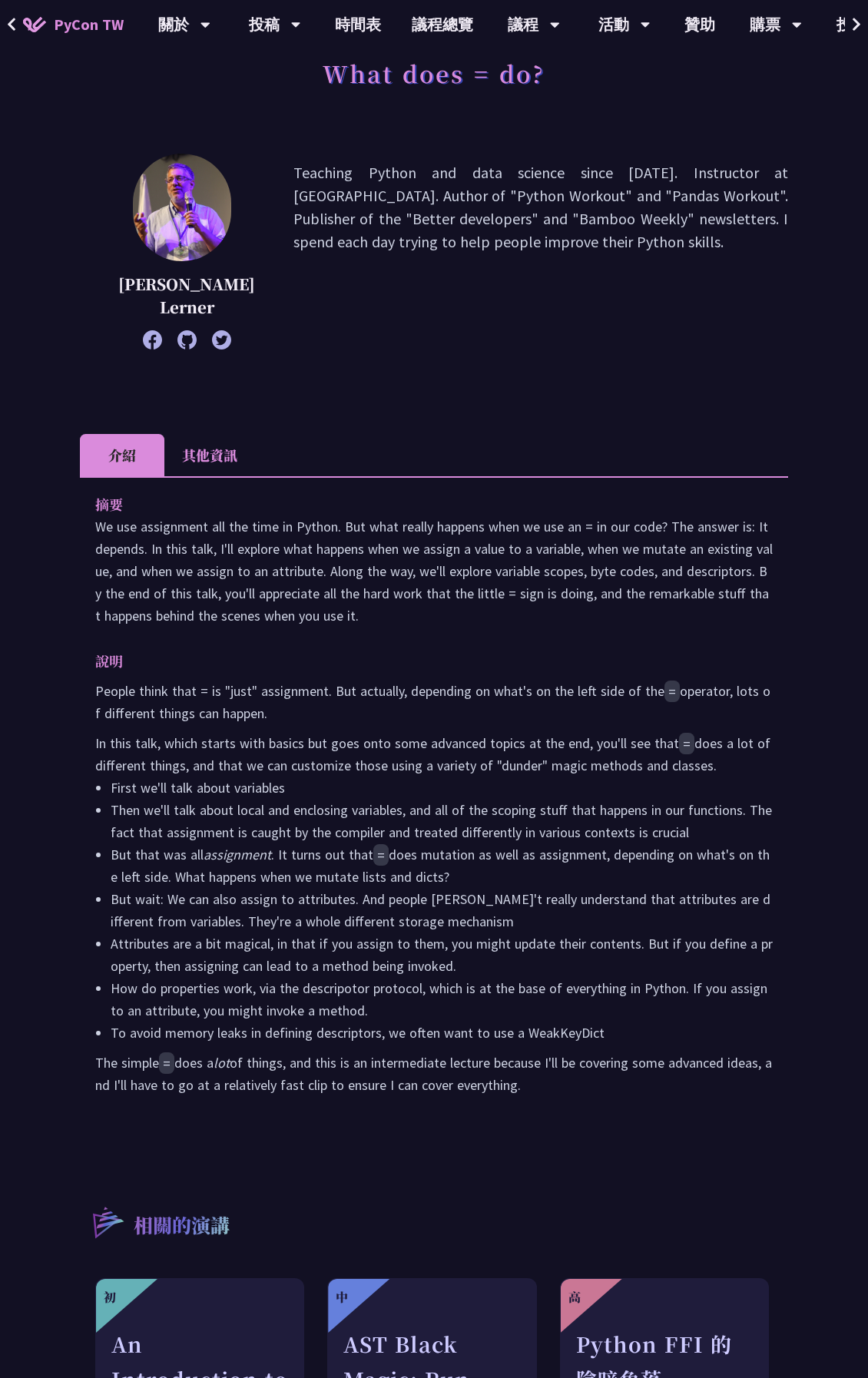 scroll, scrollTop: 154, scrollLeft: 0, axis: vertical 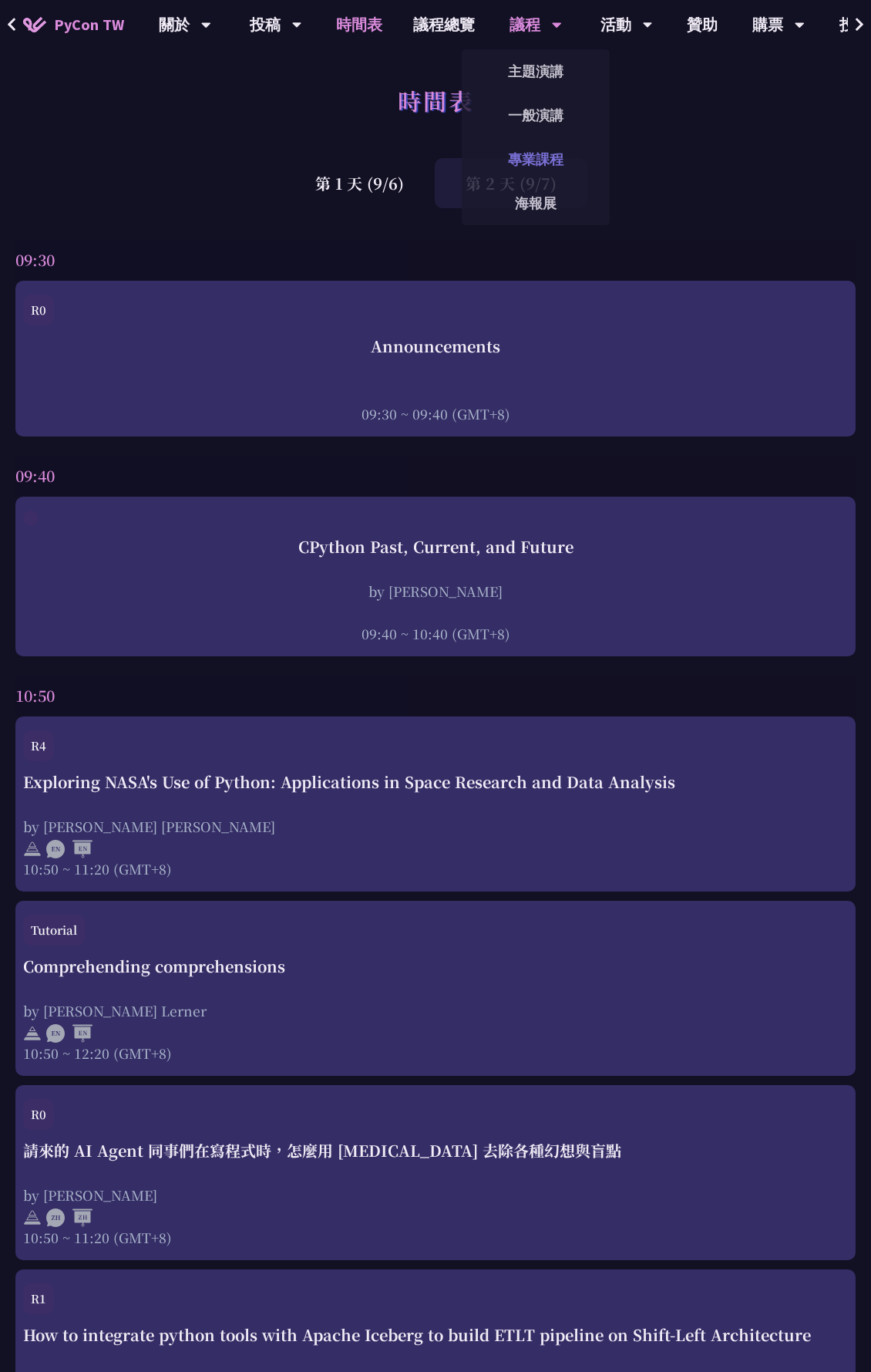 click on "專業課程" at bounding box center (536, 159) 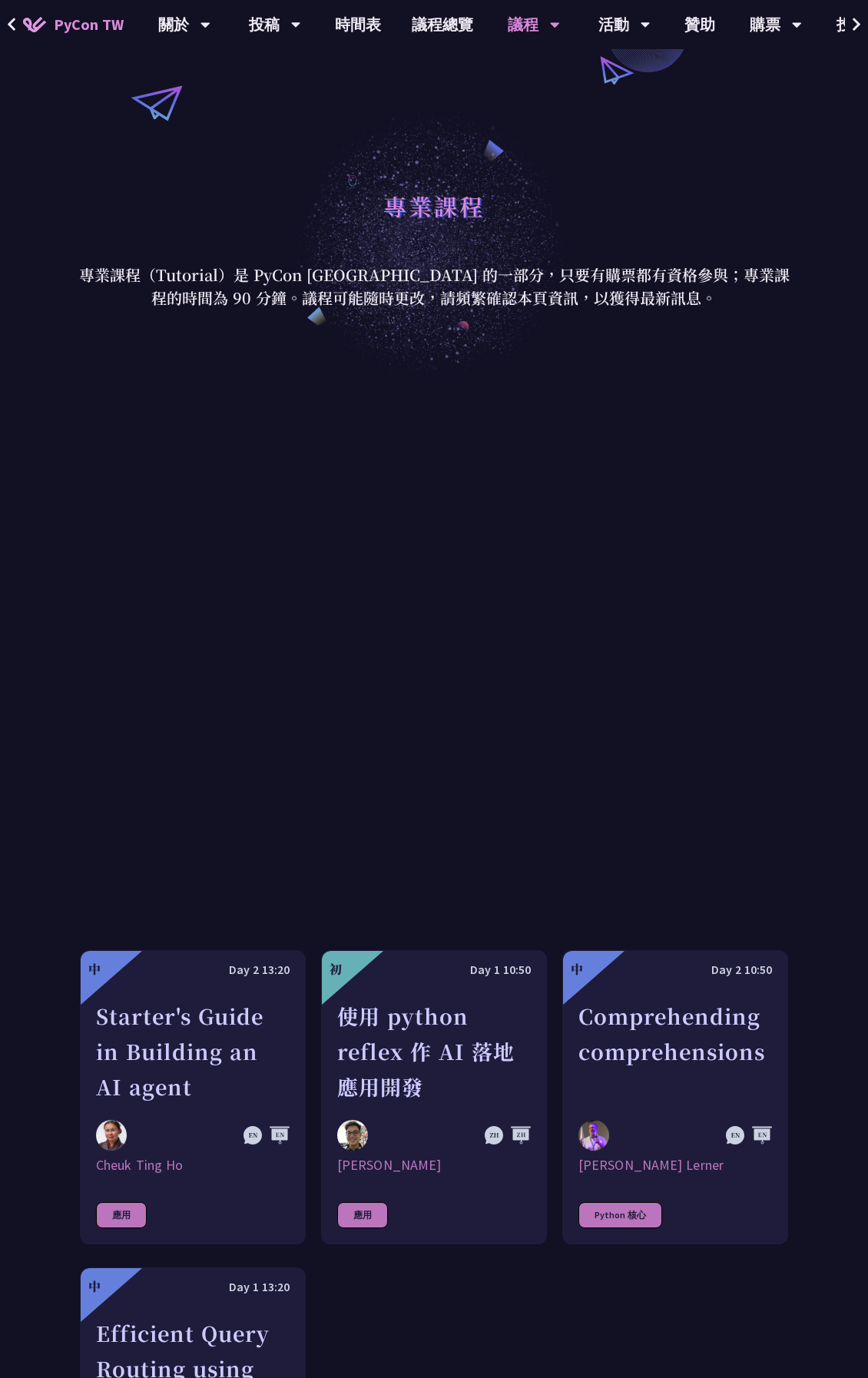 scroll, scrollTop: 409, scrollLeft: 0, axis: vertical 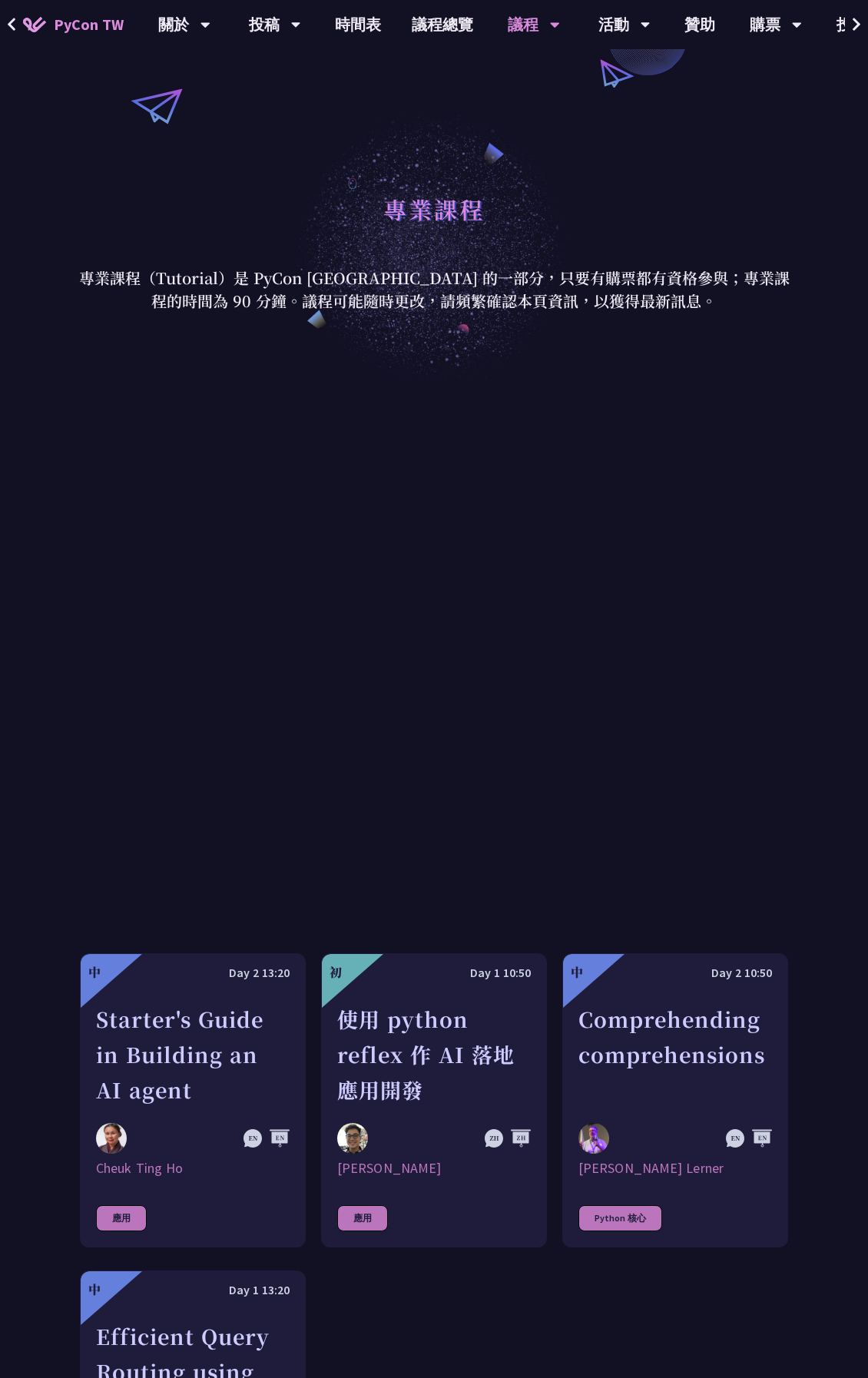 click on "專業課程（Tutorial）是 PyCon [GEOGRAPHIC_DATA] 的一部分，只要有購票都有資格參與；專業課程的時間為 90 分鐘。議程可能隨時更改，請頻繁確認本頁資訊，以獲得最新訊息。" at bounding box center (434, 290) 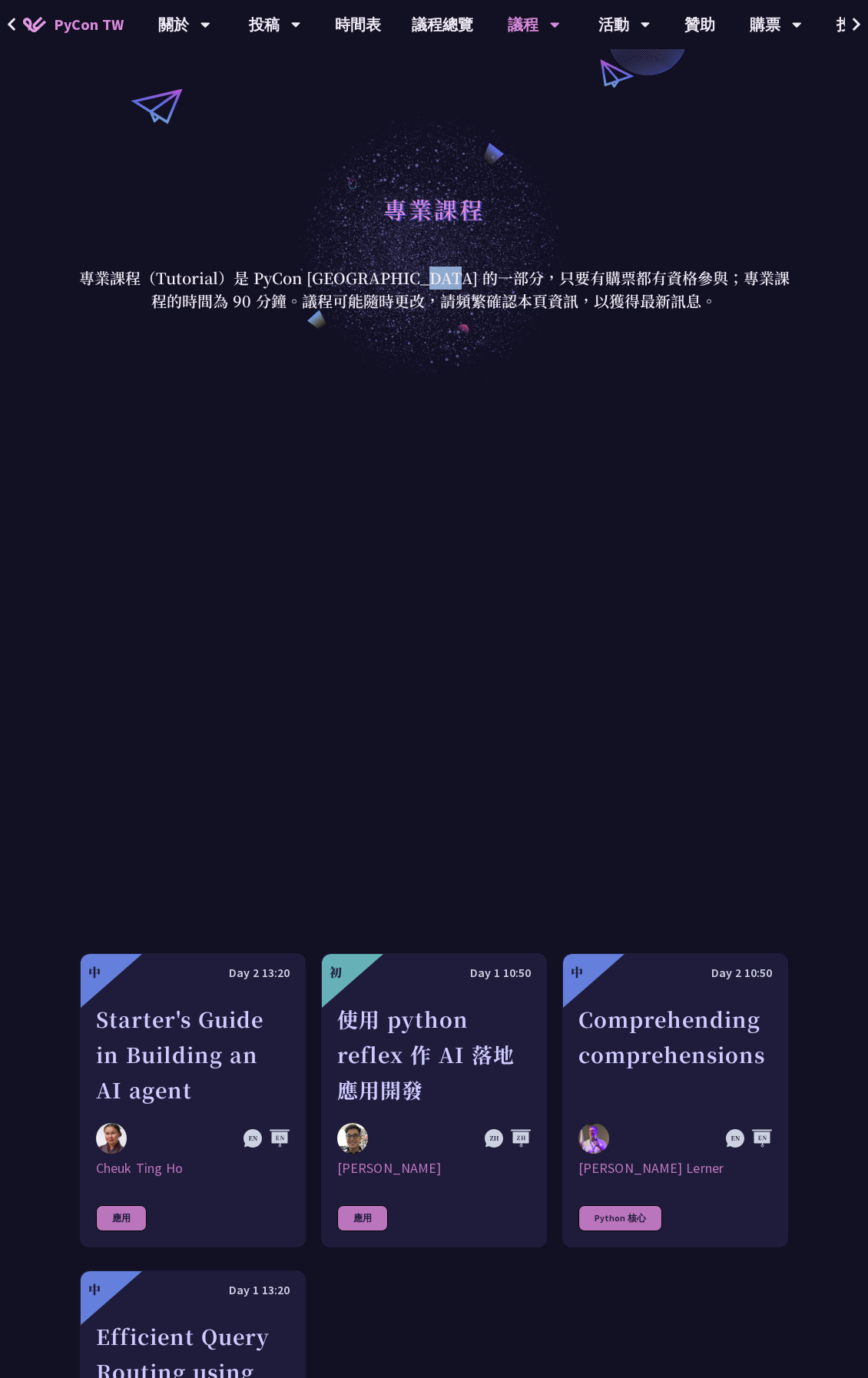 click on "專業課程（Tutorial）是 PyCon [GEOGRAPHIC_DATA] 的一部分，只要有購票都有資格參與；專業課程的時間為 90 分鐘。議程可能隨時更改，請頻繁確認本頁資訊，以獲得最新訊息。" at bounding box center [434, 290] 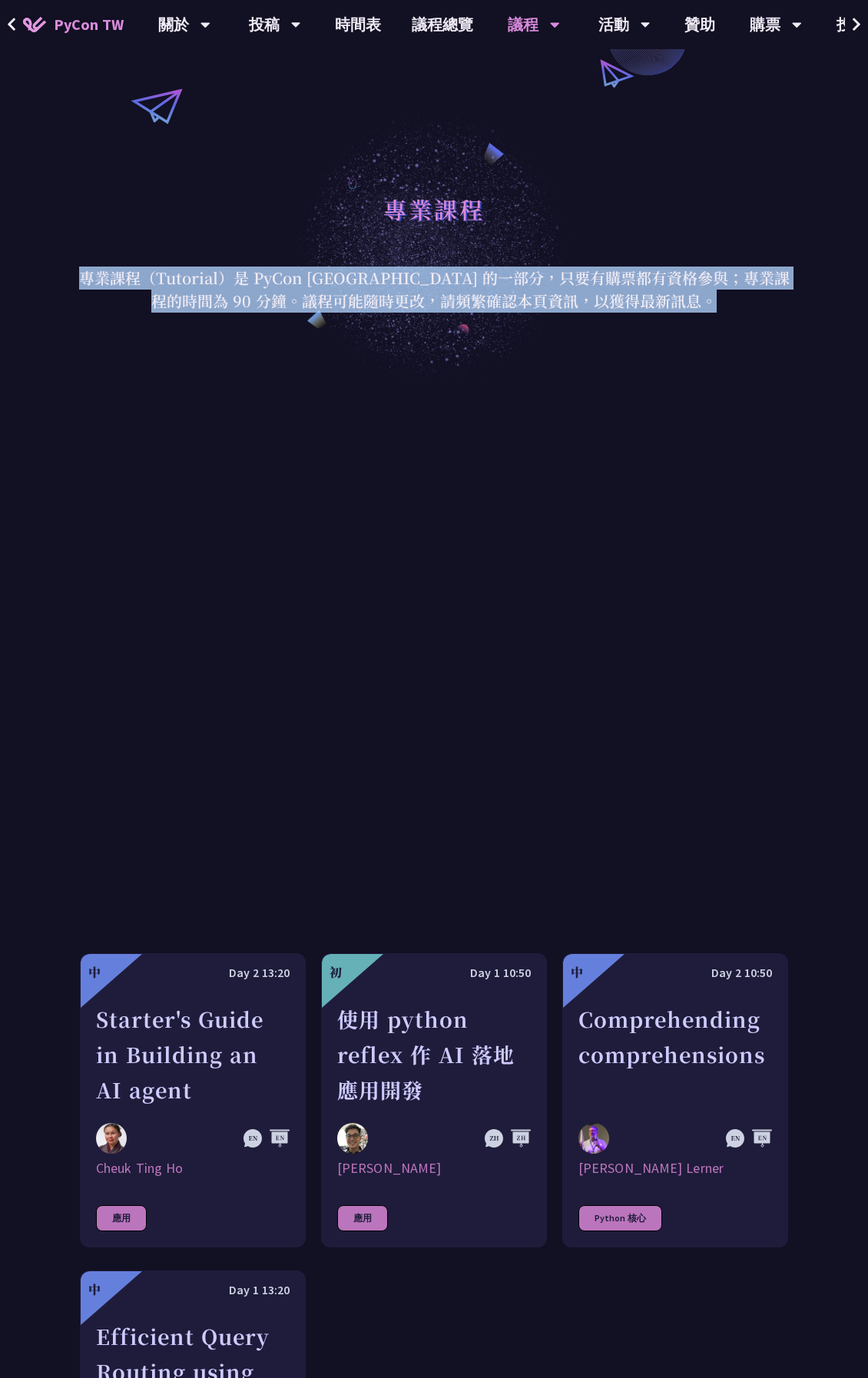 click on "專業課程（Tutorial）是 PyCon [GEOGRAPHIC_DATA] 的一部分，只要有購票都有資格參與；專業課程的時間為 90 分鐘。議程可能隨時更改，請頻繁確認本頁資訊，以獲得最新訊息。" at bounding box center (434, 290) 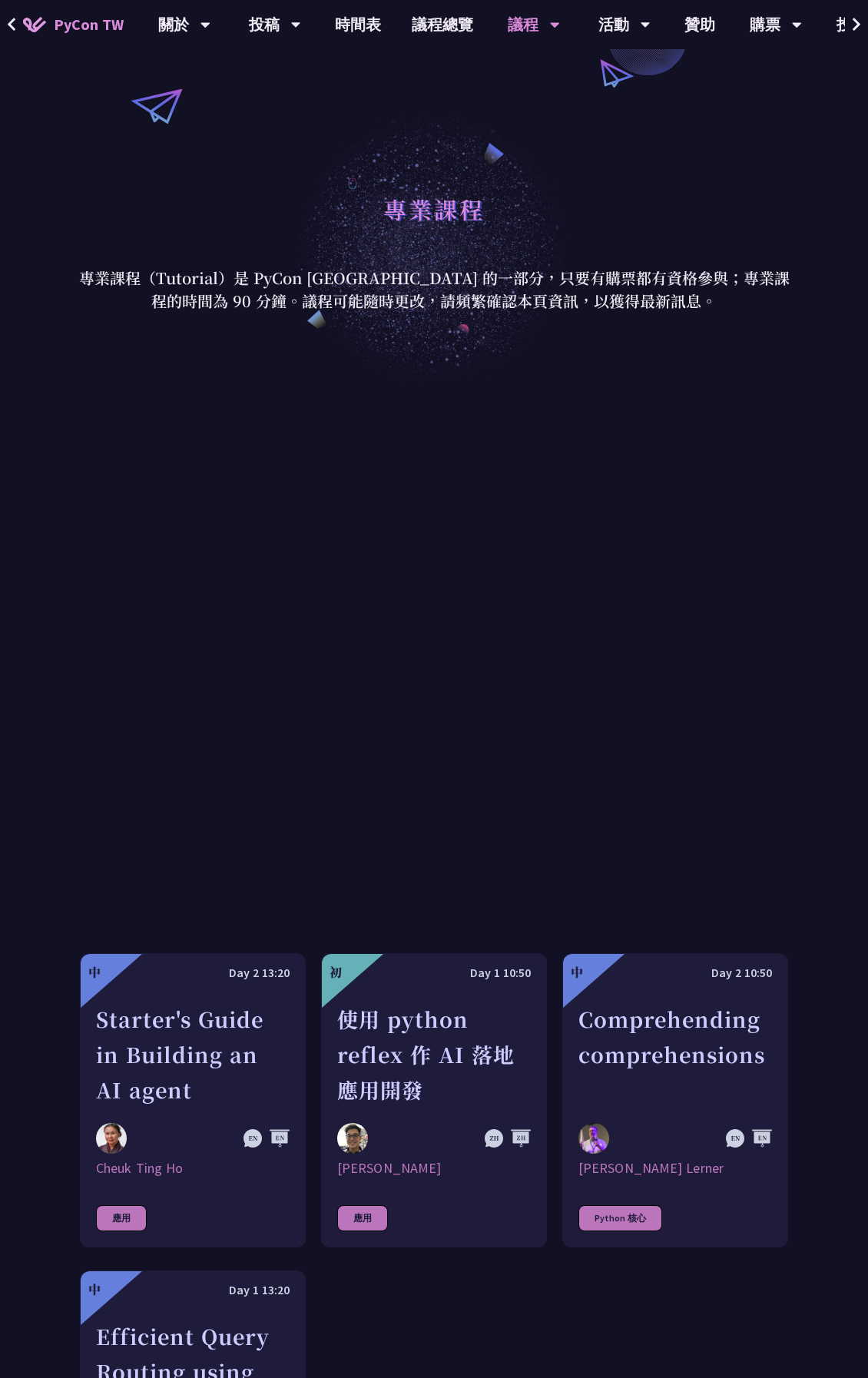click on "專業課程（Tutorial）是 PyCon [GEOGRAPHIC_DATA] 的一部分，只要有購票都有資格參與；專業課程的時間為 90 分鐘。議程可能隨時更改，請頻繁確認本頁資訊，以獲得最新訊息。" at bounding box center [434, 290] 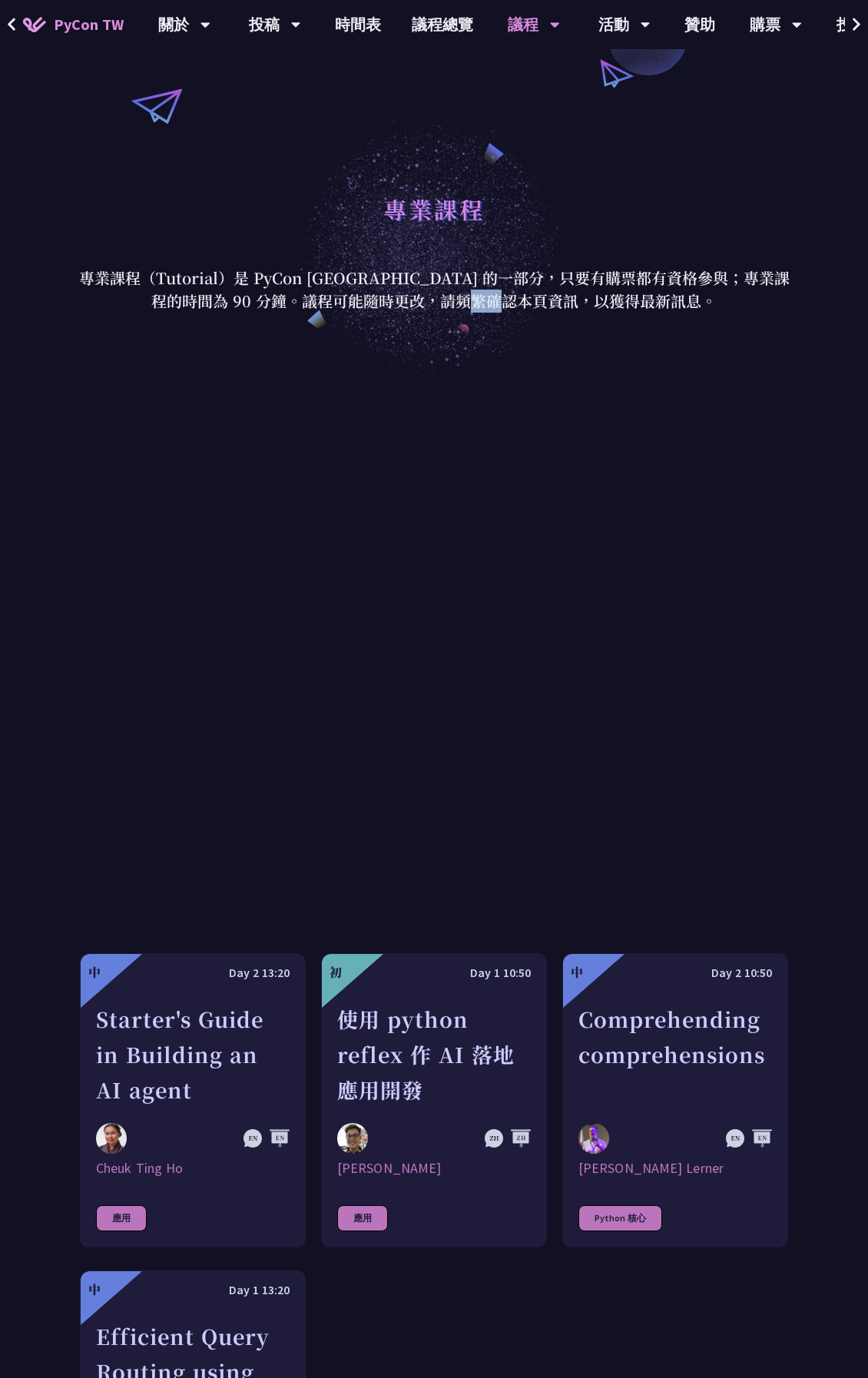 click on "專業課程（Tutorial）是 PyCon [GEOGRAPHIC_DATA] 的一部分，只要有購票都有資格參與；專業課程的時間為 90 分鐘。議程可能隨時更改，請頻繁確認本頁資訊，以獲得最新訊息。" at bounding box center [434, 290] 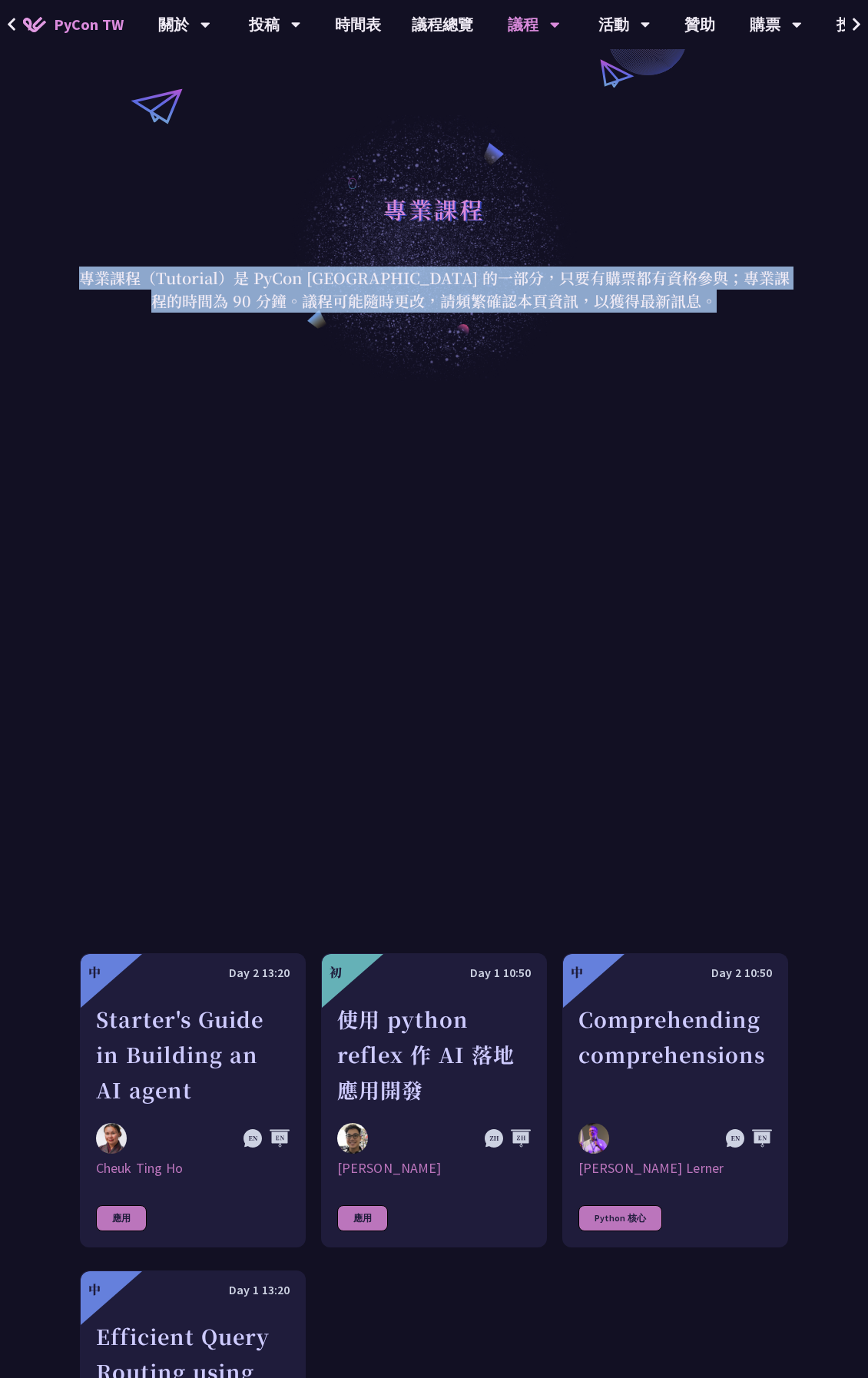 click on "專業課程（Tutorial）是 PyCon [GEOGRAPHIC_DATA] 的一部分，只要有購票都有資格參與；專業課程的時間為 90 分鐘。議程可能隨時更改，請頻繁確認本頁資訊，以獲得最新訊息。" at bounding box center (434, 290) 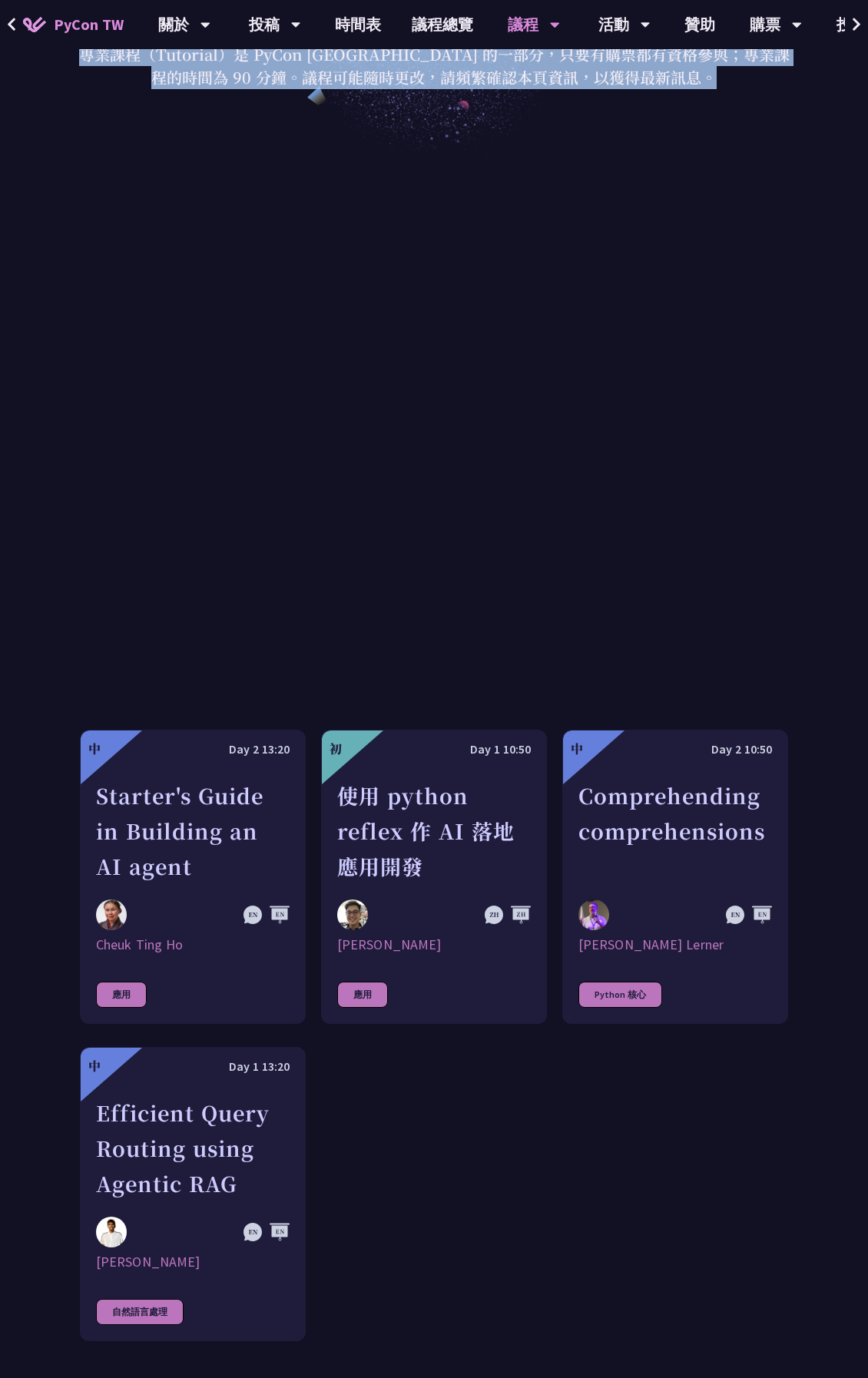 scroll, scrollTop: 845, scrollLeft: 0, axis: vertical 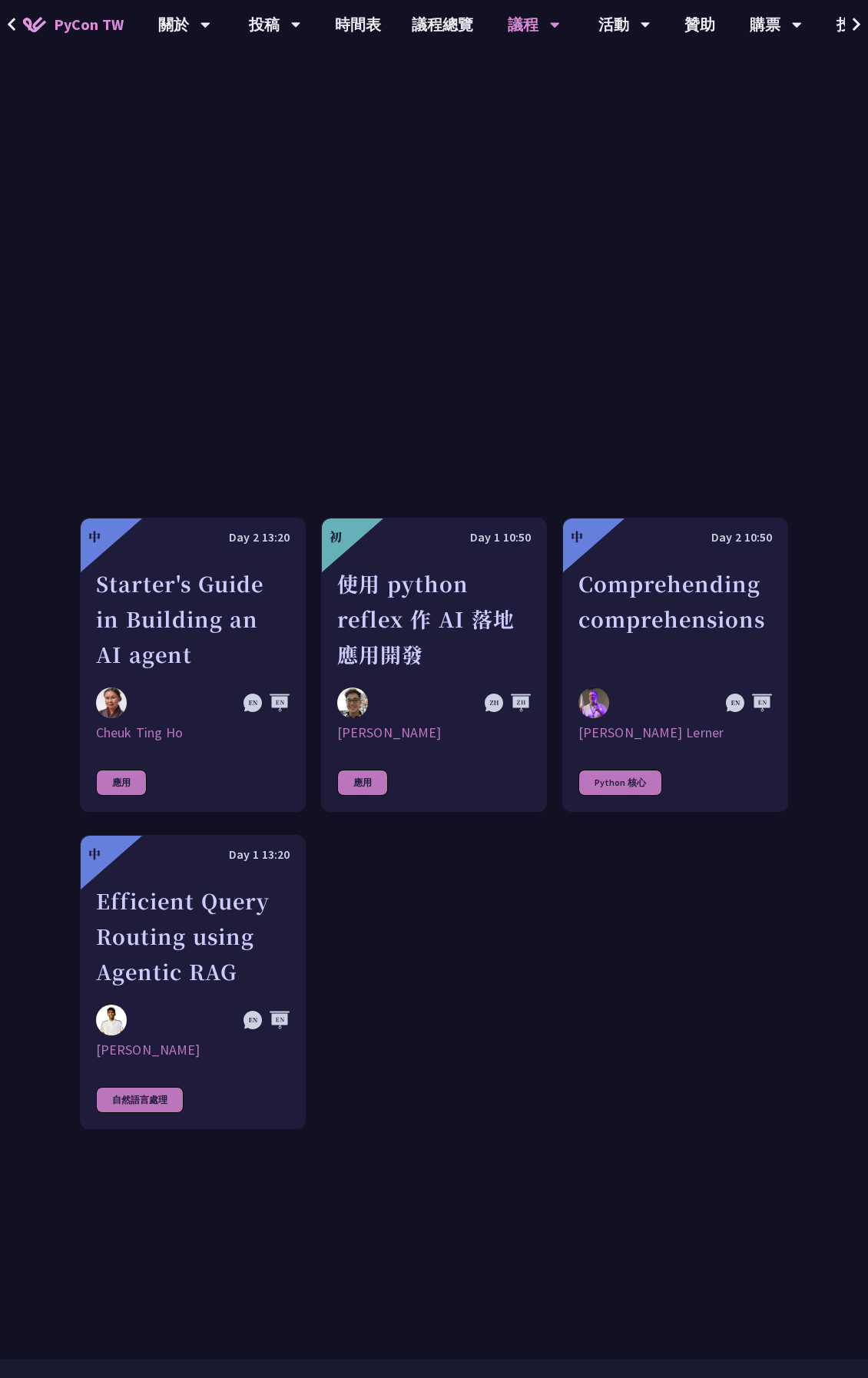 click on "中
Day 2 13:20
Starter's Guide in Building an AI agent
Cheuk Ting Ho
應用
初
Day 1 10:50
使用 python reflex 作 AI 落地應用開發
[PERSON_NAME]
應用
中
Day 2 10:50
Comprehending comprehensions
[PERSON_NAME] Lerner
Python 核心
中
Day 1 13:20
Efficient Query Routing using Agentic RAG
[PERSON_NAME]
自然語言處理" at bounding box center (434, 823) 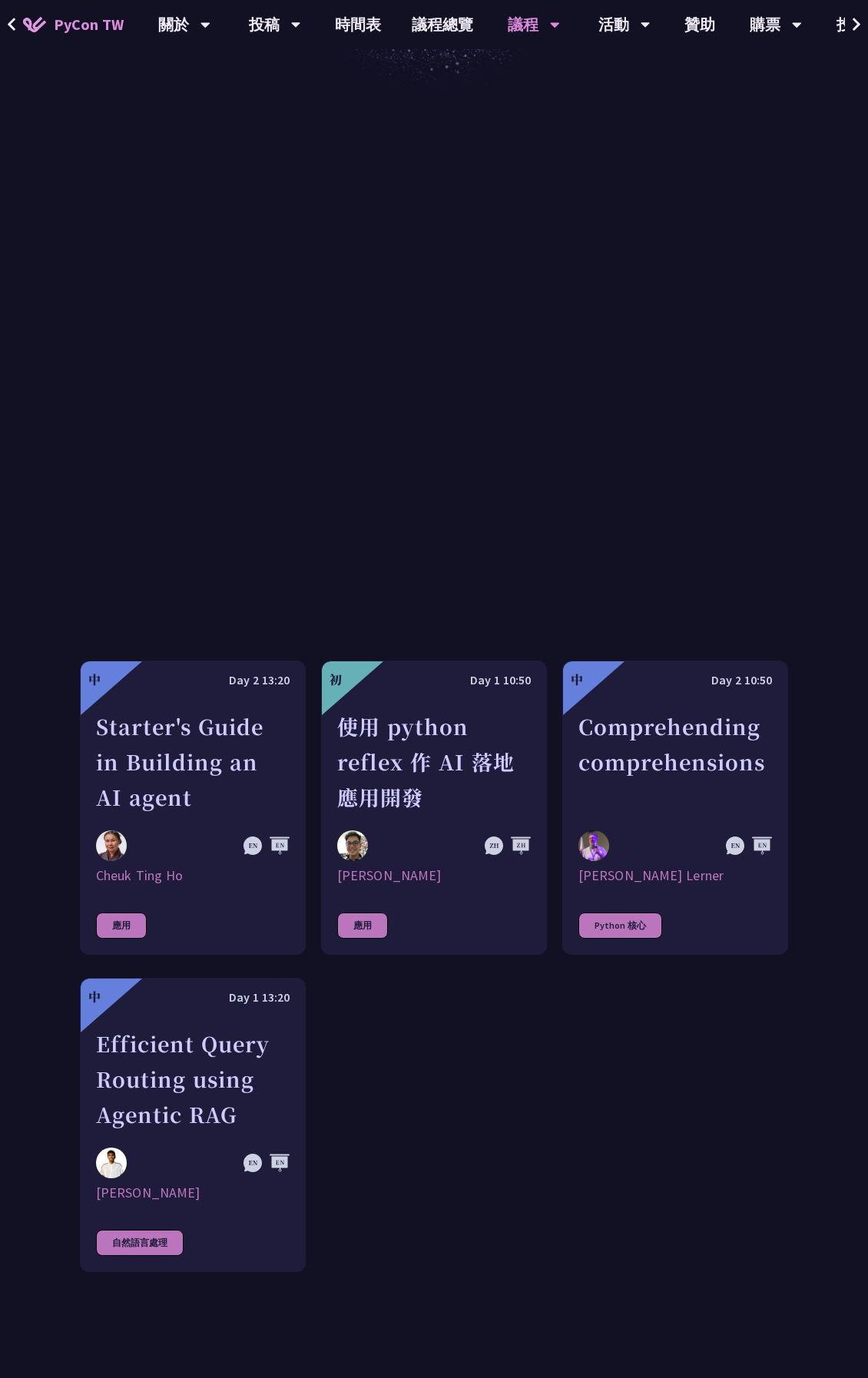 scroll, scrollTop: 717, scrollLeft: 0, axis: vertical 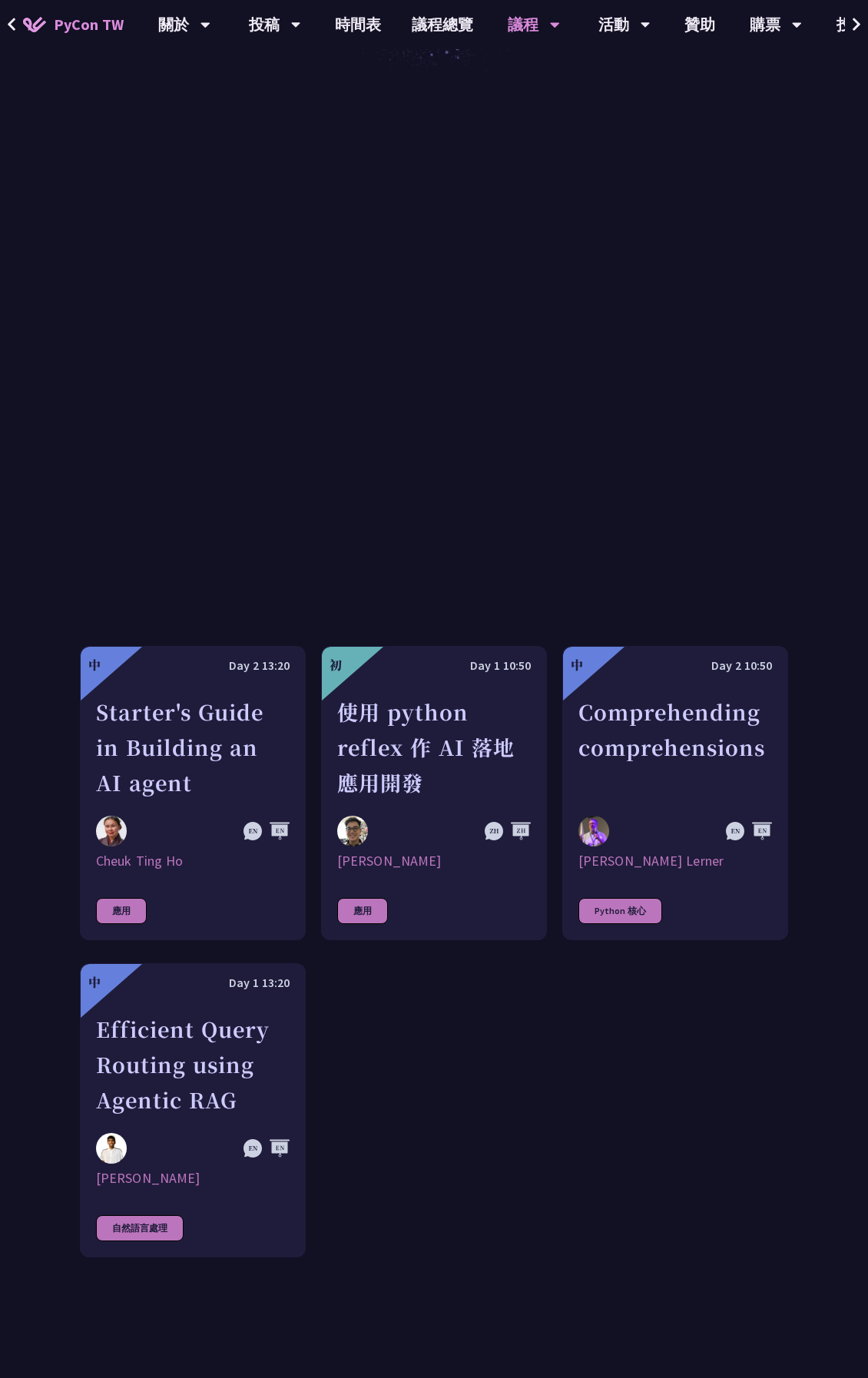 click on "專業課程   專業課程（Tutorial）是 PyCon [GEOGRAPHIC_DATA] 的一部分，只要有購票都有資格參與；專業課程的時間為 90 分鐘。議程可能隨時更改，請頻繁確認本頁資訊，以獲得最新訊息。" at bounding box center (434, -58) 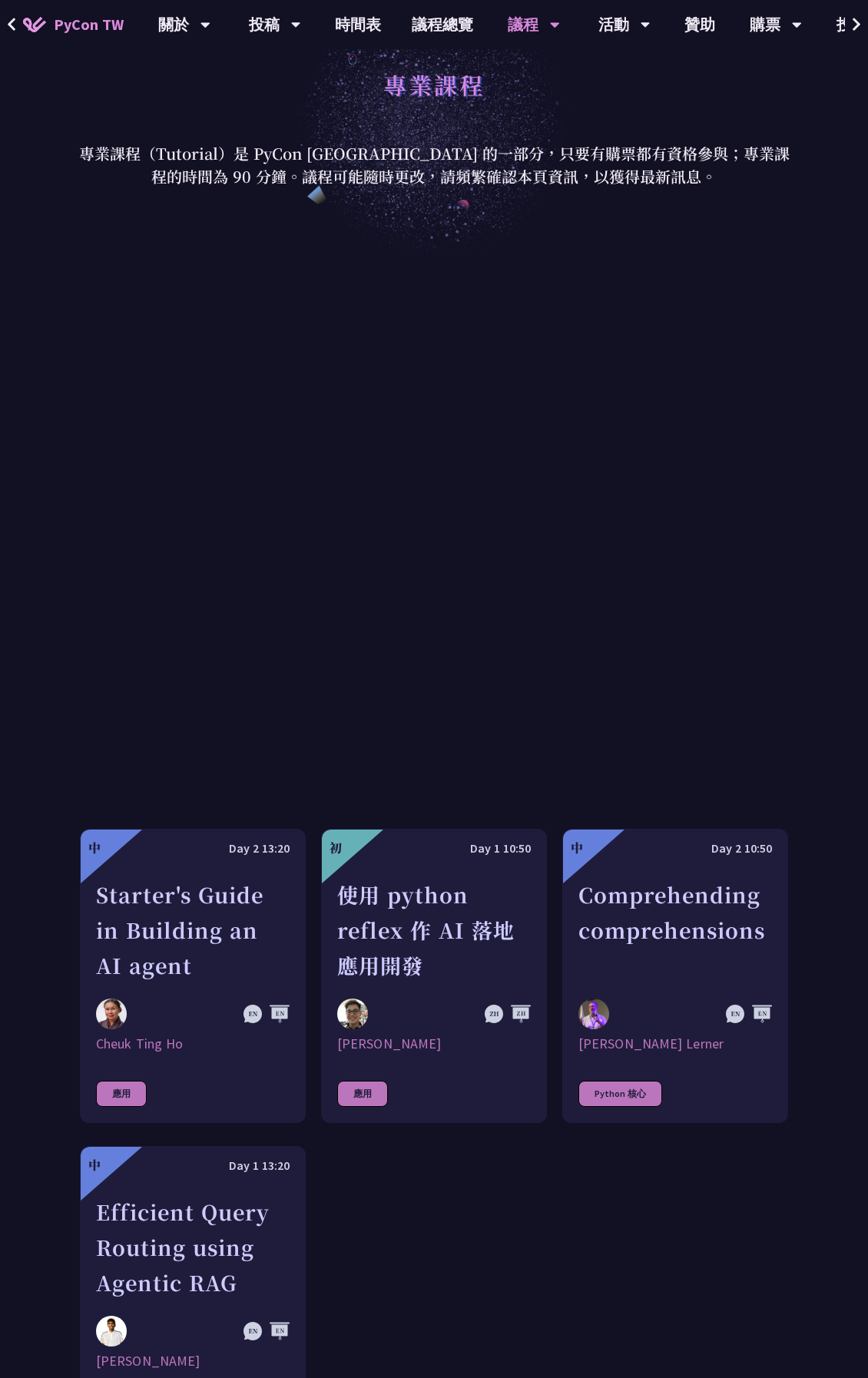 scroll, scrollTop: 0, scrollLeft: 0, axis: both 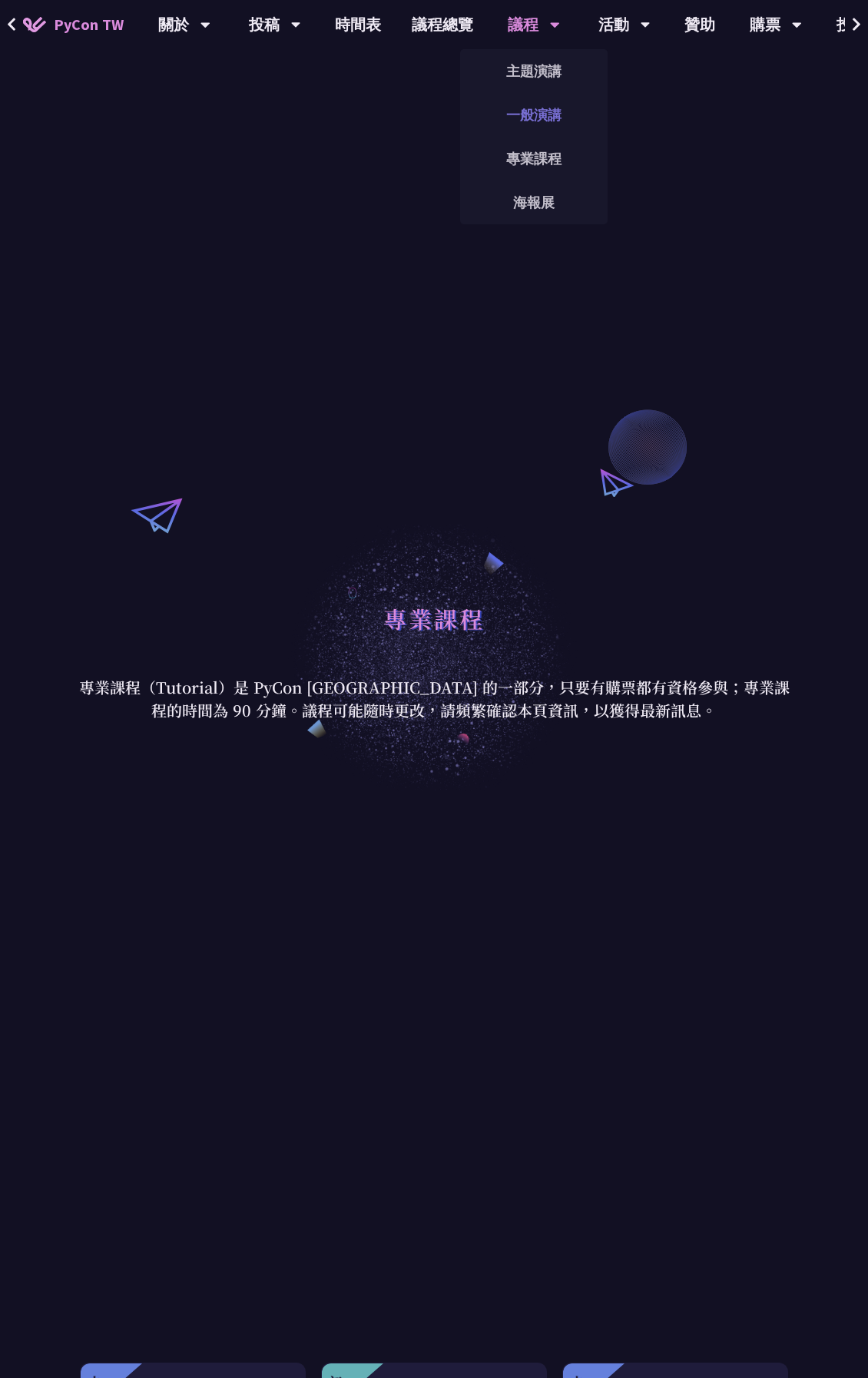 click on "一般演講" at bounding box center [534, 114] 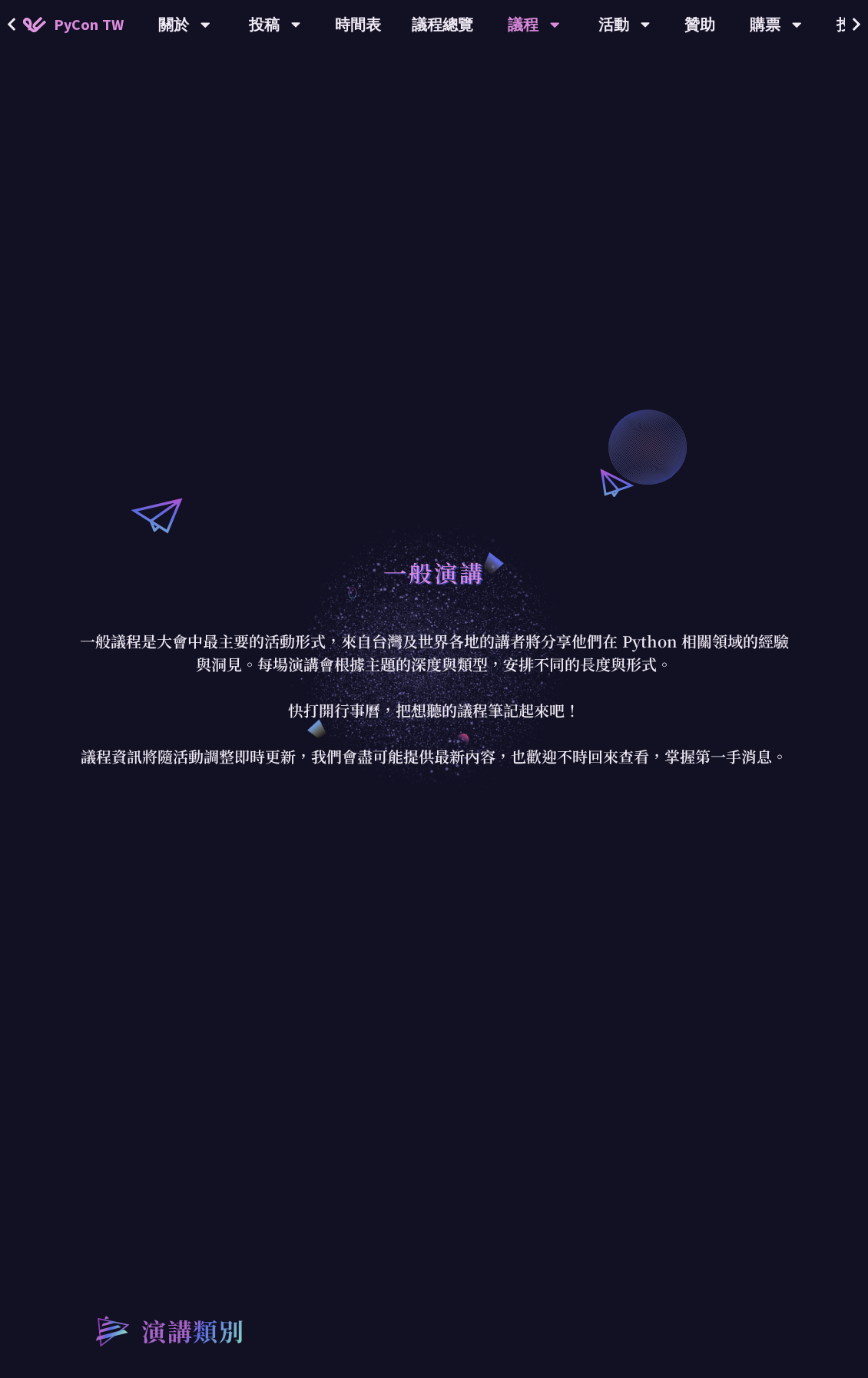 click on "一般演講   一般議程是大會中最主要的活動形式，來自台灣及世界各地的講者將分享他們在 Python 相關領域的經驗與洞見。每場演講會根據主題的深度與類型，安排不同的長度與形式。 快打開行事曆，把想聽的議程筆記起來吧！ 議程資訊將隨活動調整即時更新，我們會盡可能提供最新內容，也歡迎不時回來查看，掌握第一手消息。" at bounding box center [434, 658] 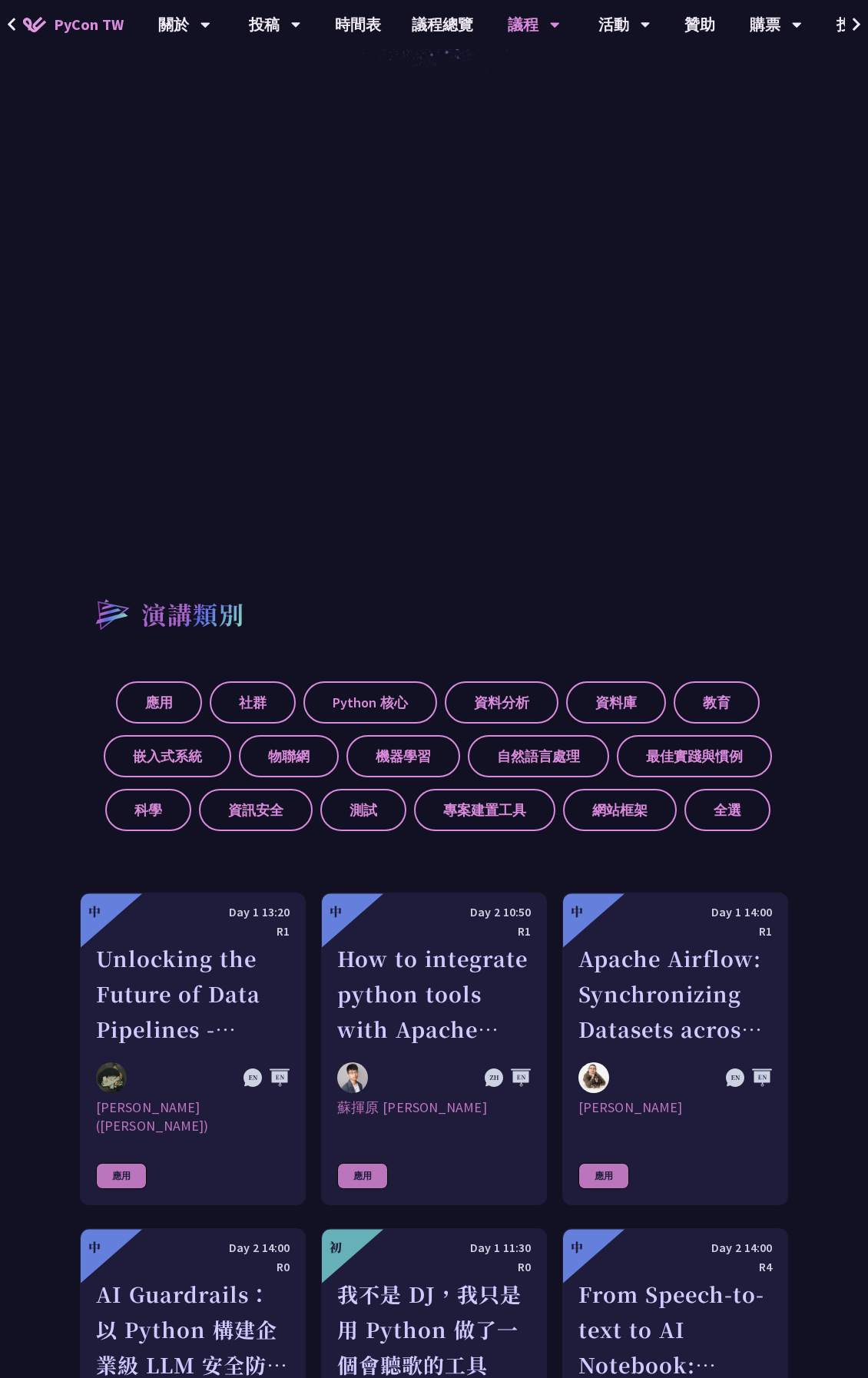 click on "演講類別
應用
社群
Python 核心
資料分析
資料庫
教育
嵌入式系統
物聯網
機器學習
自然語言處理
最佳實踐與慣例
科學
資訊安全
測試
專案建置工具
網站框架
全選
中
Day 1 13:20
R1
Unlocking the Future of Data Pipelines - Apache Airflow 3
[PERSON_NAME] ([PERSON_NAME])
應用
中
Day 2 10:50
R1
How to integrate python tools with Apache Iceberg to build ETLT pipeline on Shift-Left Architecture
蘇揮原 Mars Su
應用
中
Day 1 14:00
R1
應用" at bounding box center [434, 2707] 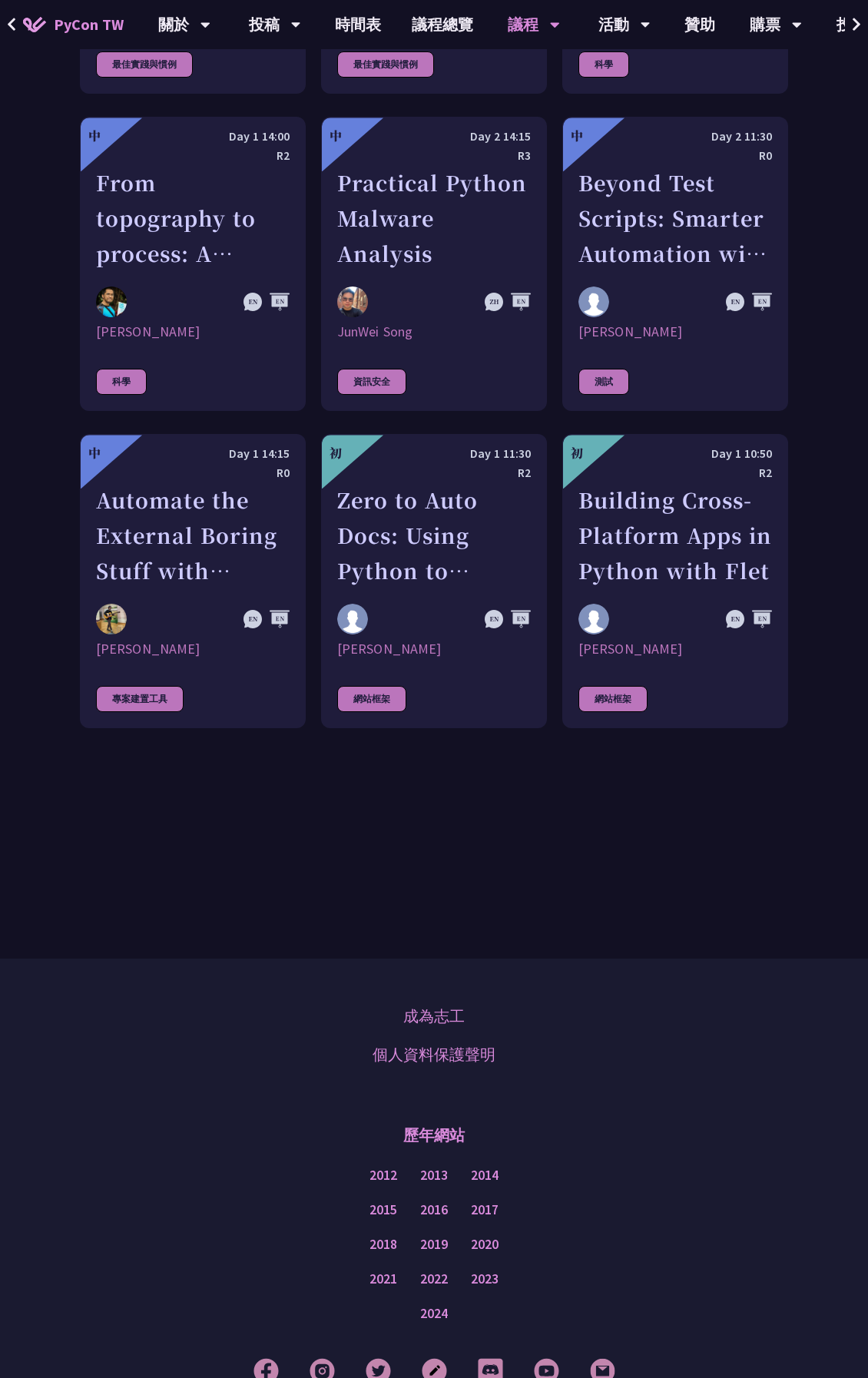 scroll, scrollTop: 4778, scrollLeft: 0, axis: vertical 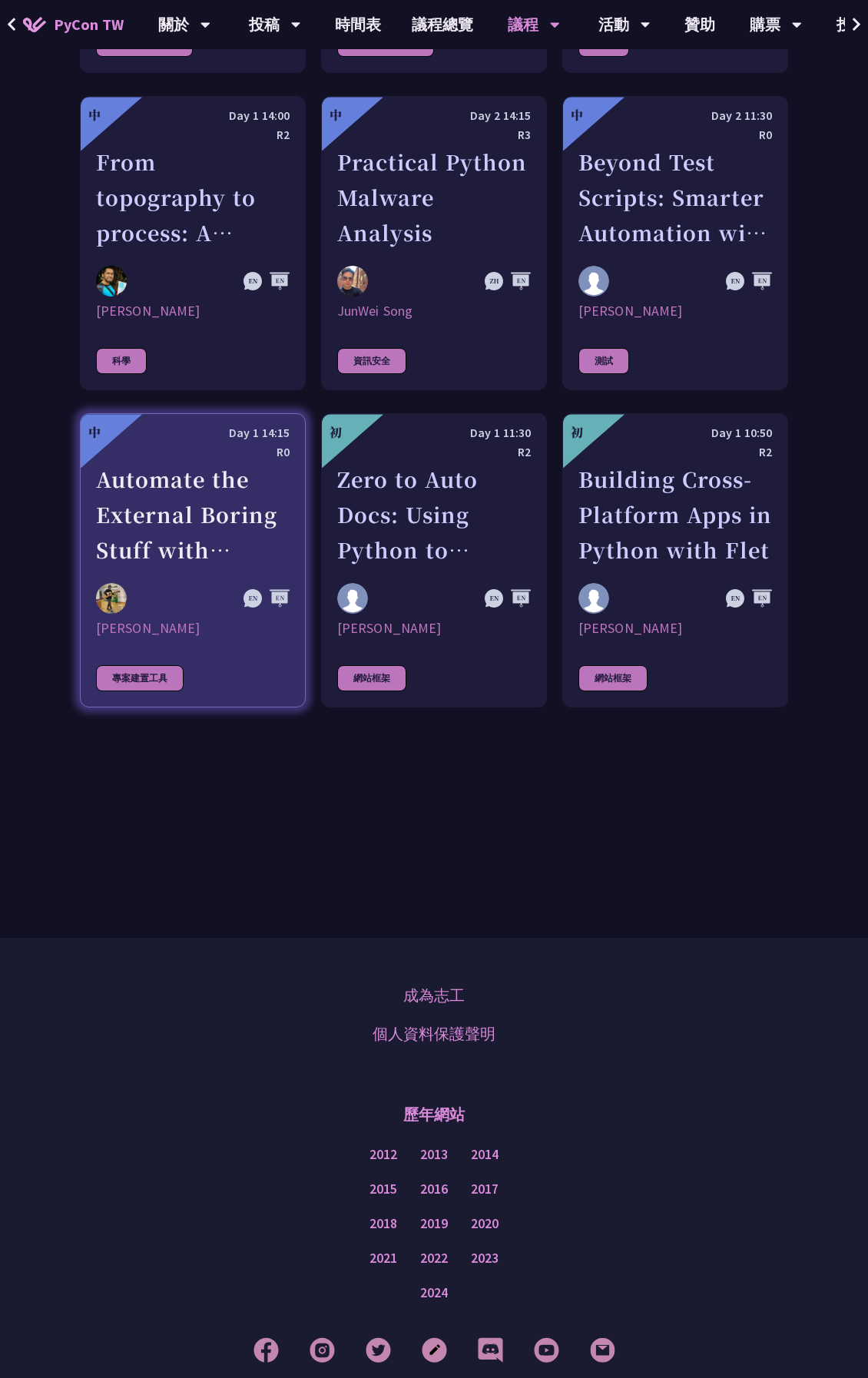 click on "中
Day 1 14:15
R0
Automate the External Boring Stuff with Python: Exploring Model Context Protocol (MCP)
[PERSON_NAME]
專案建置工具" at bounding box center [193, 560] 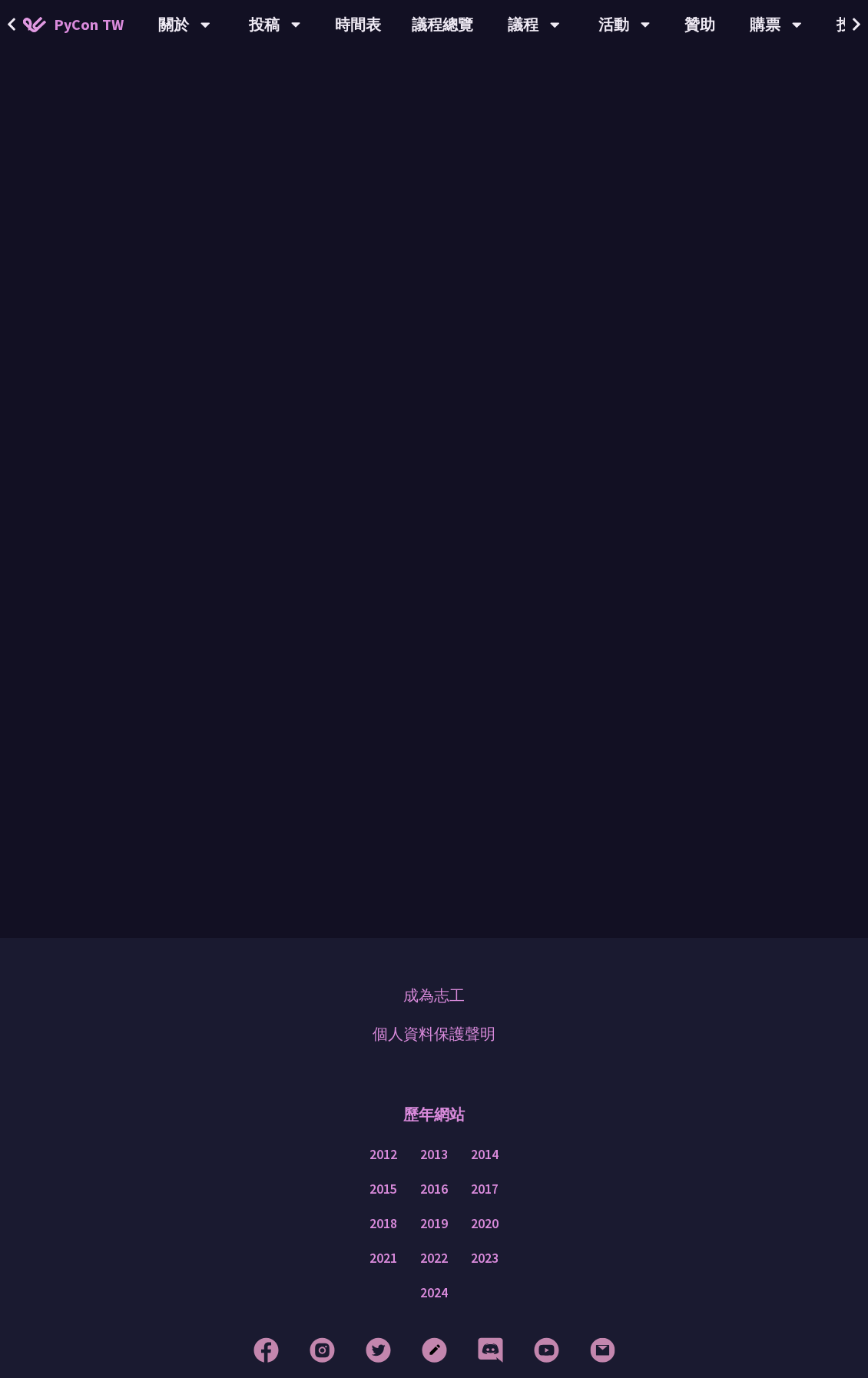 scroll, scrollTop: 0, scrollLeft: 0, axis: both 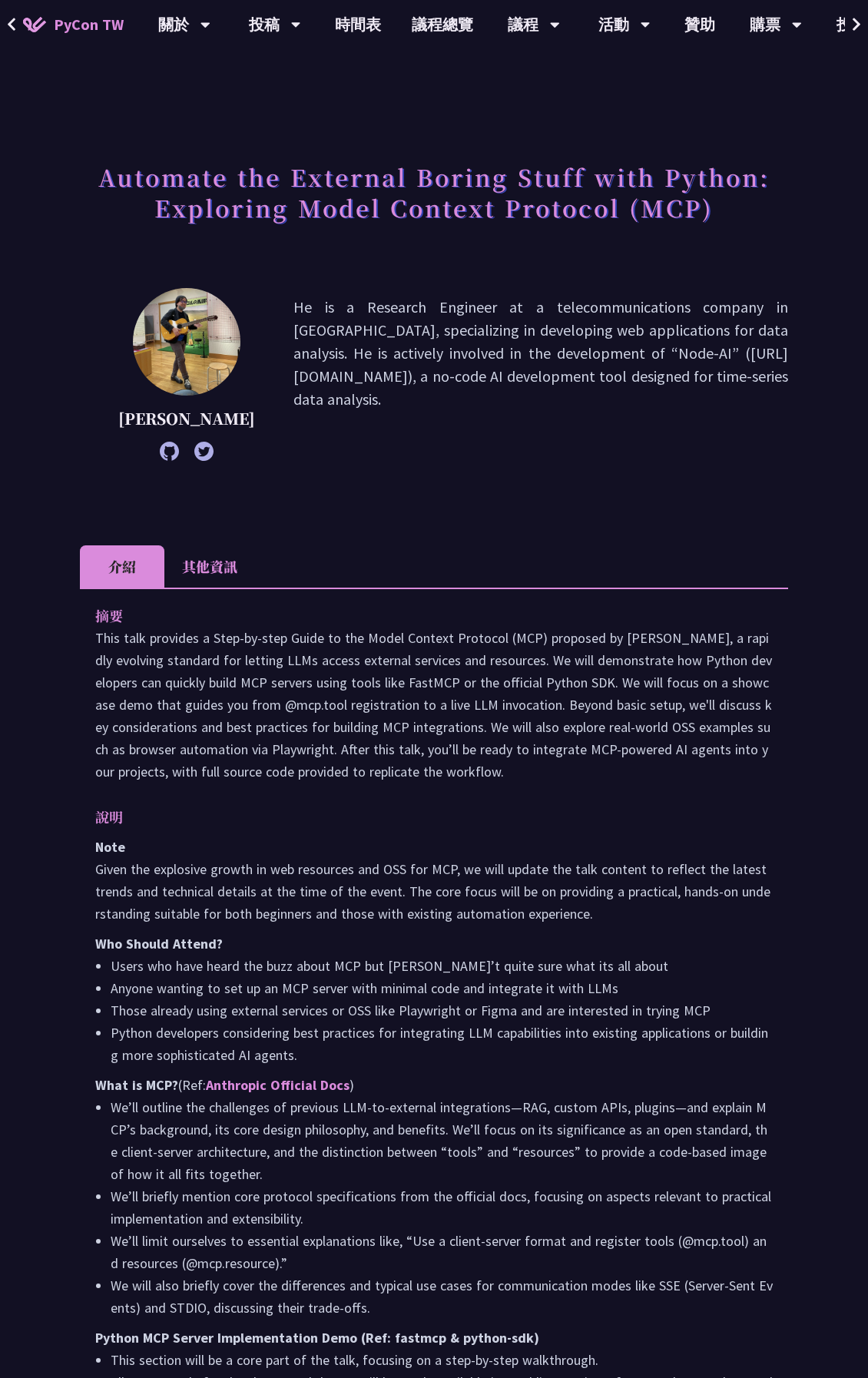 click on "He is a Research Engineer at a telecommunications company in [GEOGRAPHIC_DATA], specializing in developing web applications for data analysis. He is actively involved in the development of “Node-AI” ([URL][DOMAIN_NAME]), a no-code AI development tool designed for time-series data analysis." at bounding box center (541, 374) 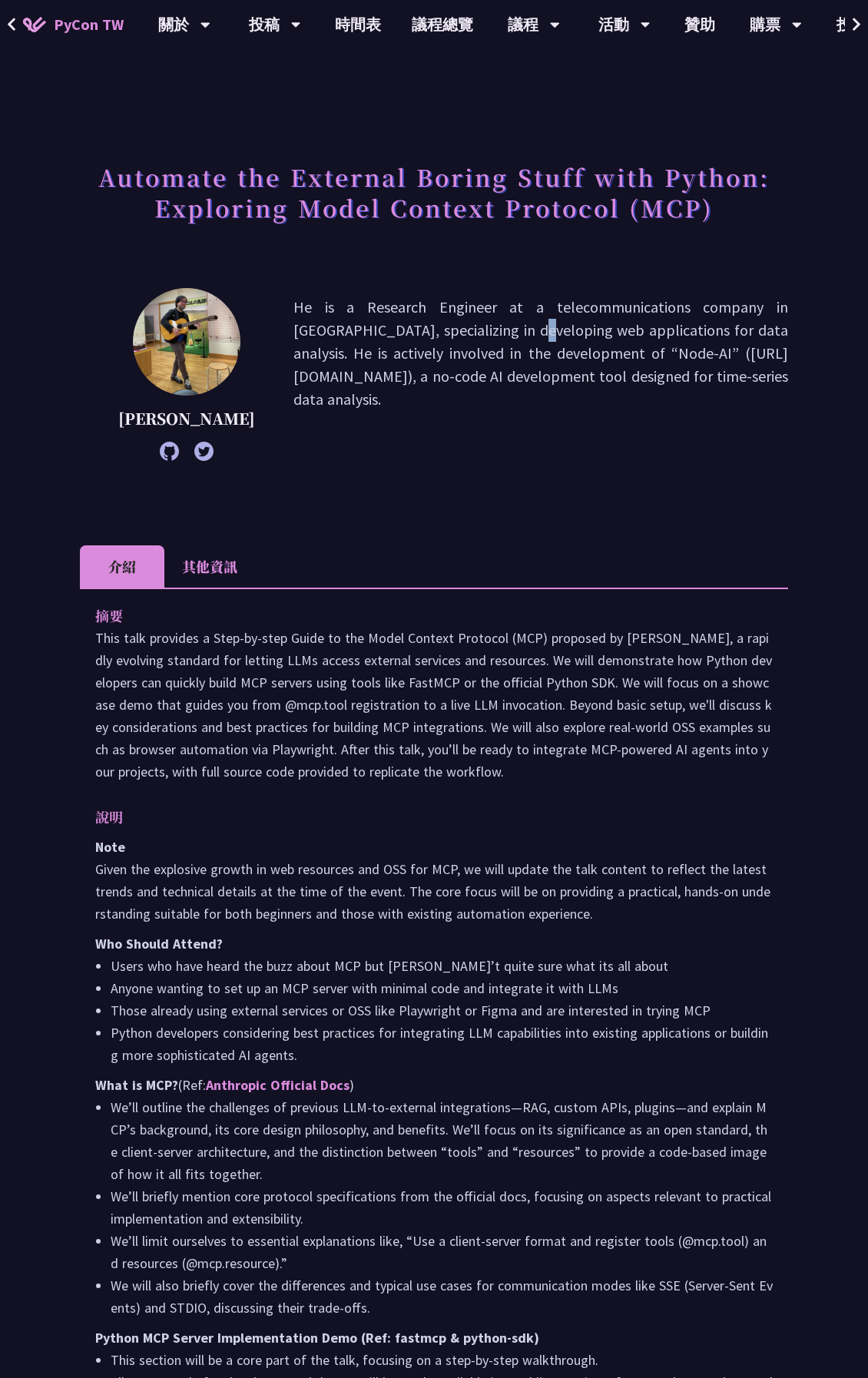 click on "He is a Research Engineer at a telecommunications company in [GEOGRAPHIC_DATA], specializing in developing web applications for data analysis. He is actively involved in the development of “Node-AI” ([URL][DOMAIN_NAME]), a no-code AI development tool designed for time-series data analysis." at bounding box center [541, 374] 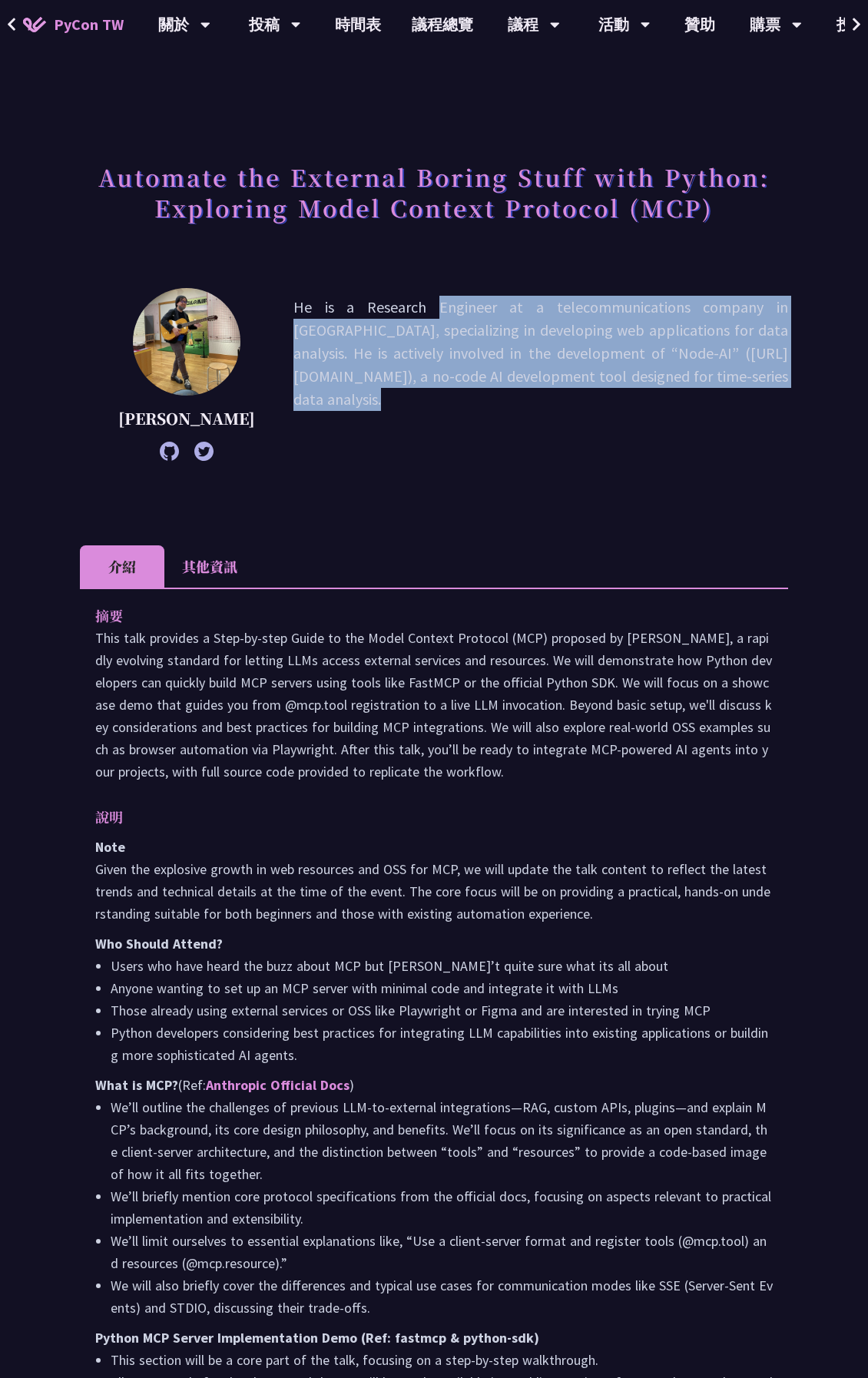 click on "He is a Research Engineer at a telecommunications company in [GEOGRAPHIC_DATA], specializing in developing web applications for data analysis. He is actively involved in the development of “Node-AI” ([URL][DOMAIN_NAME]), a no-code AI development tool designed for time-series data analysis." at bounding box center [541, 374] 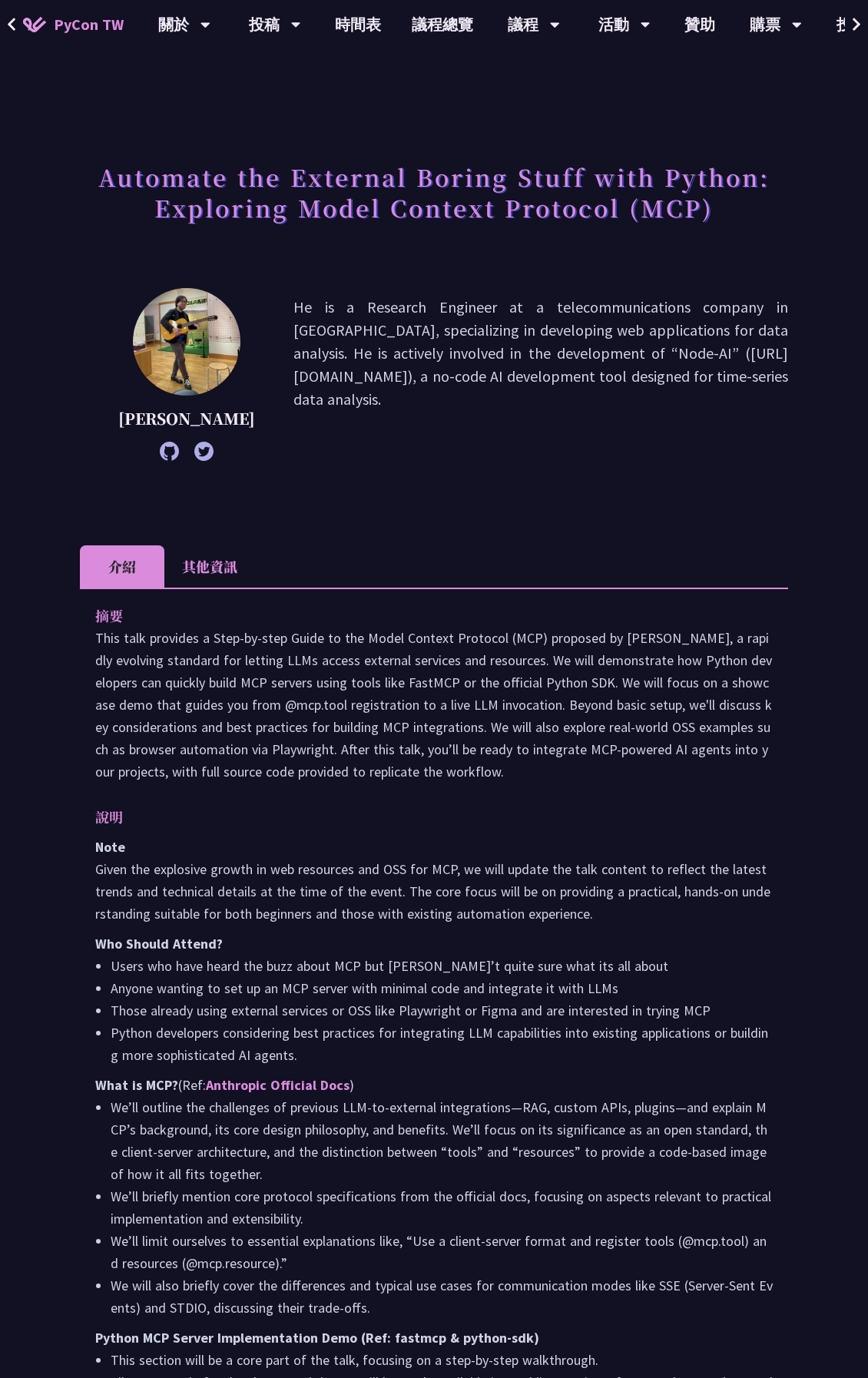 click on "He is a Research Engineer at a telecommunications company in [GEOGRAPHIC_DATA], specializing in developing web applications for data analysis. He is actively involved in the development of “Node-AI” ([URL][DOMAIN_NAME]), a no-code AI development tool designed for time-series data analysis." at bounding box center (541, 374) 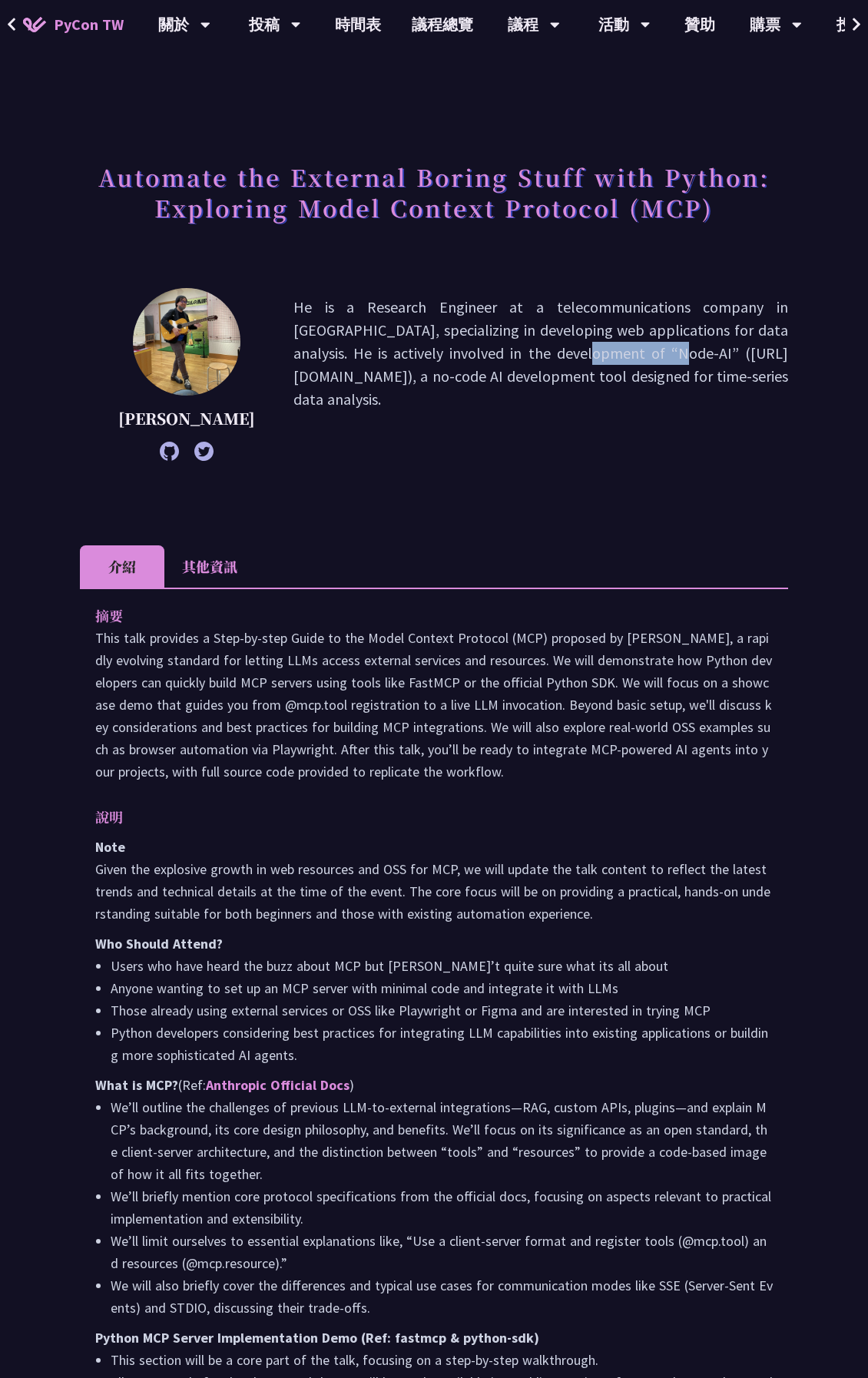 click on "He is a Research Engineer at a telecommunications company in [GEOGRAPHIC_DATA], specializing in developing web applications for data analysis. He is actively involved in the development of “Node-AI” ([URL][DOMAIN_NAME]), a no-code AI development tool designed for time-series data analysis." at bounding box center [541, 374] 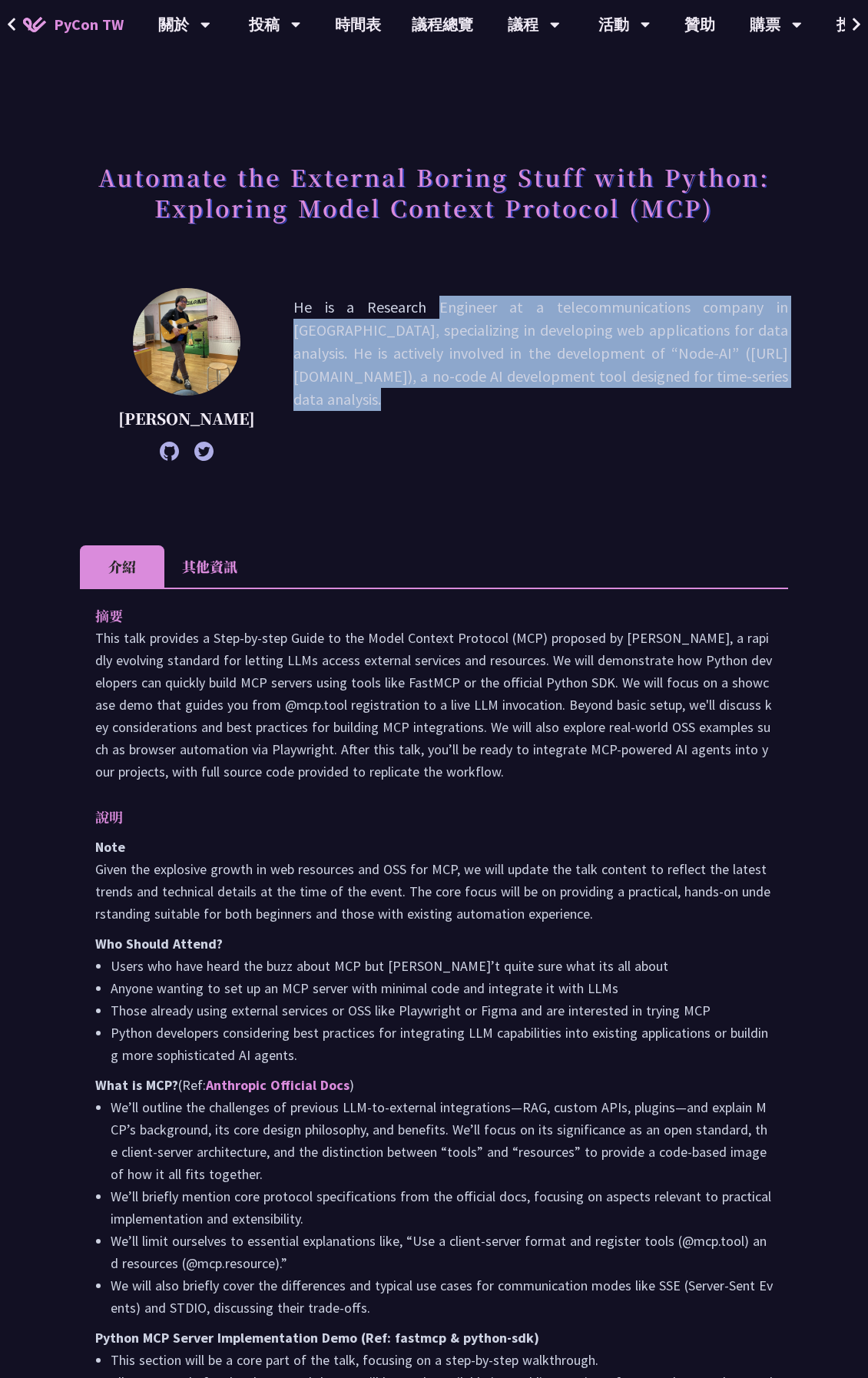 click on "He is a Research Engineer at a telecommunications company in [GEOGRAPHIC_DATA], specializing in developing web applications for data analysis. He is actively involved in the development of “Node-AI” ([URL][DOMAIN_NAME]), a no-code AI development tool designed for time-series data analysis." at bounding box center (541, 374) 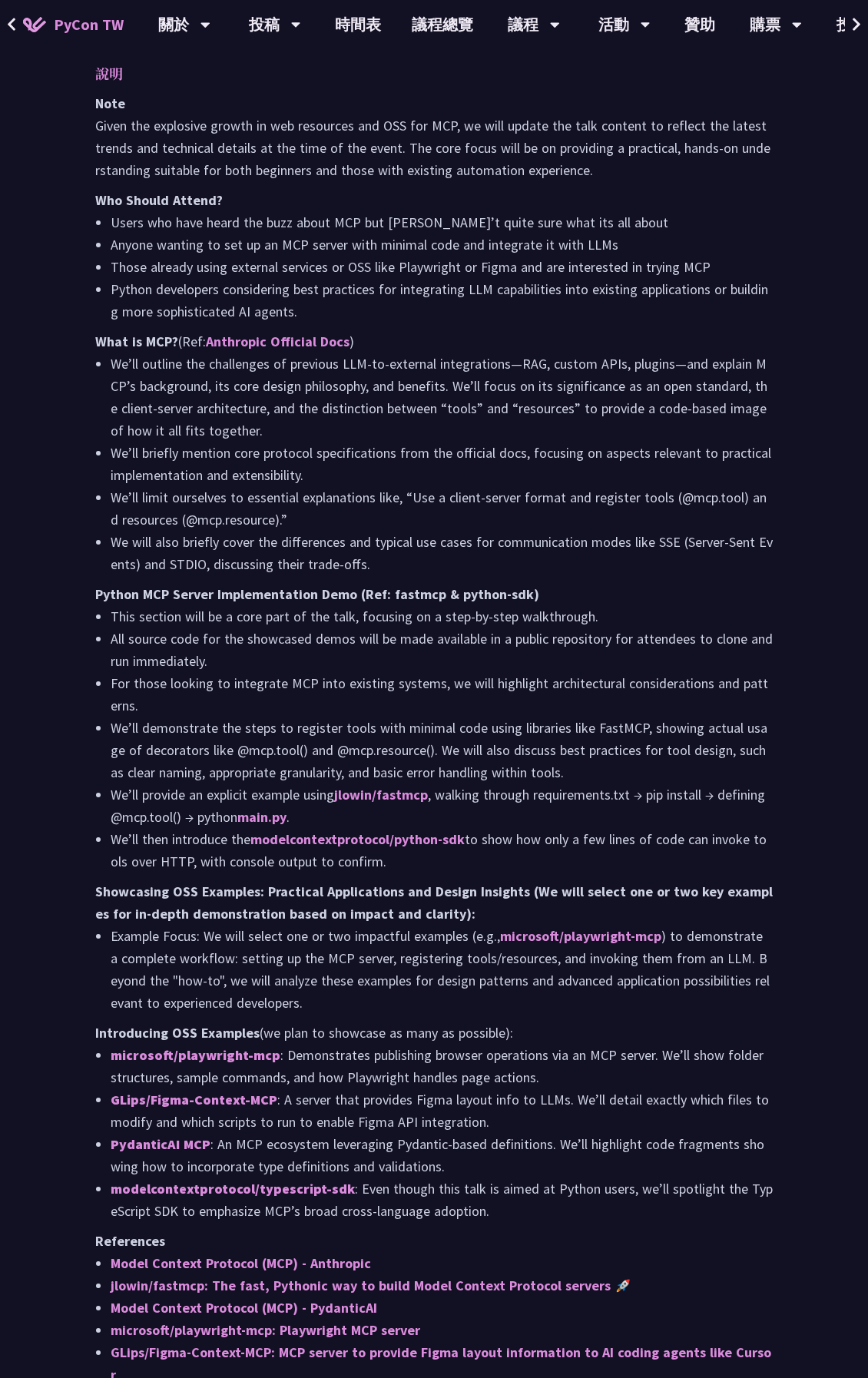 scroll, scrollTop: 922, scrollLeft: 0, axis: vertical 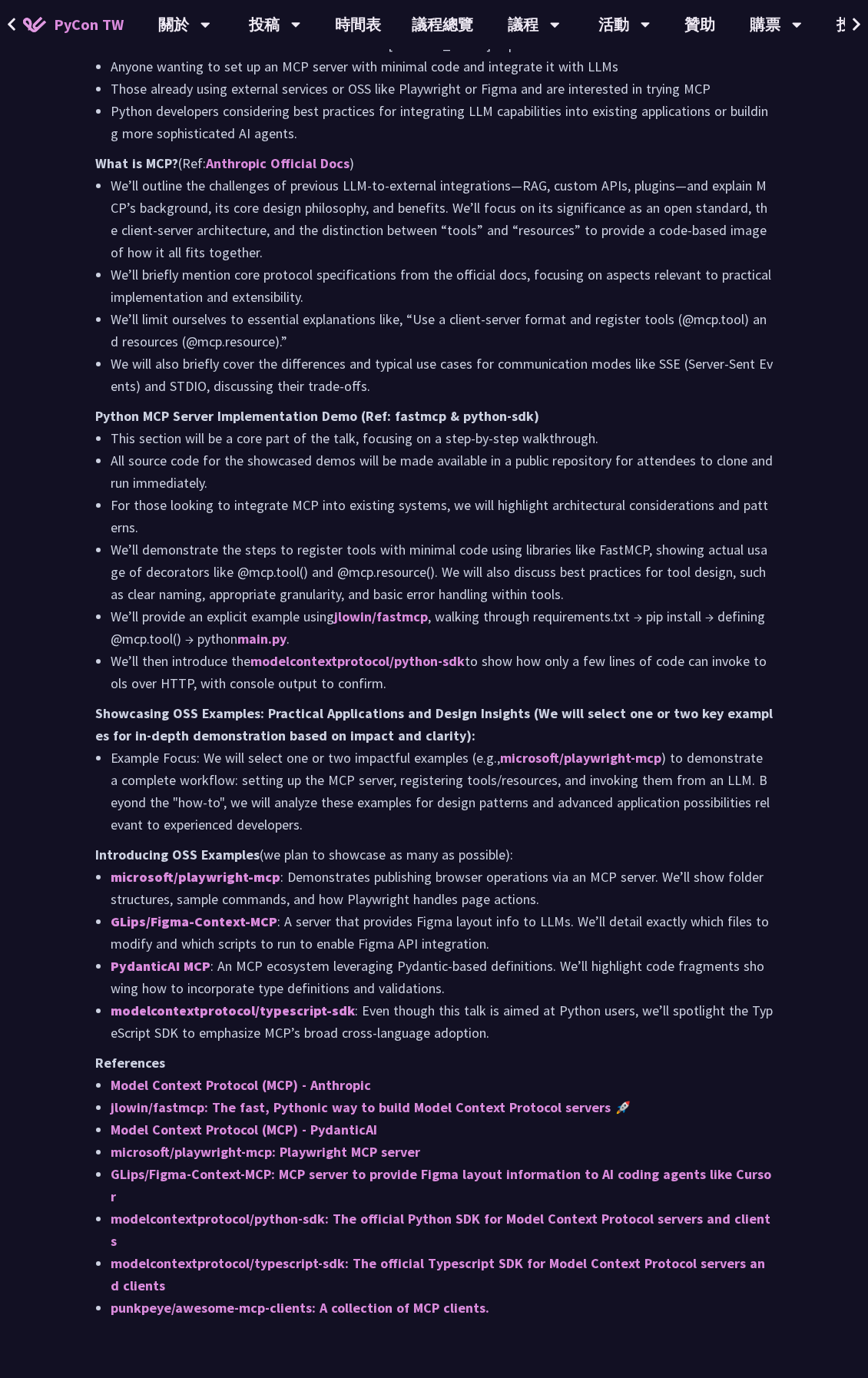 drag, startPoint x: 426, startPoint y: 477, endPoint x: 528, endPoint y: 711, distance: 255.26457 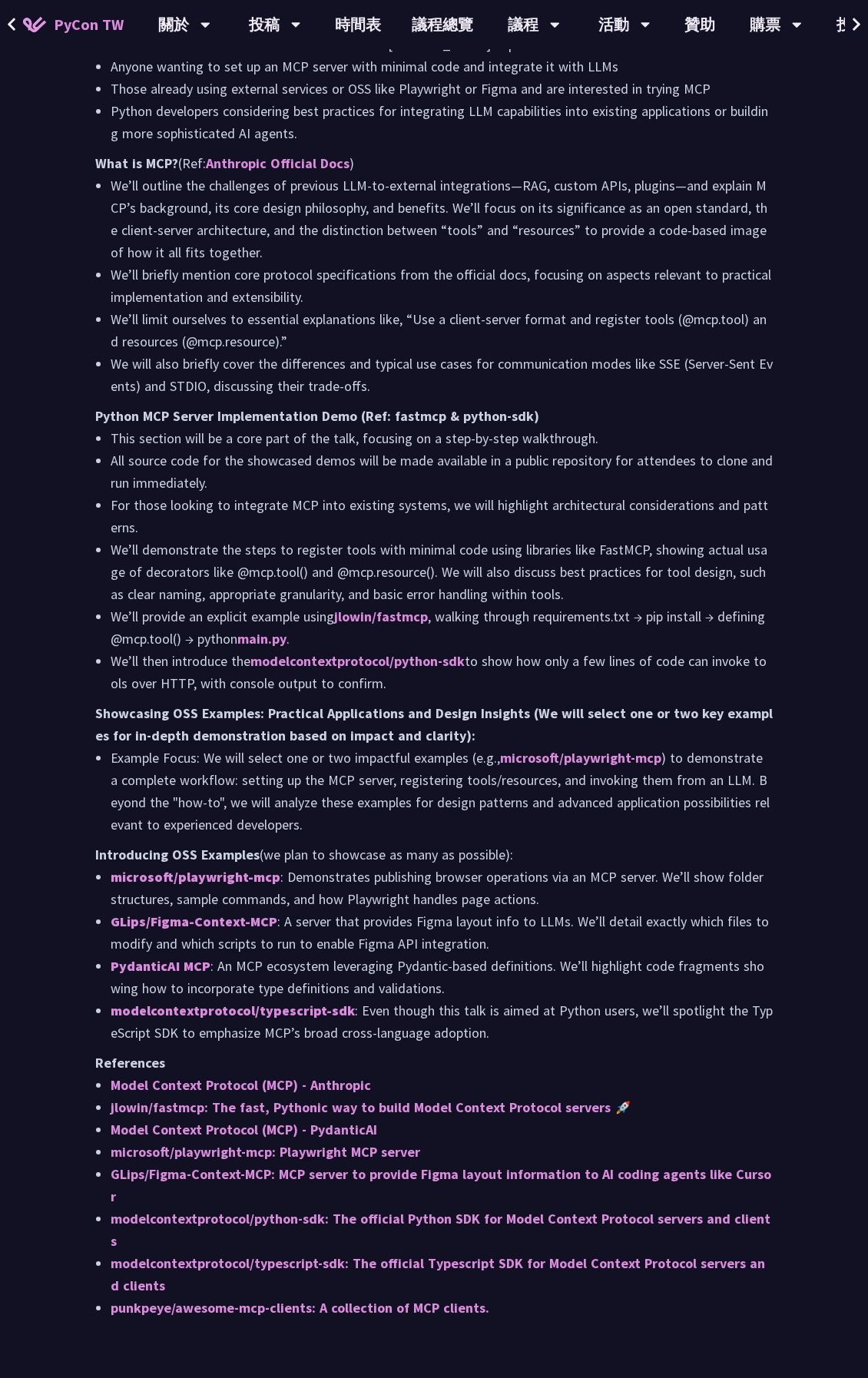 click on "This section will be a core part of the talk, focusing on a step-by-step walkthrough.
All source code for the showcased demos will be made available in a public repository for attendees to clone and run immediately.
For those looking to integrate MCP into existing systems, we will highlight architectural considerations and patterns.
We’ll demonstrate the steps to register tools with minimal code using libraries like FastMCP, showing actual usage of decorators like @mcp.tool() and @mcp.resource(). We will also discuss best practices for tool design, such as clear naming, appropriate granularity, and basic error handling within tools.
We’ll provide an explicit example using  jlowin/fastmcp , walking through requirements.txt → pip install → defining @mcp.tool() → python  main.py .
We’ll then introduce the  modelcontextprotocol/python-sdk  to show how only a few lines of code can invoke tools over HTTP, with console output to confirm." at bounding box center [434, 561] 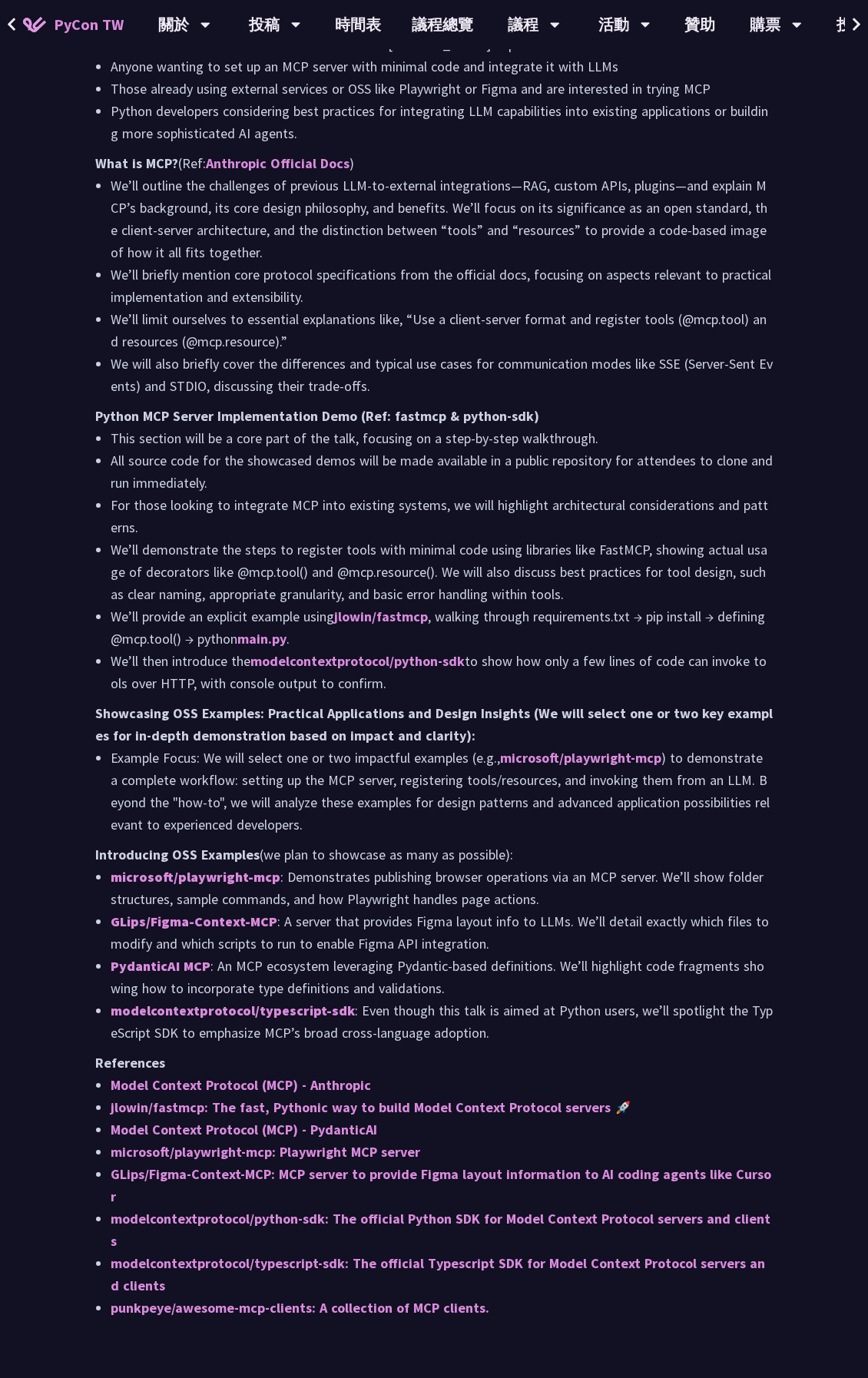 scroll, scrollTop: 0, scrollLeft: 0, axis: both 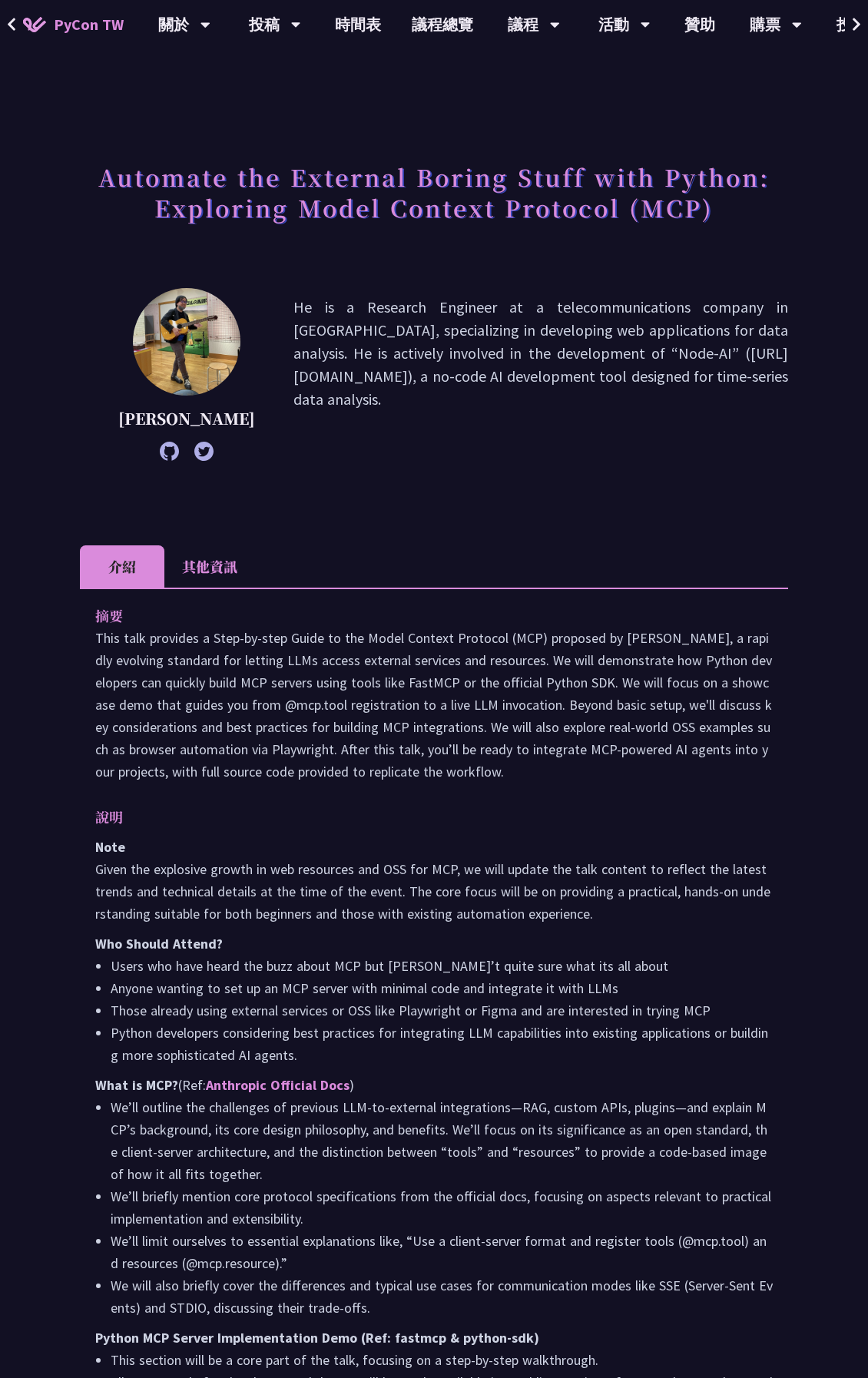 click on "Automate the External Boring Stuff with Python: Exploring Model Context Protocol (MCP)" at bounding box center (434, 192) 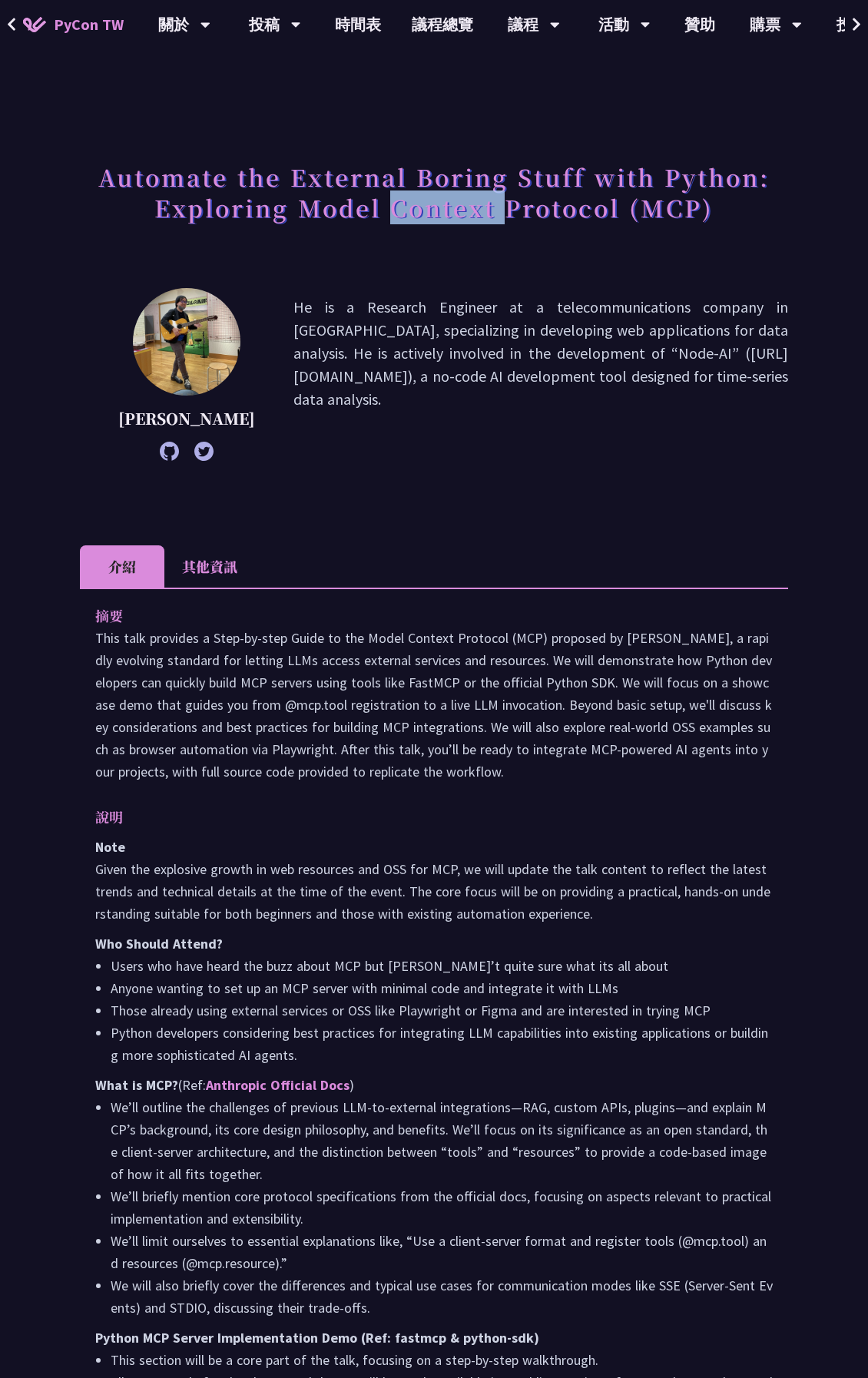 click on "Automate the External Boring Stuff with Python: Exploring Model Context Protocol (MCP)" at bounding box center [434, 192] 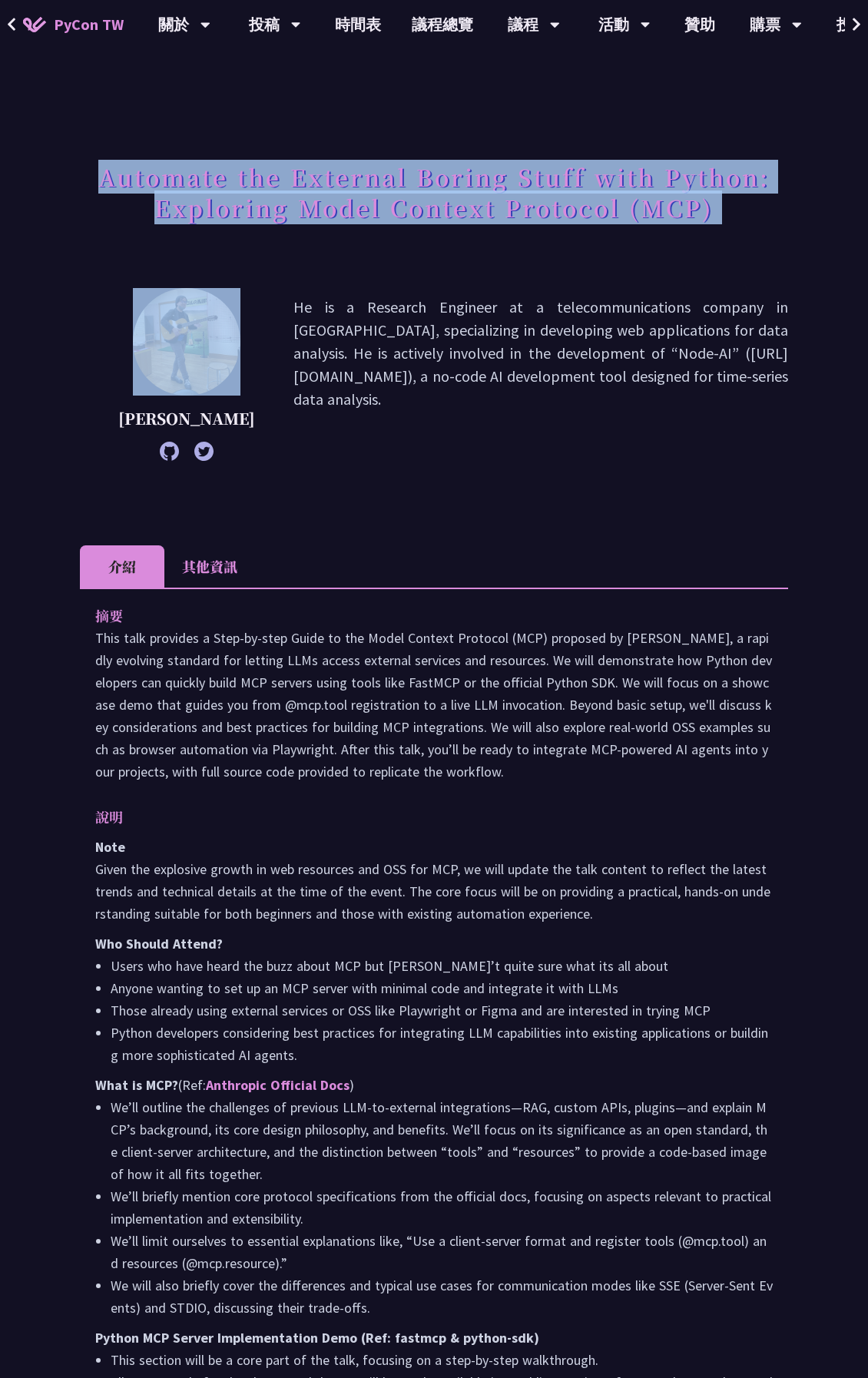 click on "Automate the External Boring Stuff with Python: Exploring Model Context Protocol (MCP)" at bounding box center [434, 192] 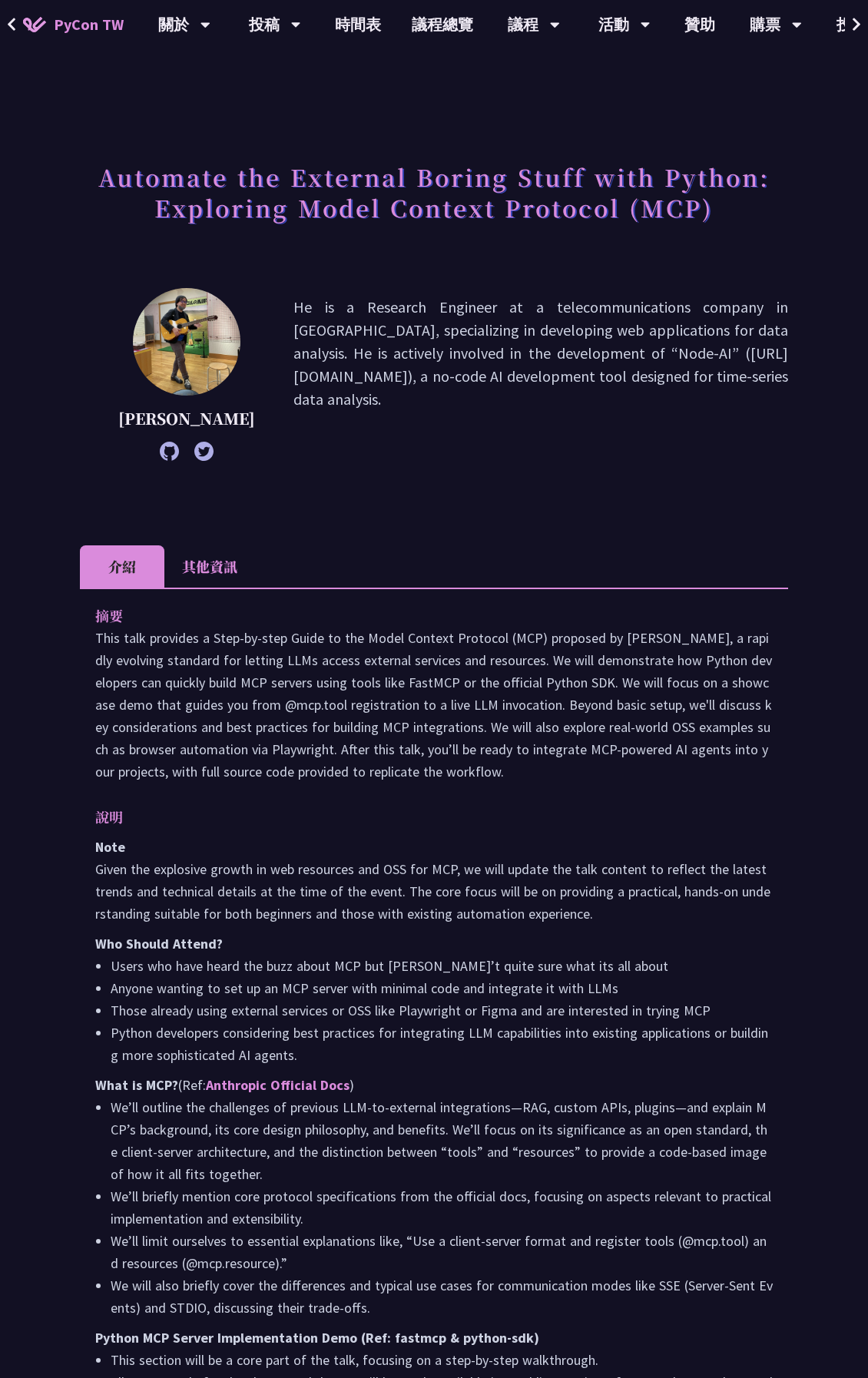 drag, startPoint x: 394, startPoint y: 195, endPoint x: 383, endPoint y: 273, distance: 78.77182 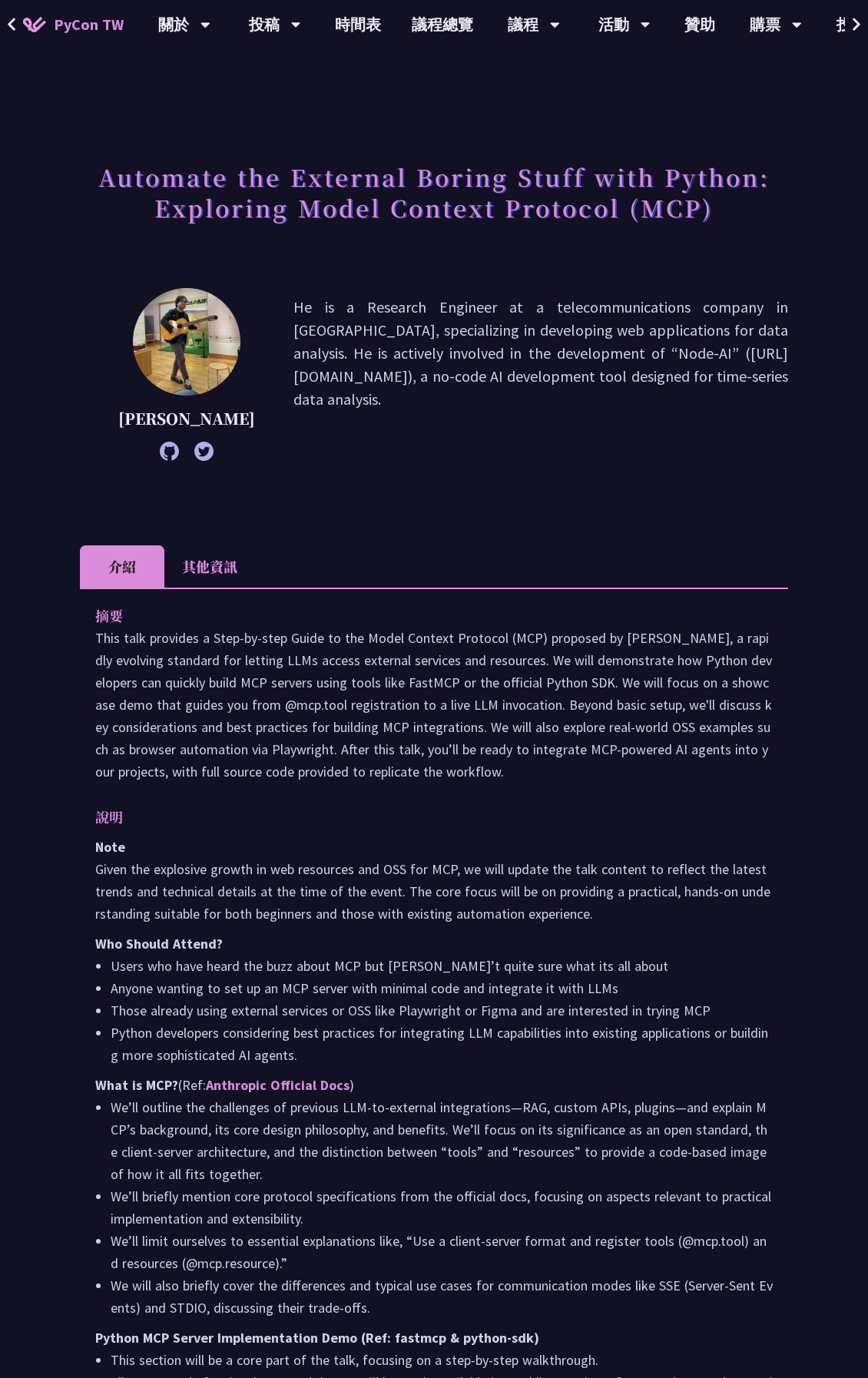 click on "He is a Research Engineer at a telecommunications company in [GEOGRAPHIC_DATA], specializing in developing web applications for data analysis. He is actively involved in the development of “Node-AI” ([URL][DOMAIN_NAME]), a no-code AI development tool designed for time-series data analysis." at bounding box center (541, 374) 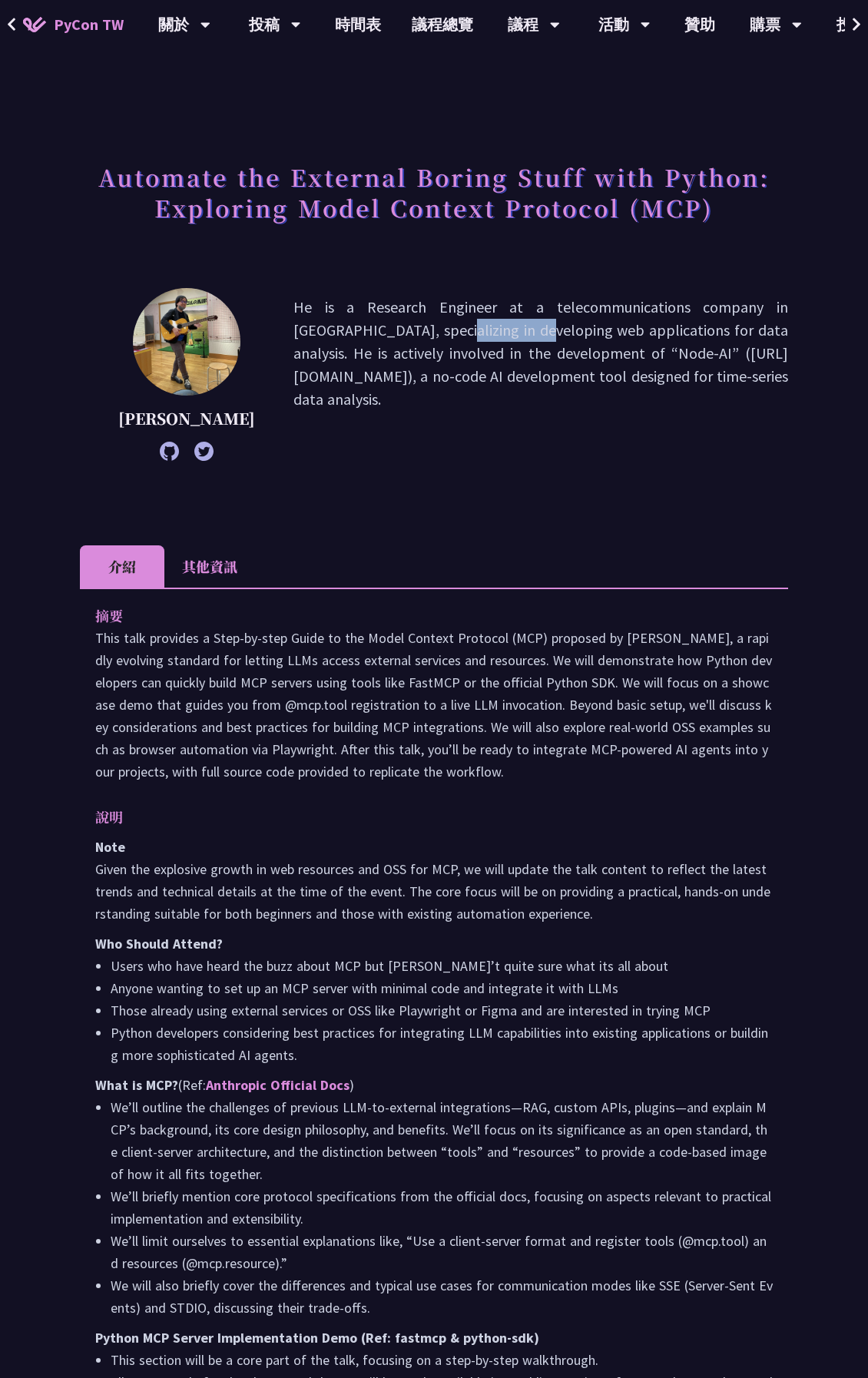 click on "He is a Research Engineer at a telecommunications company in [GEOGRAPHIC_DATA], specializing in developing web applications for data analysis. He is actively involved in the development of “Node-AI” ([URL][DOMAIN_NAME]), a no-code AI development tool designed for time-series data analysis." at bounding box center [541, 374] 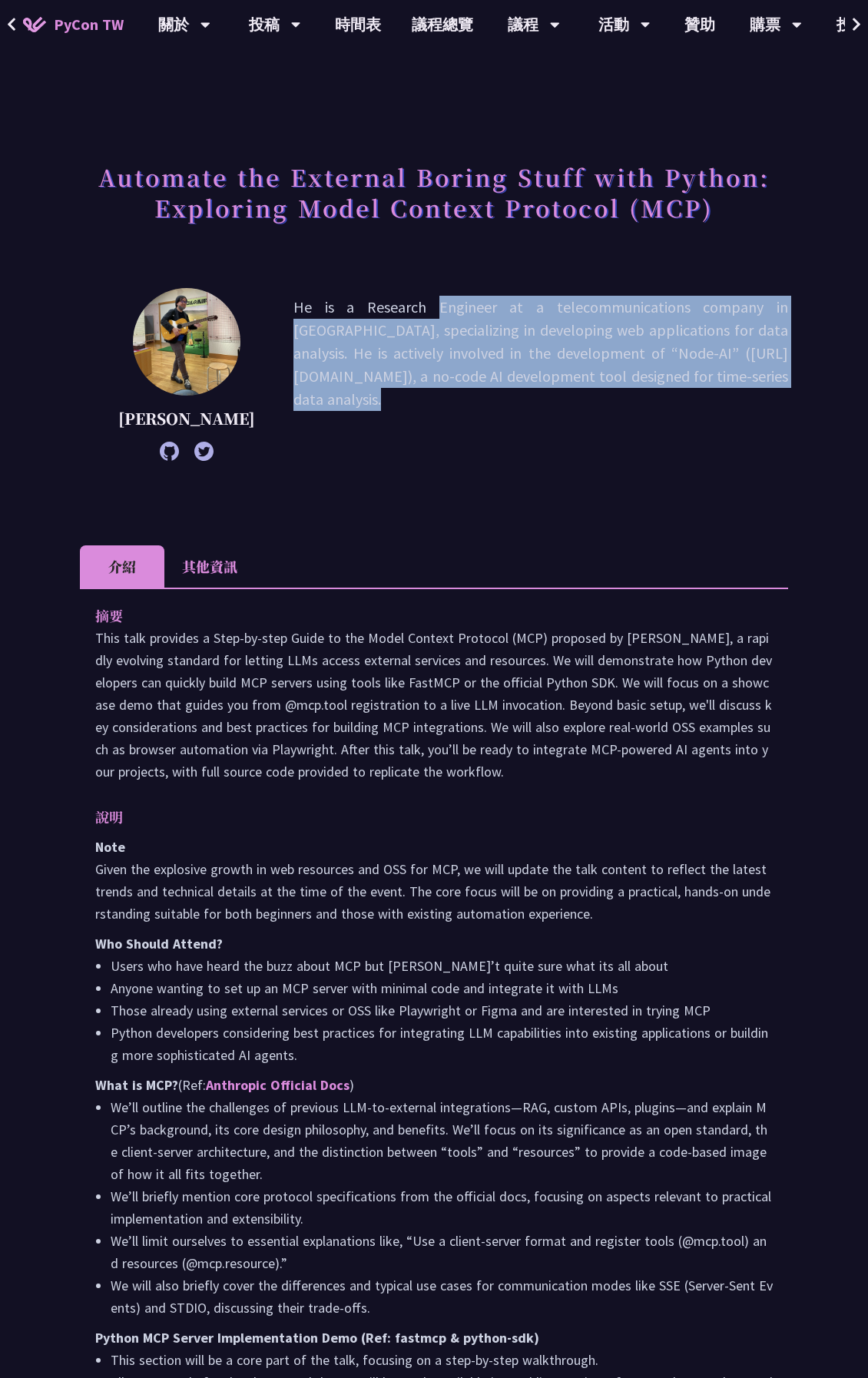 click on "He is a Research Engineer at a telecommunications company in [GEOGRAPHIC_DATA], specializing in developing web applications for data analysis. He is actively involved in the development of “Node-AI” ([URL][DOMAIN_NAME]), a no-code AI development tool designed for time-series data analysis." at bounding box center [541, 374] 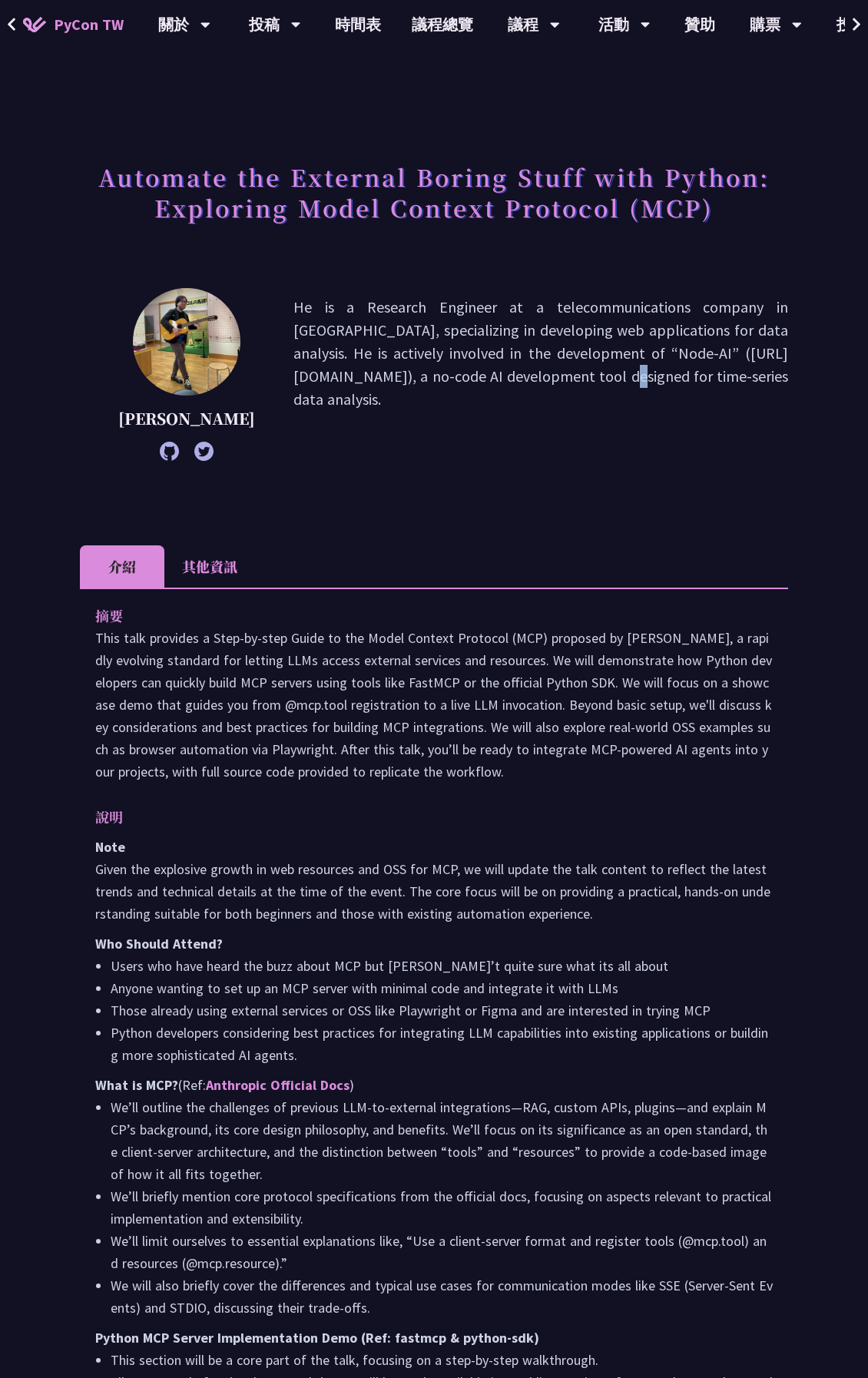 click on "[PERSON_NAME]
He is a Research Engineer at a telecommunications company in [GEOGRAPHIC_DATA], specializing in developing web applications for data analysis. He is actively involved in the development of “Node-AI” ([URL][DOMAIN_NAME]), a no-code AI development tool designed for time-series data analysis." at bounding box center [434, 397] 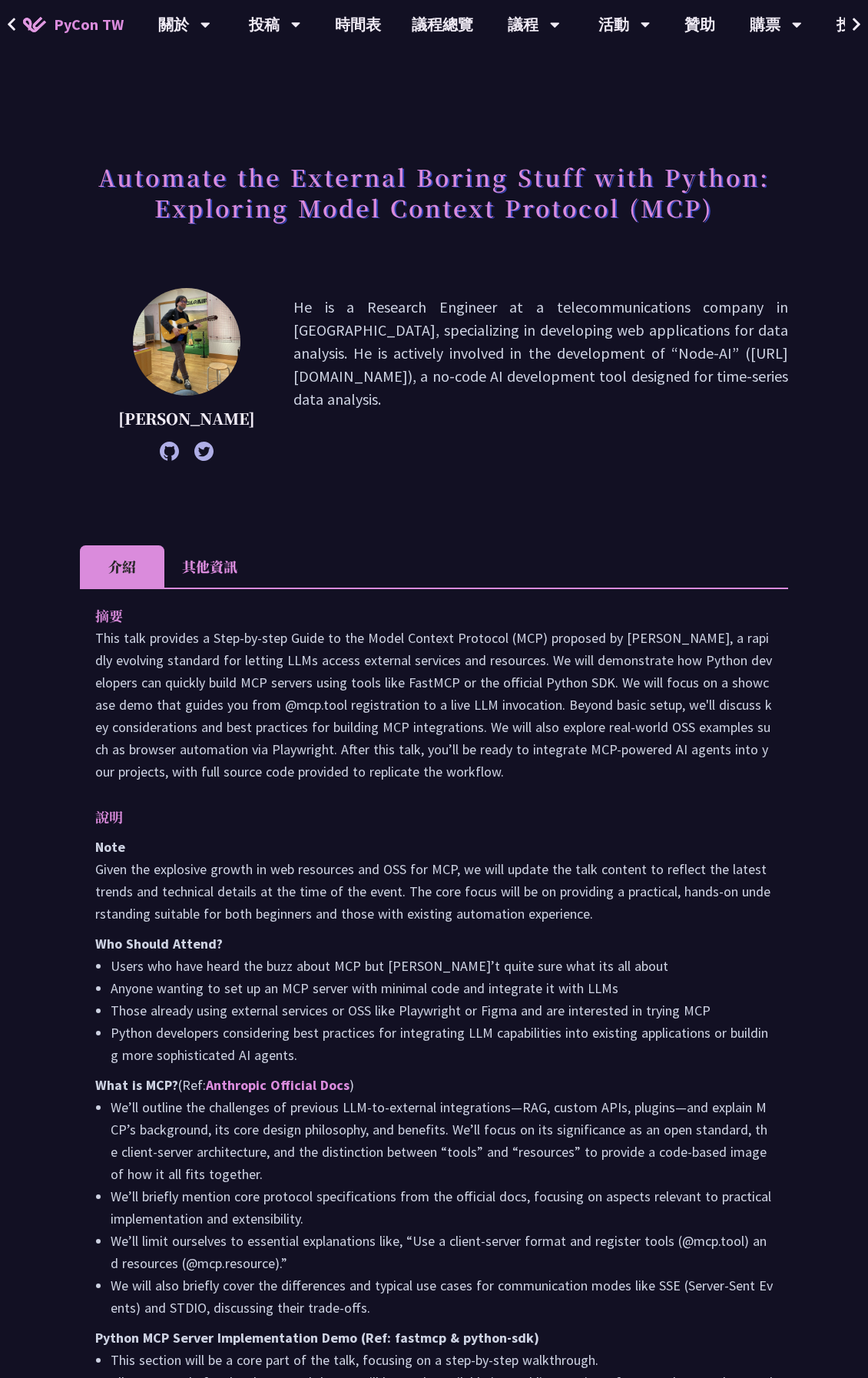 click on "This talk provides a Step-by-step Guide to the Model Context Protocol (MCP) proposed by [PERSON_NAME], a rapidly evolving standard for letting LLMs access external services and resources. We will demonstrate how Python developers can quickly build MCP servers using tools like FastMCP or the official Python SDK. We will focus on a showcase demo that guides you from @mcp.tool registration to a live LLM invocation. Beyond basic setup, we'll discuss key considerations and best practices for building MCP integrations. We will also explore real-world OSS examples such as browser automation via Playwright. After this talk, you’ll be ready to integrate MCP-powered AI agents into your projects, with full source code provided to replicate the workflow." at bounding box center [434, 704] 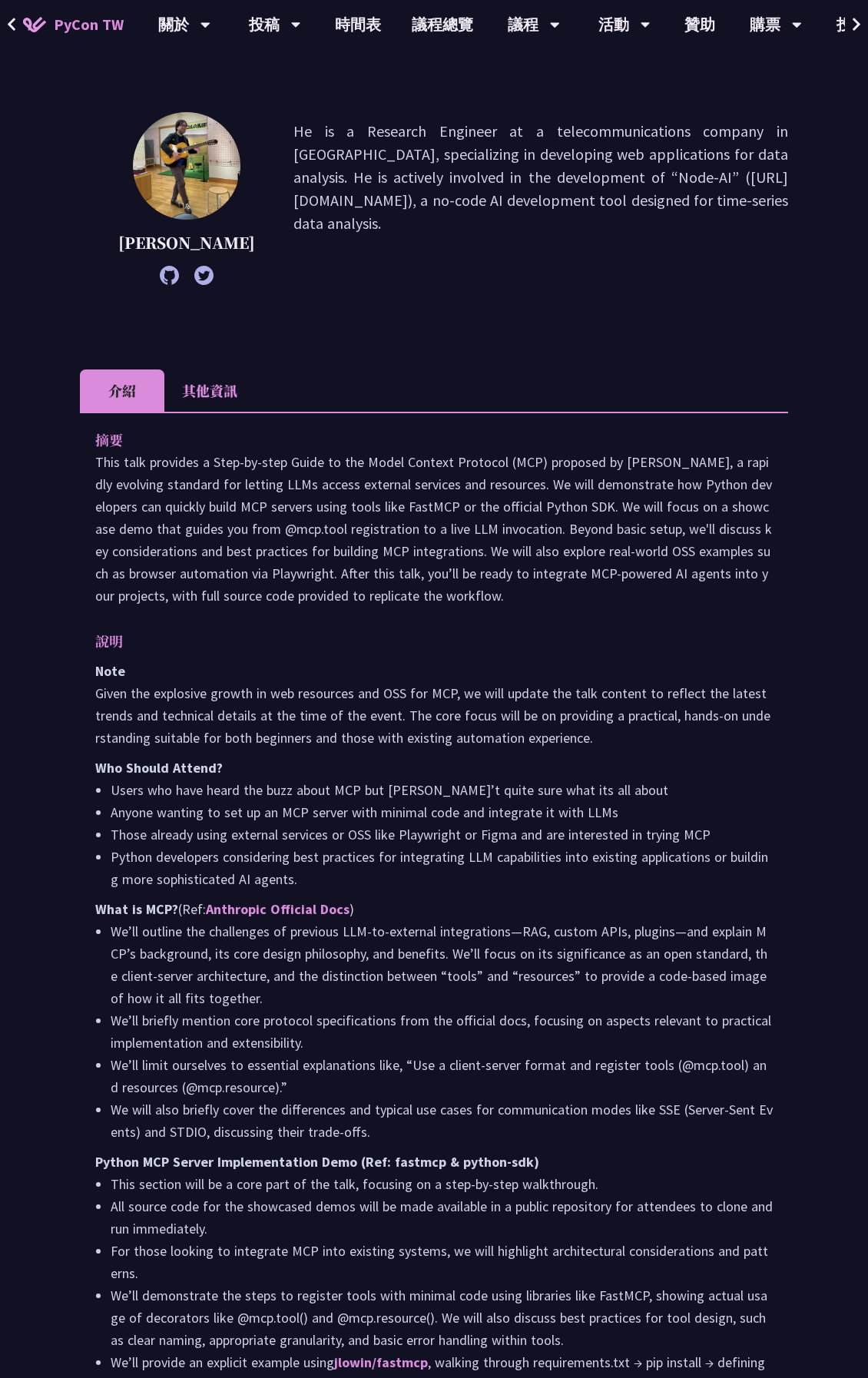 scroll, scrollTop: 205, scrollLeft: 0, axis: vertical 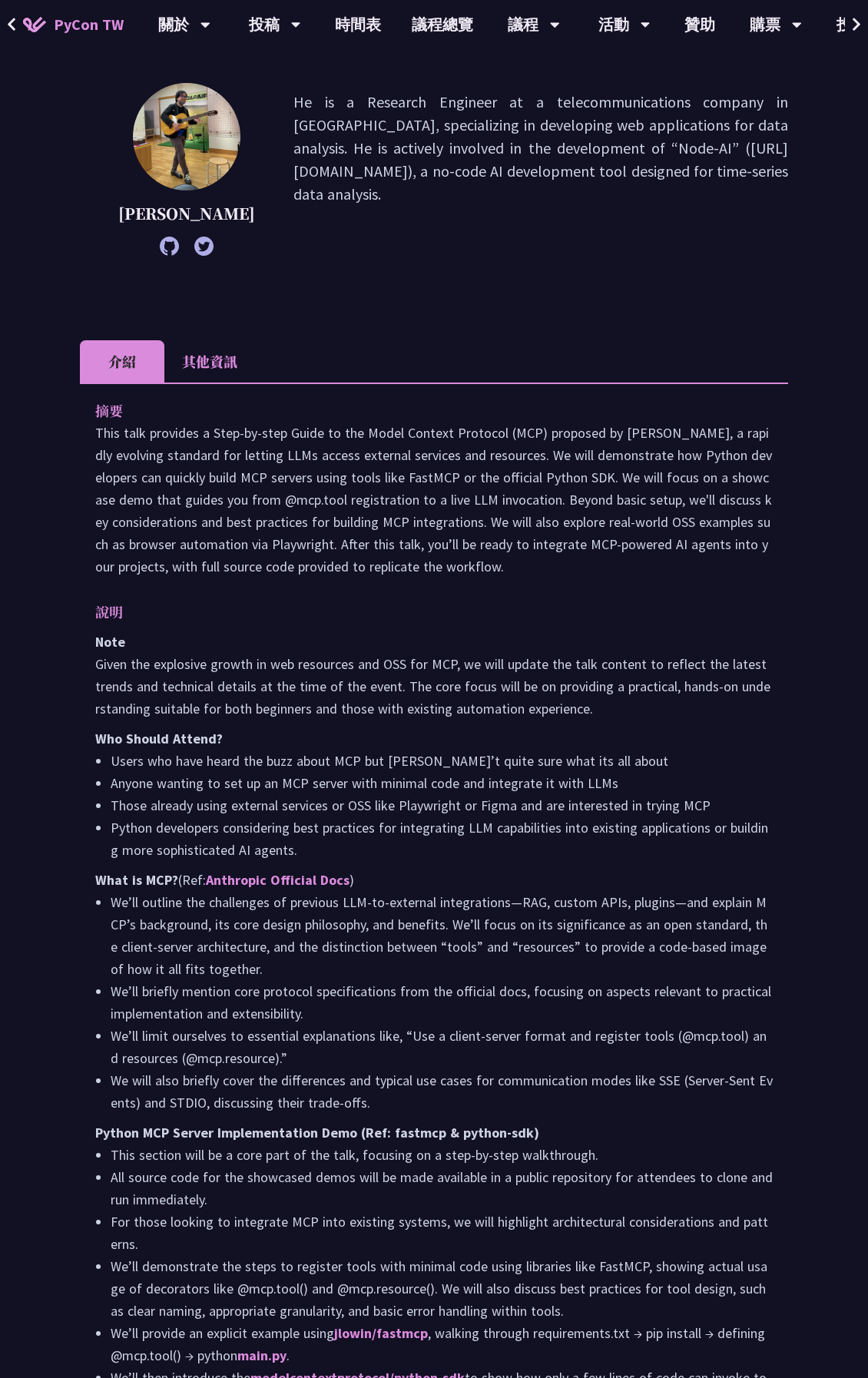 click on "說明
Note
Given the explosive growth in web resources and OSS for MCP, we will update the talk content to reflect the latest trends and technical details at the time of the event. The core focus will be on providing a practical, hands-on understanding suitable for both beginners and those with existing automation experience.
Who Should Attend?
Users who have heard the buzz about MCP but aren’t quite sure what its all about
Anyone wanting to set up an MCP server with minimal code and integrate it with LLMs
Those already using external services or OSS like Playwright or Figma and are interested in trying MCP
Python developers considering best practices for integrating LLM capabilities into existing applications or building more sophisticated AI agents.
What is MCP?  (Ref:  Anthropic Official Docs )
Python MCP Server Implementation Demo (Ref: fastmcp & python-sdk)
We’ll provide an explicit example using  jlowin/fastmcp ." at bounding box center [434, 1318] 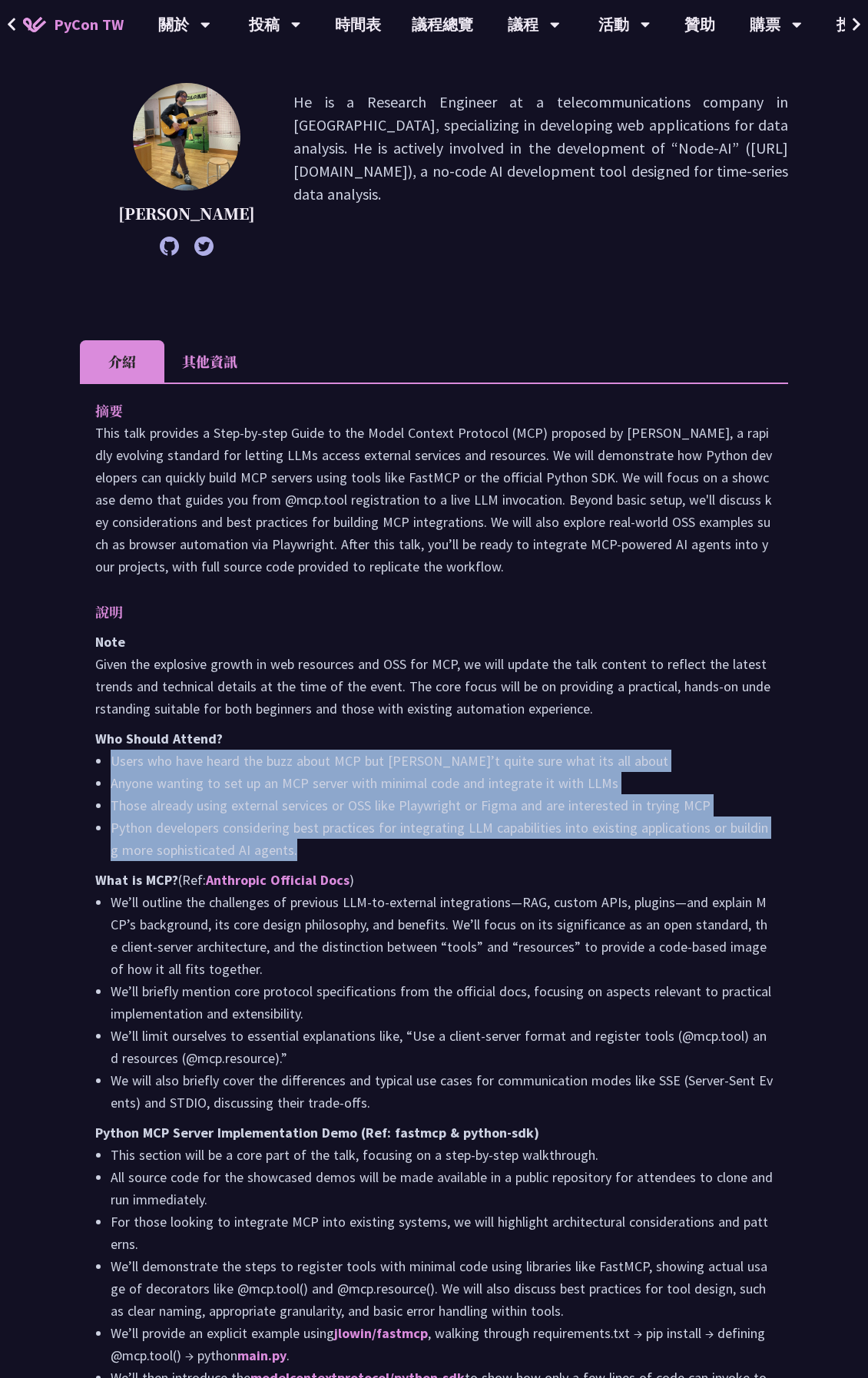 drag, startPoint x: 283, startPoint y: 748, endPoint x: 502, endPoint y: 874, distance: 252.6599 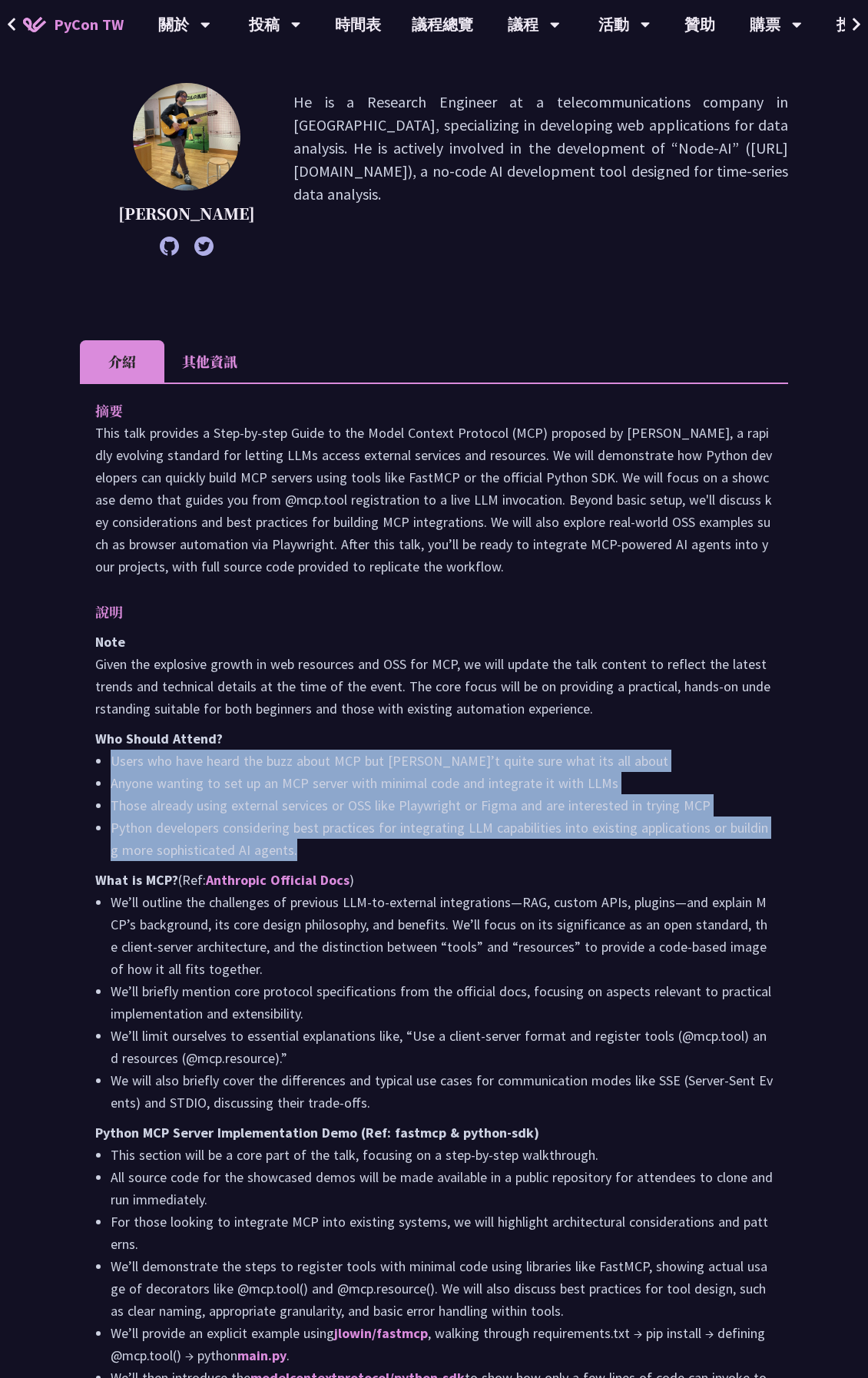 click on "Note
Given the explosive growth in web resources and OSS for MCP, we will update the talk content to reflect the latest trends and technical details at the time of the event. The core focus will be on providing a practical, hands-on understanding suitable for both beginners and those with existing automation experience.
Who Should Attend?
Users who have heard the buzz about MCP but aren’t quite sure what its all about
Anyone wanting to set up an MCP server with minimal code and integrate it with LLMs
Those already using external services or OSS like Playwright or Figma and are interested in trying MCP
Python developers considering best practices for integrating LLM capabilities into existing applications or building more sophisticated AI agents.
What is MCP?  (Ref:  Anthropic Official Docs )
We’ll briefly mention core protocol specifications from the official docs, focusing on aspects relevant to practical implementation and extensibility.
jlowin/fastmcp main.py" at bounding box center (434, 1333) 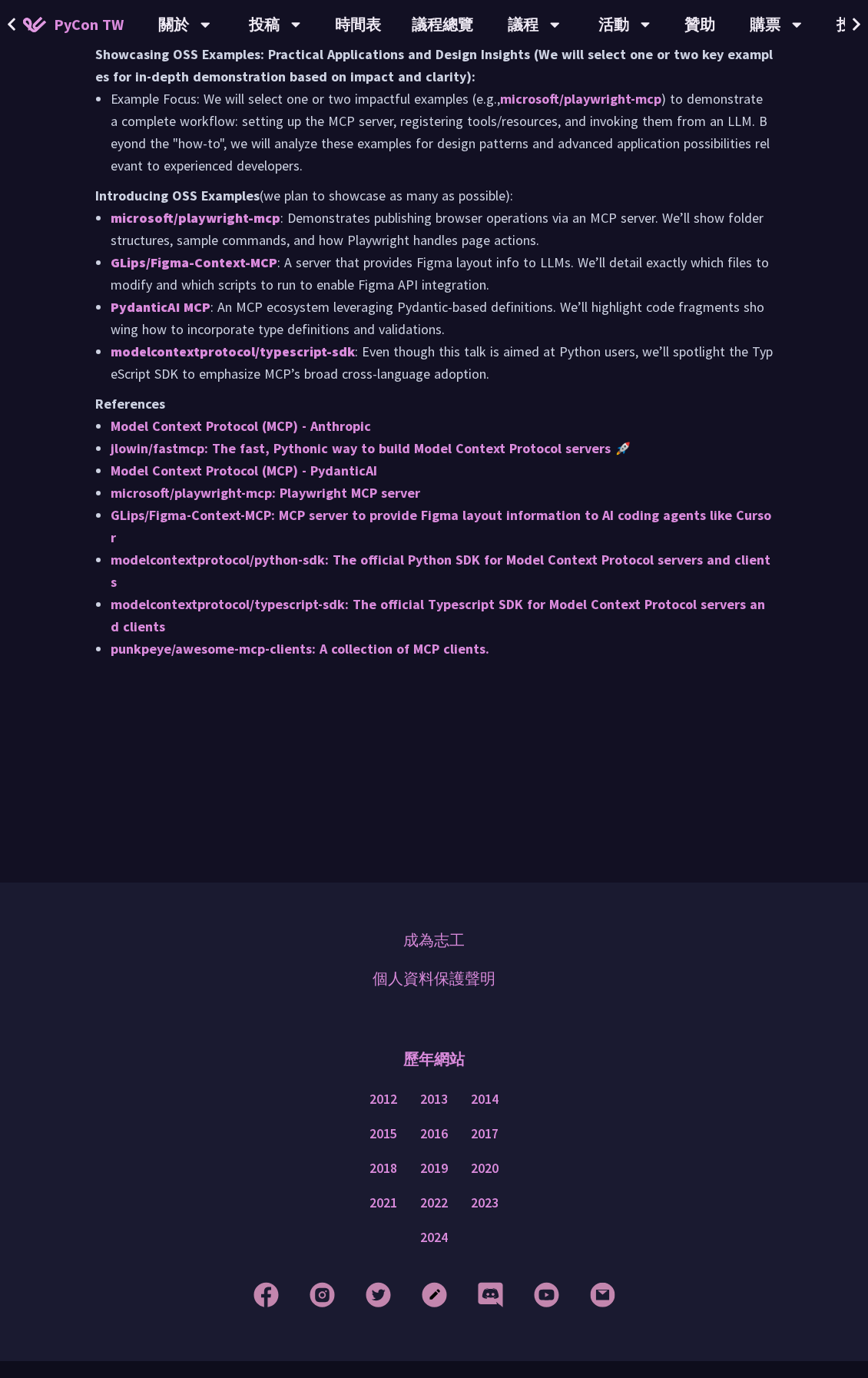scroll, scrollTop: 1596, scrollLeft: 0, axis: vertical 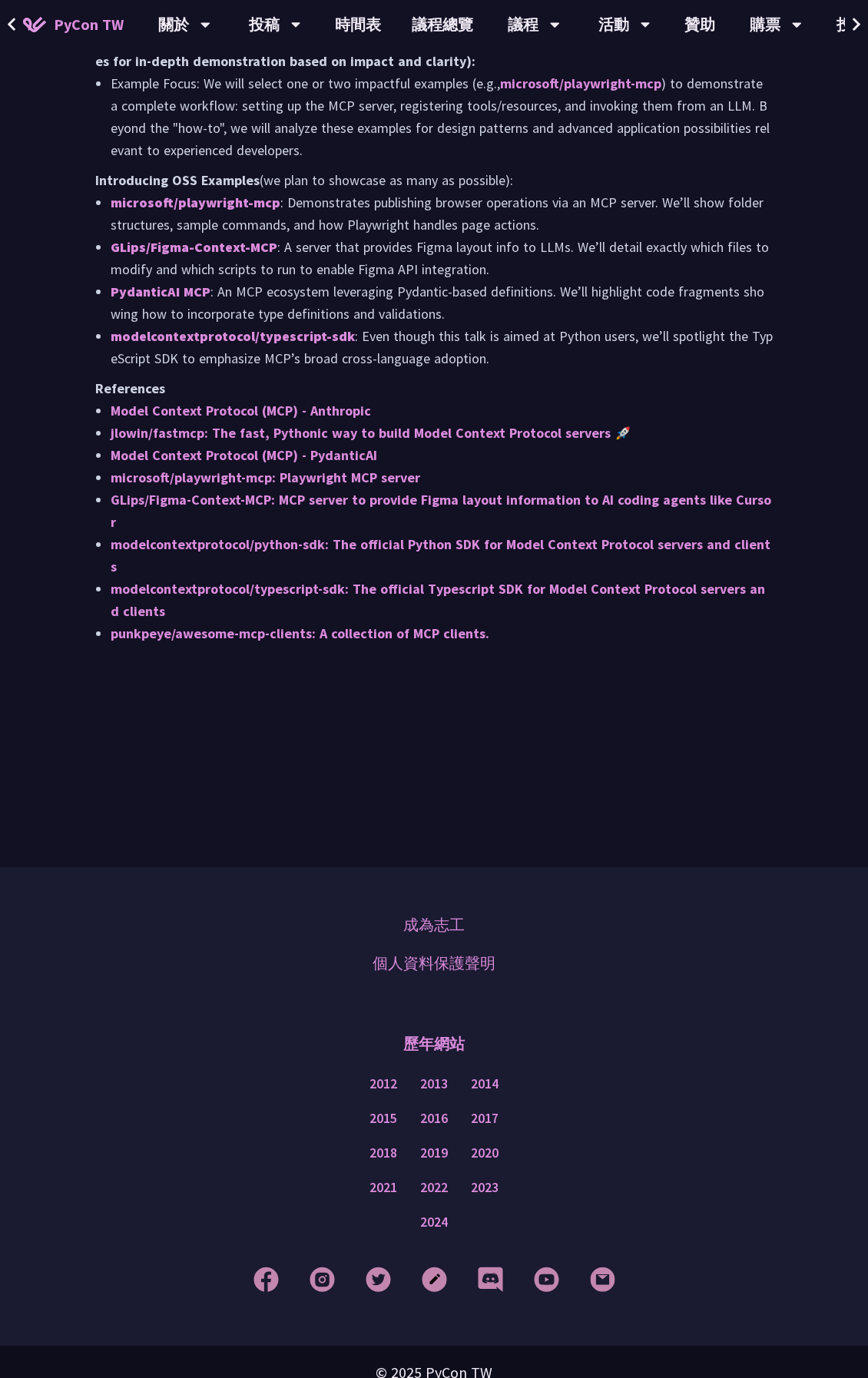 click on "Automate the External Boring Stuff with Python: Exploring Model Context Protocol (MCP)     [PERSON_NAME]
He is a Research Engineer at a telecommunications company in [GEOGRAPHIC_DATA], specializing in developing web applications for data analysis. He is actively involved in the development of “Node-AI” ([URL][DOMAIN_NAME]), a no-code AI development tool designed for time-series data analysis.
介紹
其他資訊
摘要
說明
Note
Given the explosive growth in web resources and OSS for MCP, we will update the talk content to reflect the latest trends and technical details at the time of the event. The core focus will be on providing a practical, hands-on understanding suitable for both beginners and those with existing automation experience.
Who Should Attend?
Users who have heard the buzz about MCP but [PERSON_NAME]’t quite sure what its all about" at bounding box center (434, -365) 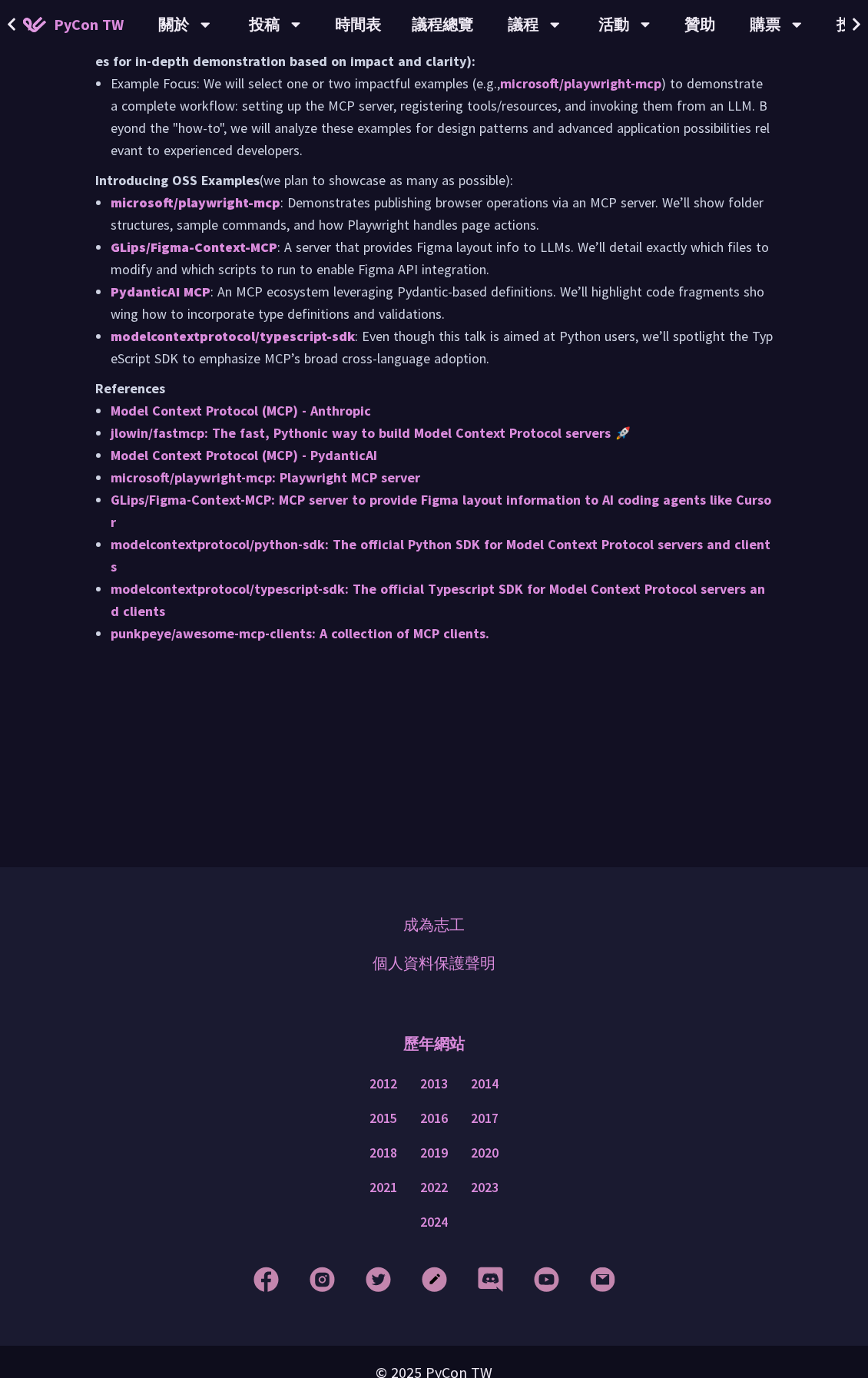 click on "Automate the External Boring Stuff with Python: Exploring Model Context Protocol (MCP)     [PERSON_NAME]
He is a Research Engineer at a telecommunications company in [GEOGRAPHIC_DATA], specializing in developing web applications for data analysis. He is actively involved in the development of “Node-AI” ([URL][DOMAIN_NAME]), a no-code AI development tool designed for time-series data analysis.
介紹
其他資訊
摘要
說明
Note
Given the explosive growth in web resources and OSS for MCP, we will update the talk content to reflect the latest trends and technical details at the time of the event. The core focus will be on providing a practical, hands-on understanding suitable for both beginners and those with existing automation experience.
Who Should Attend?
Users who have heard the buzz about MCP but [PERSON_NAME]’t quite sure what its all about" at bounding box center [434, -365] 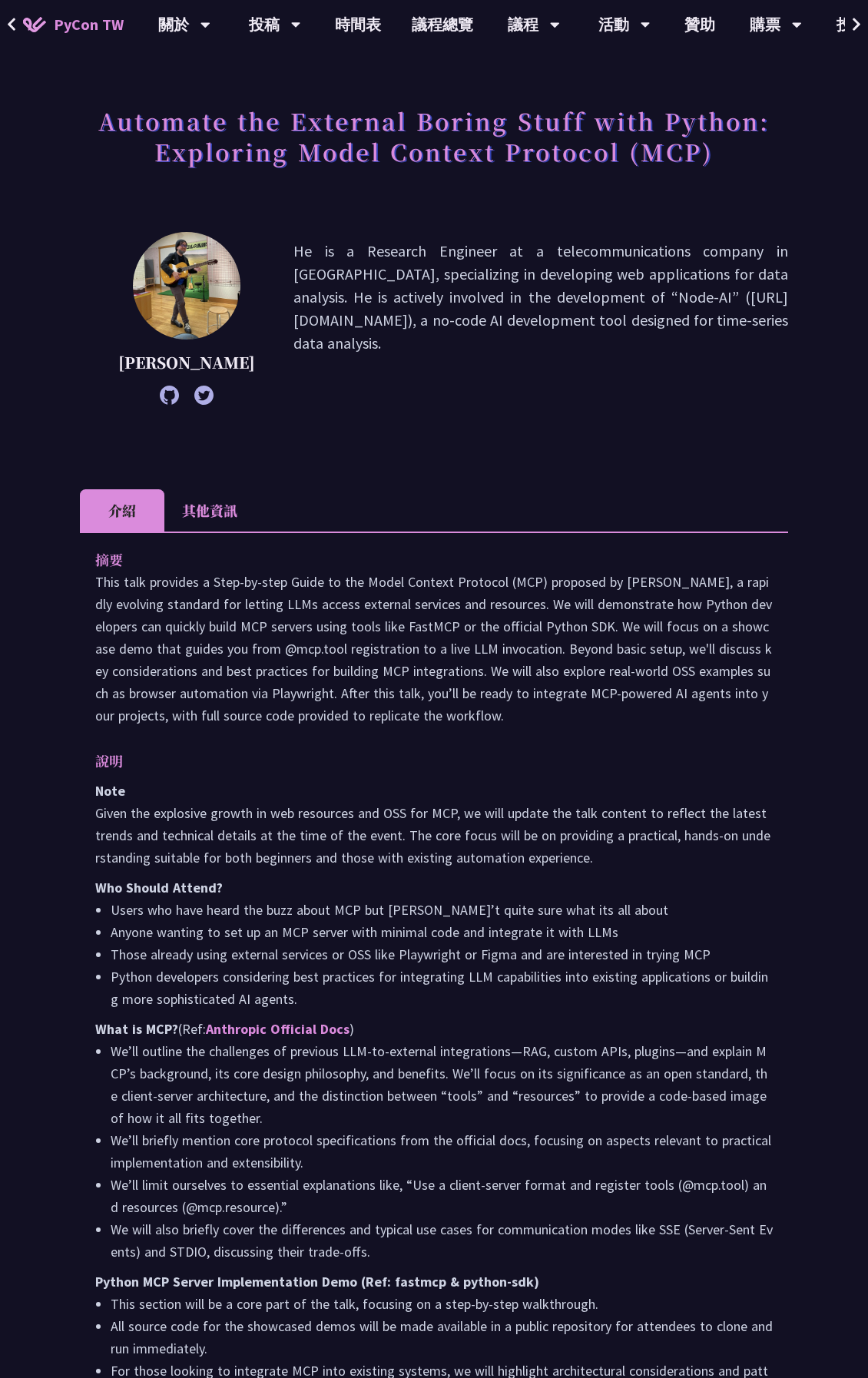 scroll, scrollTop: 0, scrollLeft: 0, axis: both 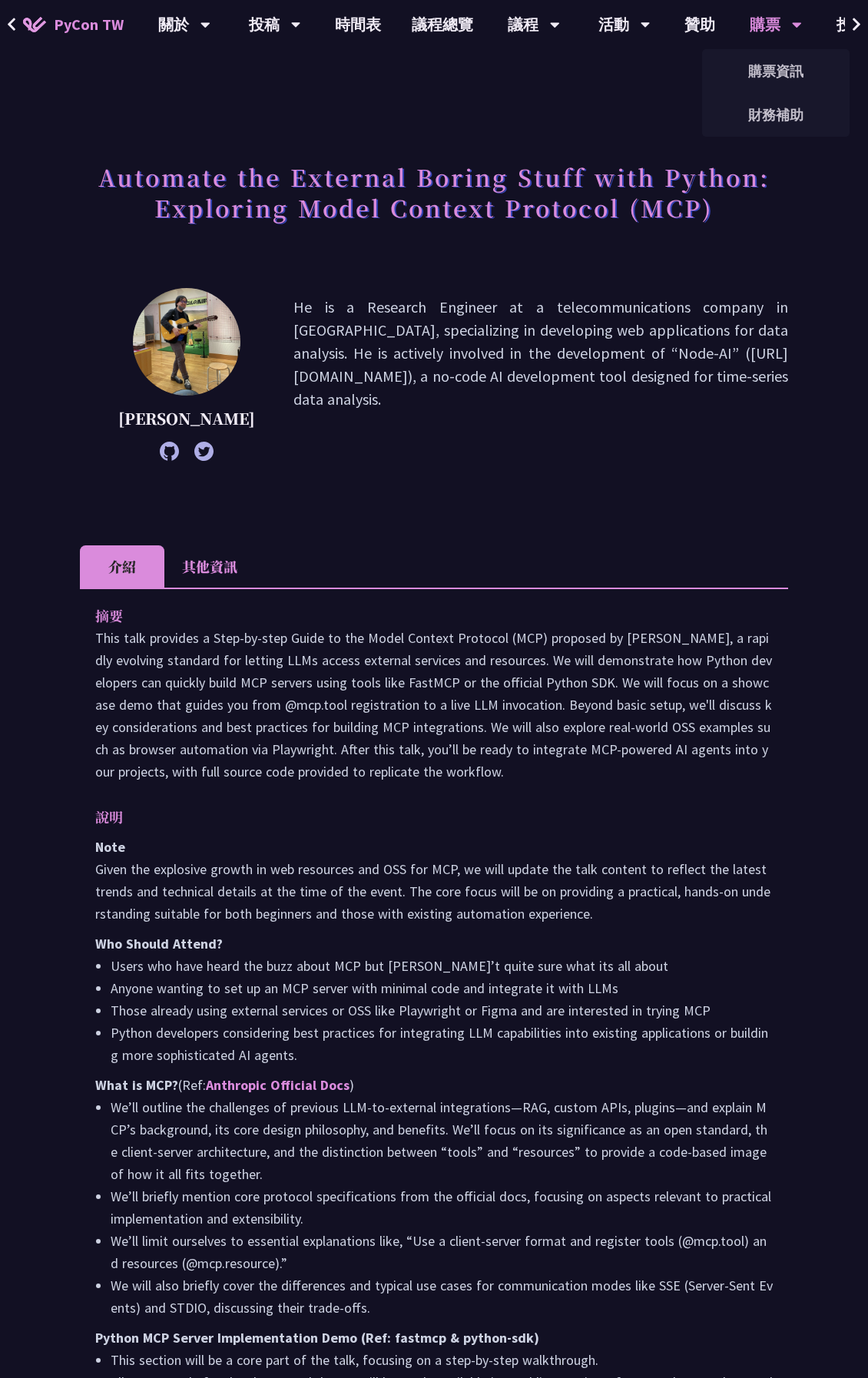 click on "購票" at bounding box center (184, 25) 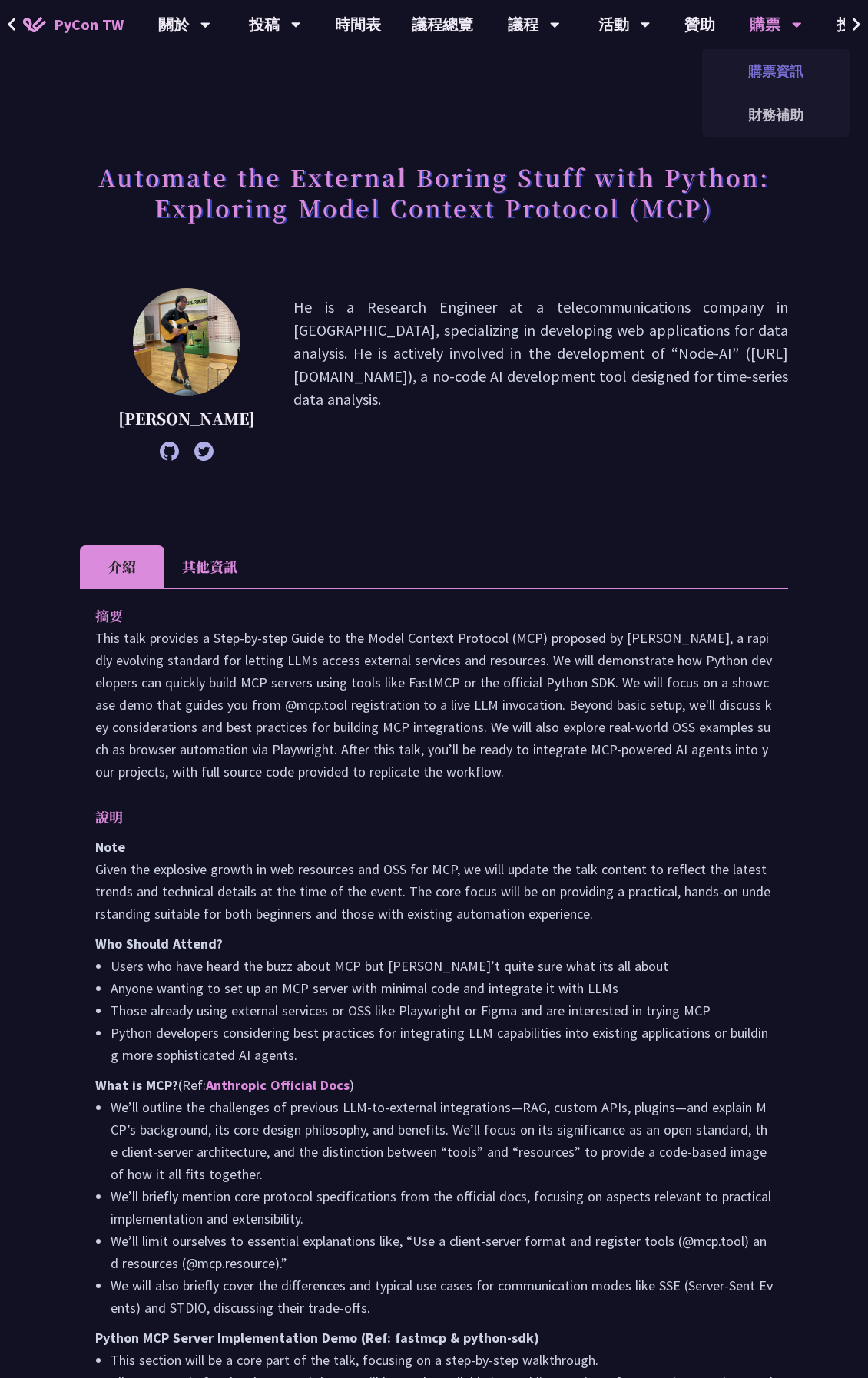 click on "購票資訊" at bounding box center [776, 71] 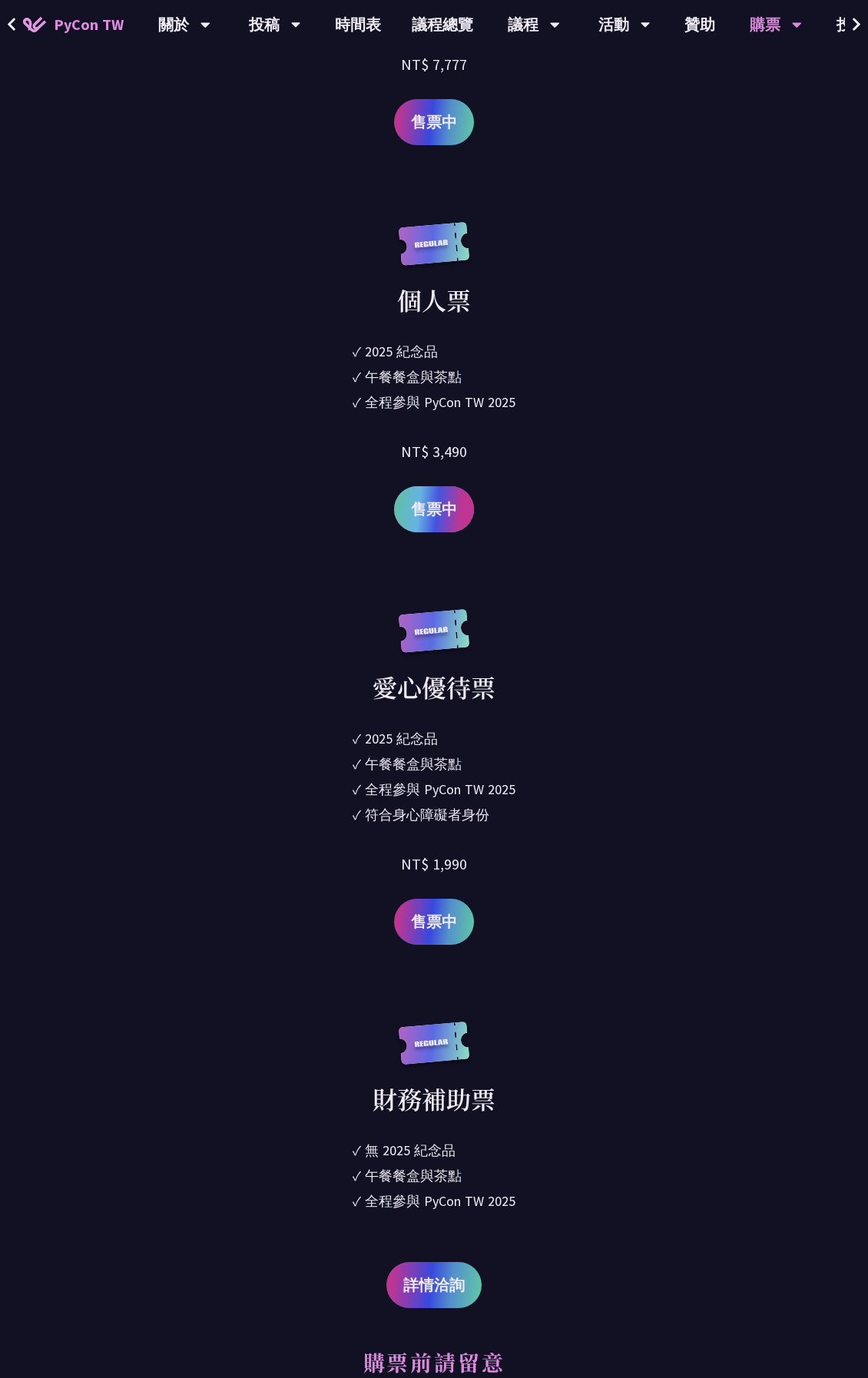 scroll, scrollTop: 2688, scrollLeft: 0, axis: vertical 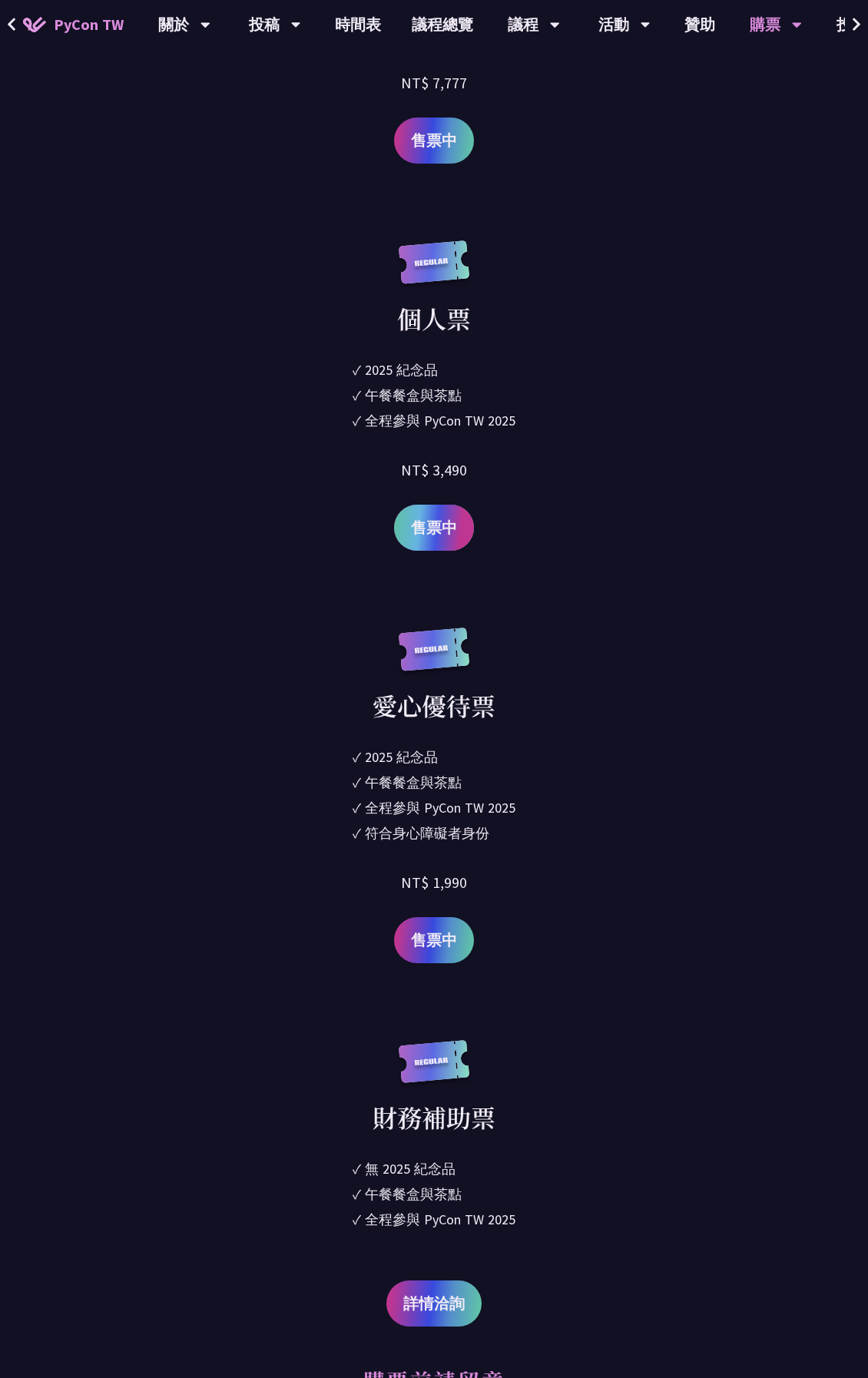 click on "售票中" at bounding box center (434, 528) 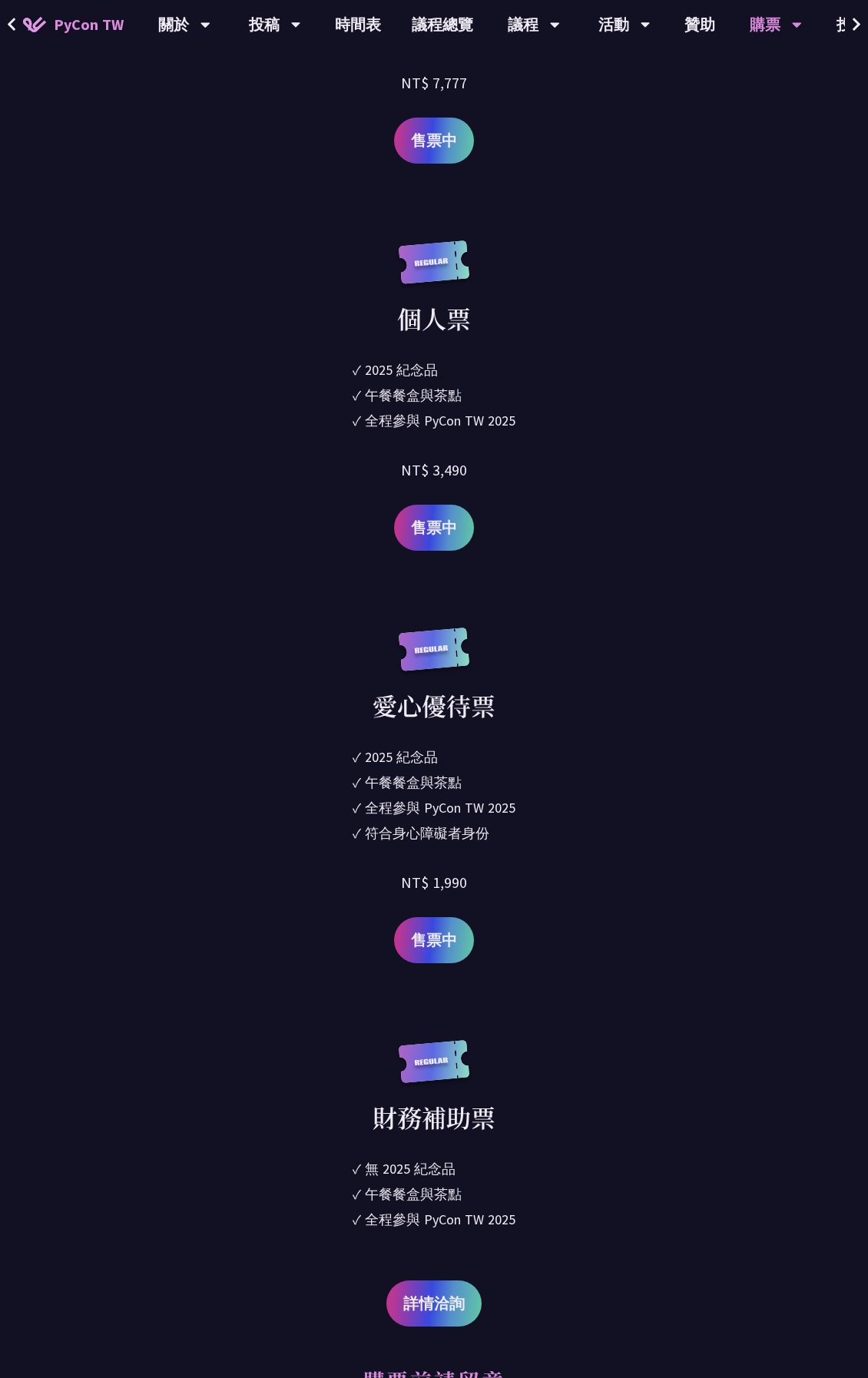 click on "企業票
✓
2025 [PERSON_NAME]✓
午餐餐盒與茶點
✓
全程參與 PyCon TW 2025
✓
活動結束後一週提供企業報帳發票
NT$ 6,000
售票中
企業團體票
✓
2025 [PERSON_NAME]✓
午餐餐盒與茶點
✓
全程參與 PyCon TW 2025
✓
立即提供企業報帳發票
✓
專人服務接洽
✓
一次購買五張（含）以上適用       歡迎洽詢" at bounding box center [434, 127] 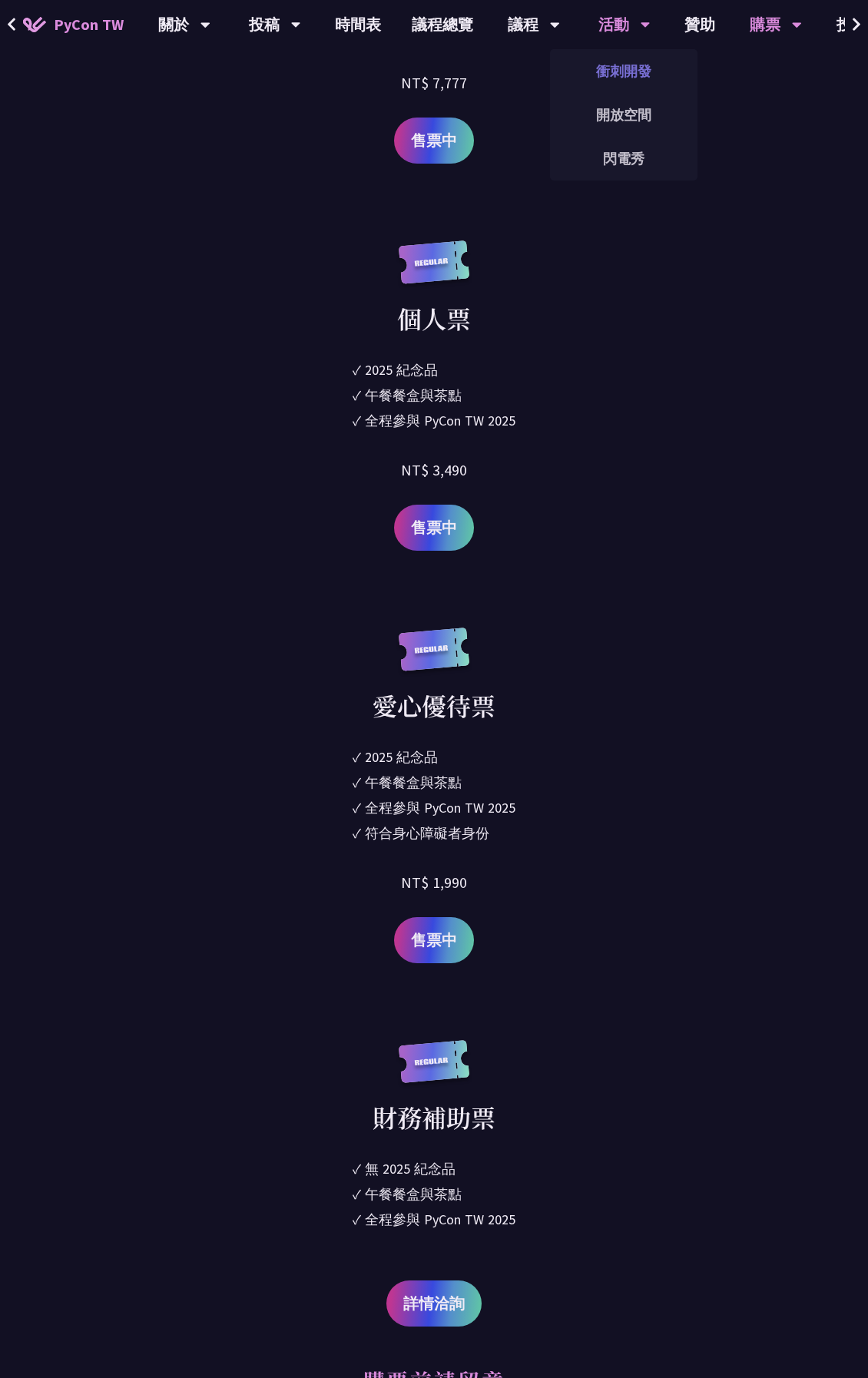 click on "衝刺開發" at bounding box center (624, 71) 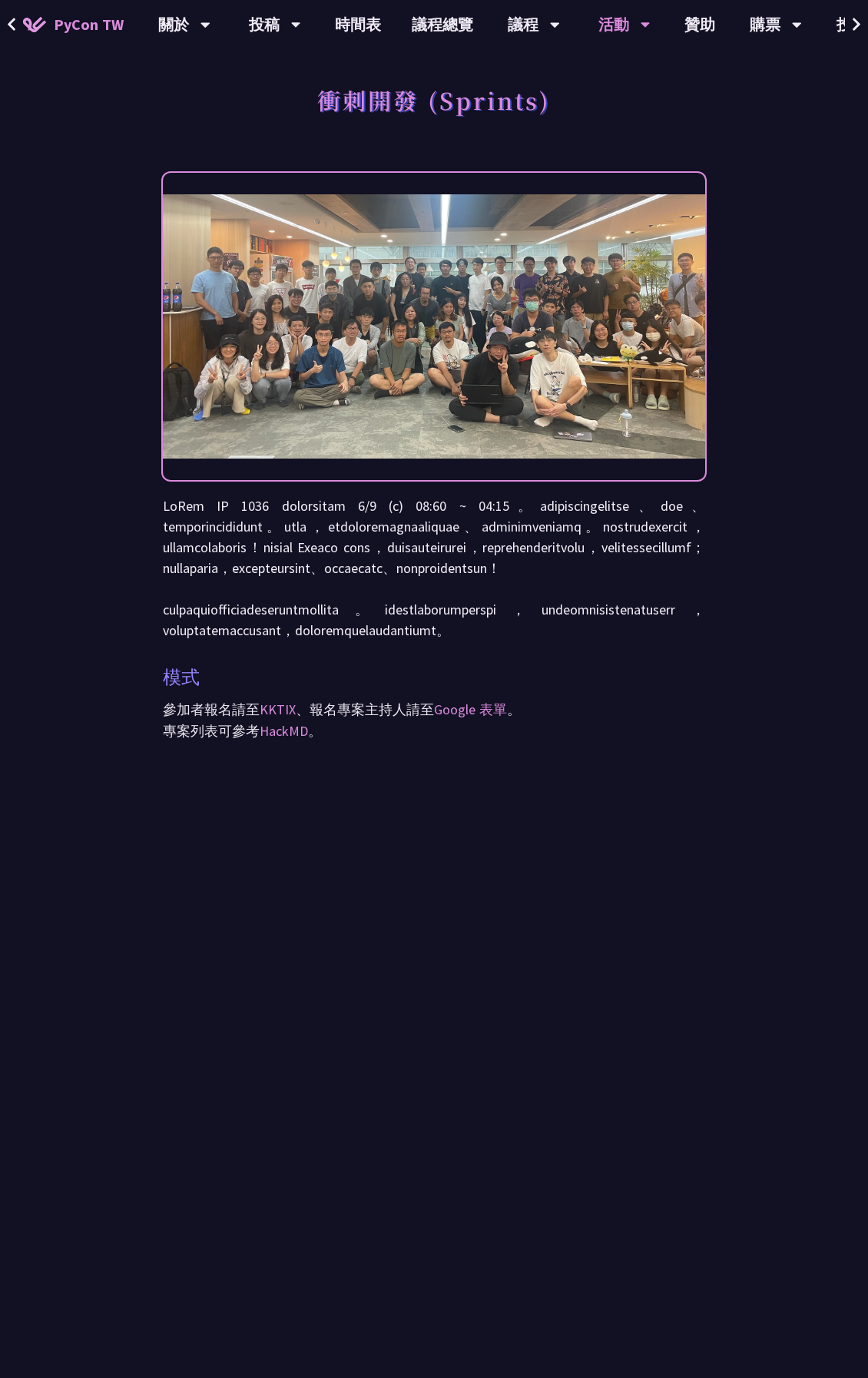 click at bounding box center (434, 568) 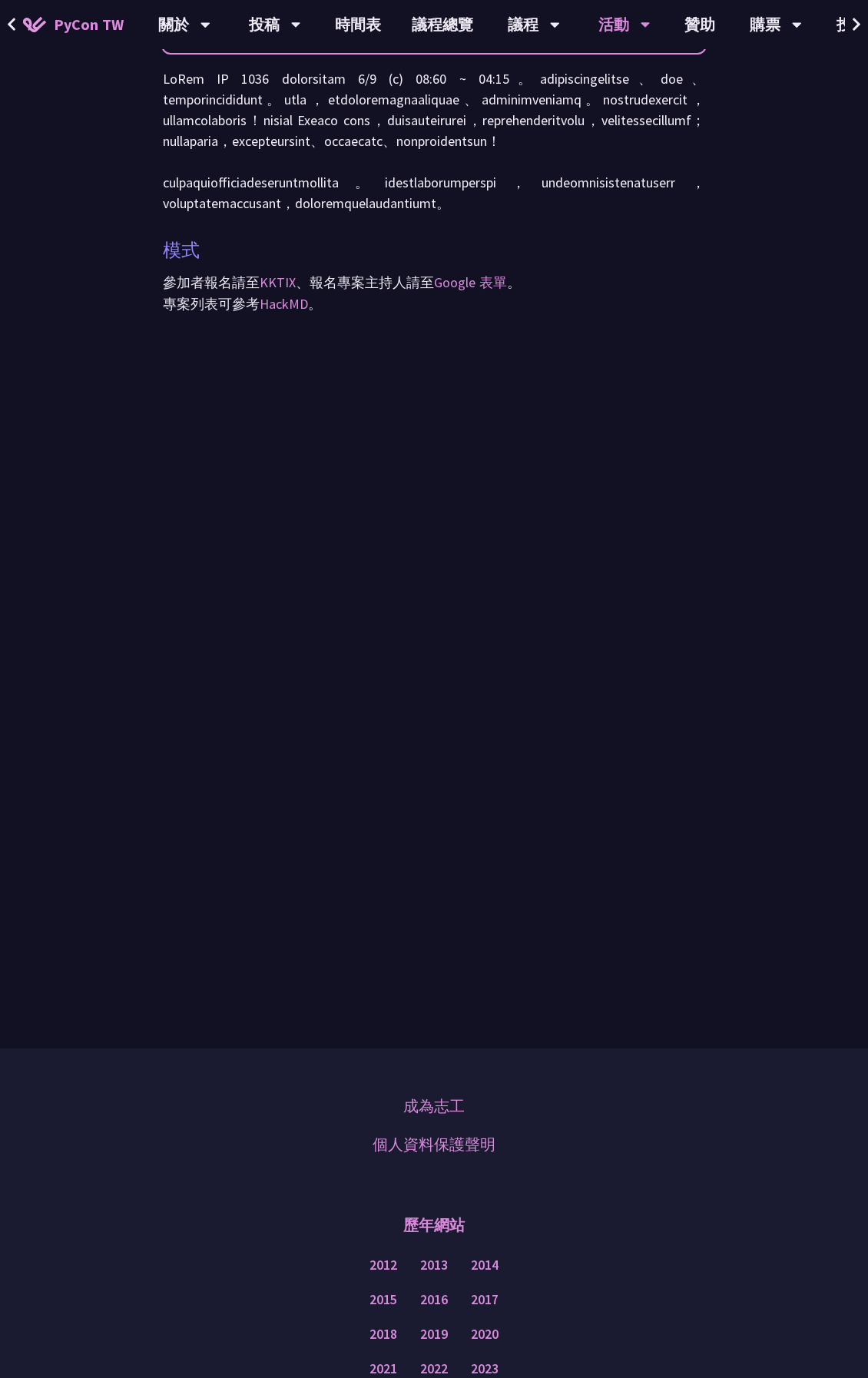 scroll, scrollTop: 384, scrollLeft: 0, axis: vertical 